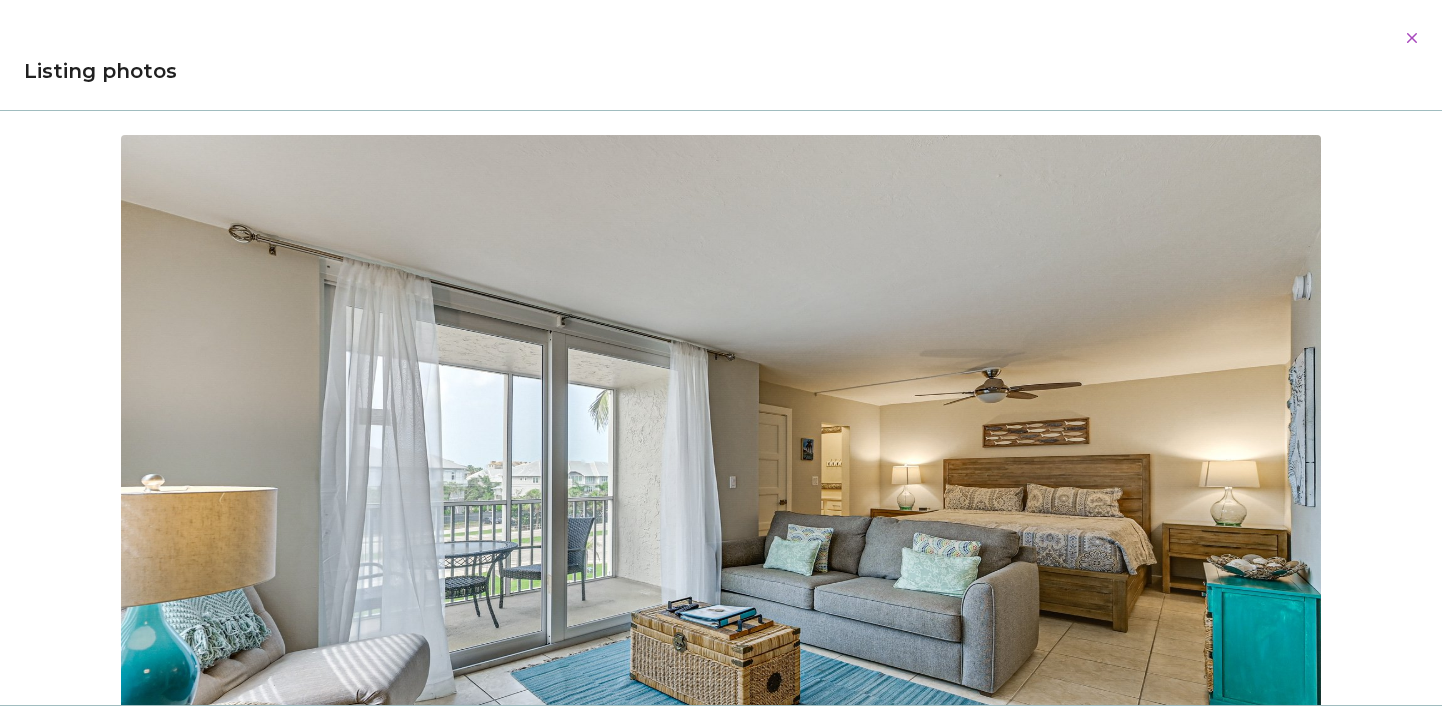 scroll, scrollTop: 298, scrollLeft: 0, axis: vertical 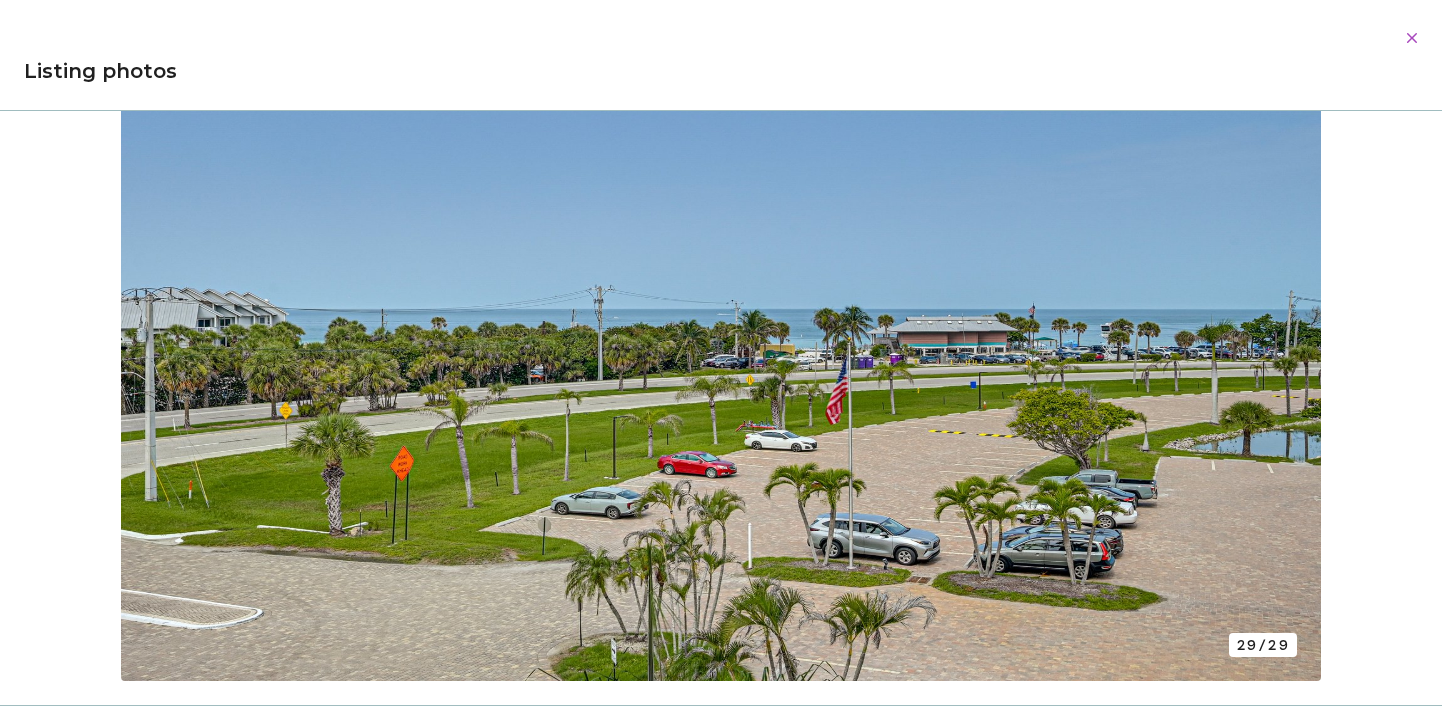 click at bounding box center [1412, 38] 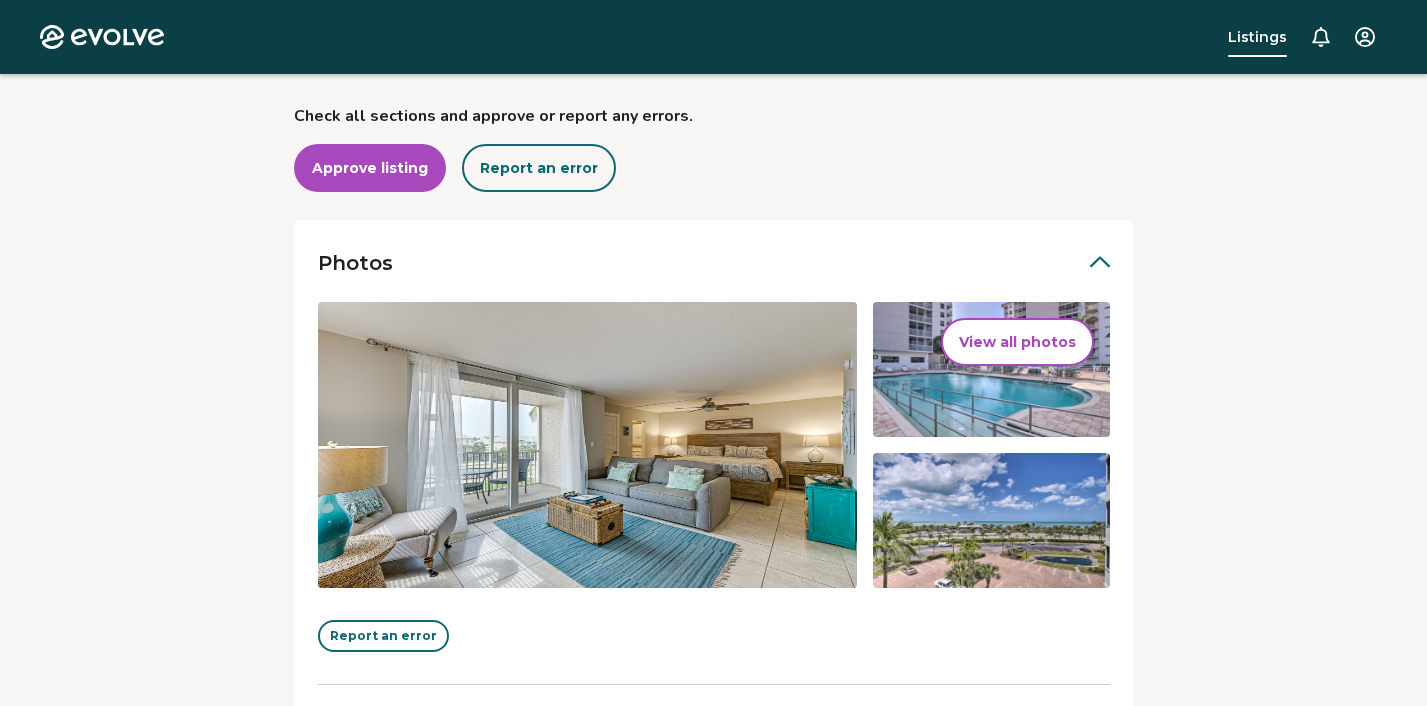 click 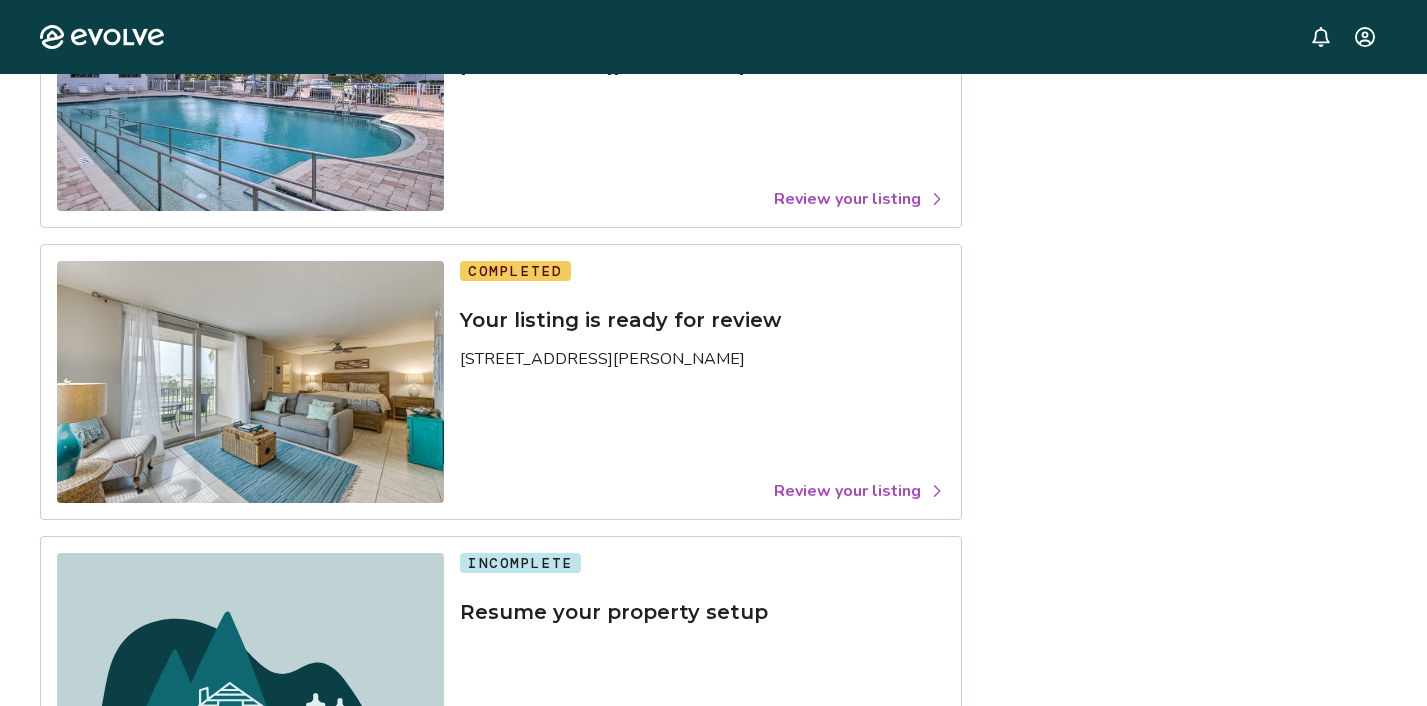 scroll, scrollTop: 0, scrollLeft: 0, axis: both 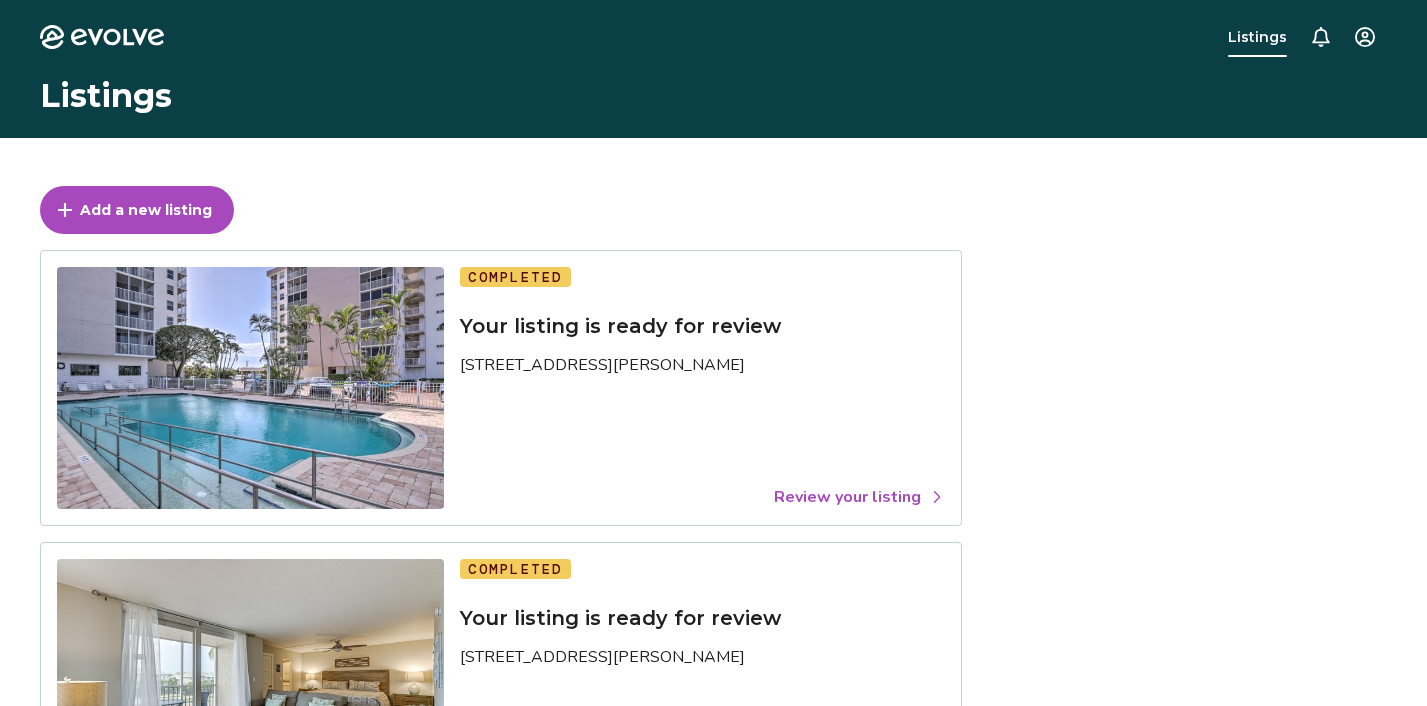 click on "Review your listing" at bounding box center [859, 497] 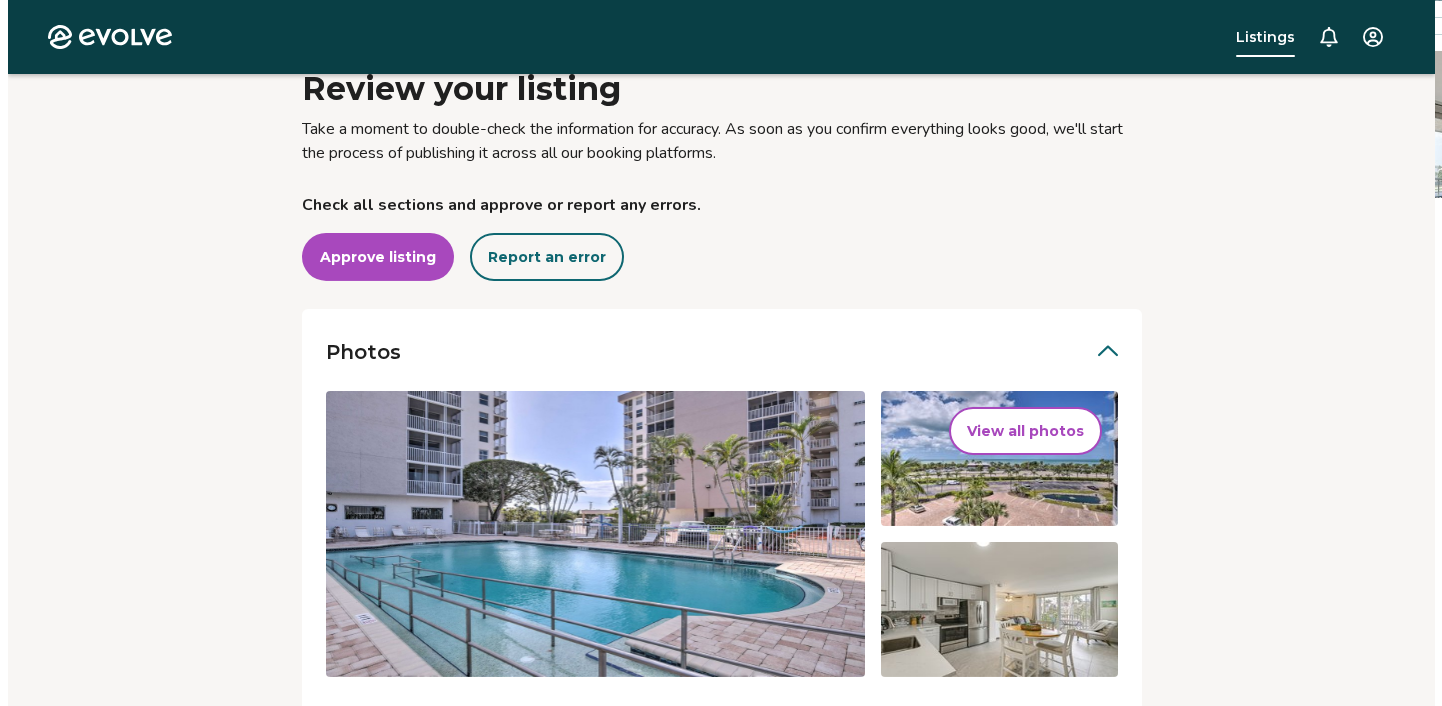 scroll, scrollTop: 221, scrollLeft: 0, axis: vertical 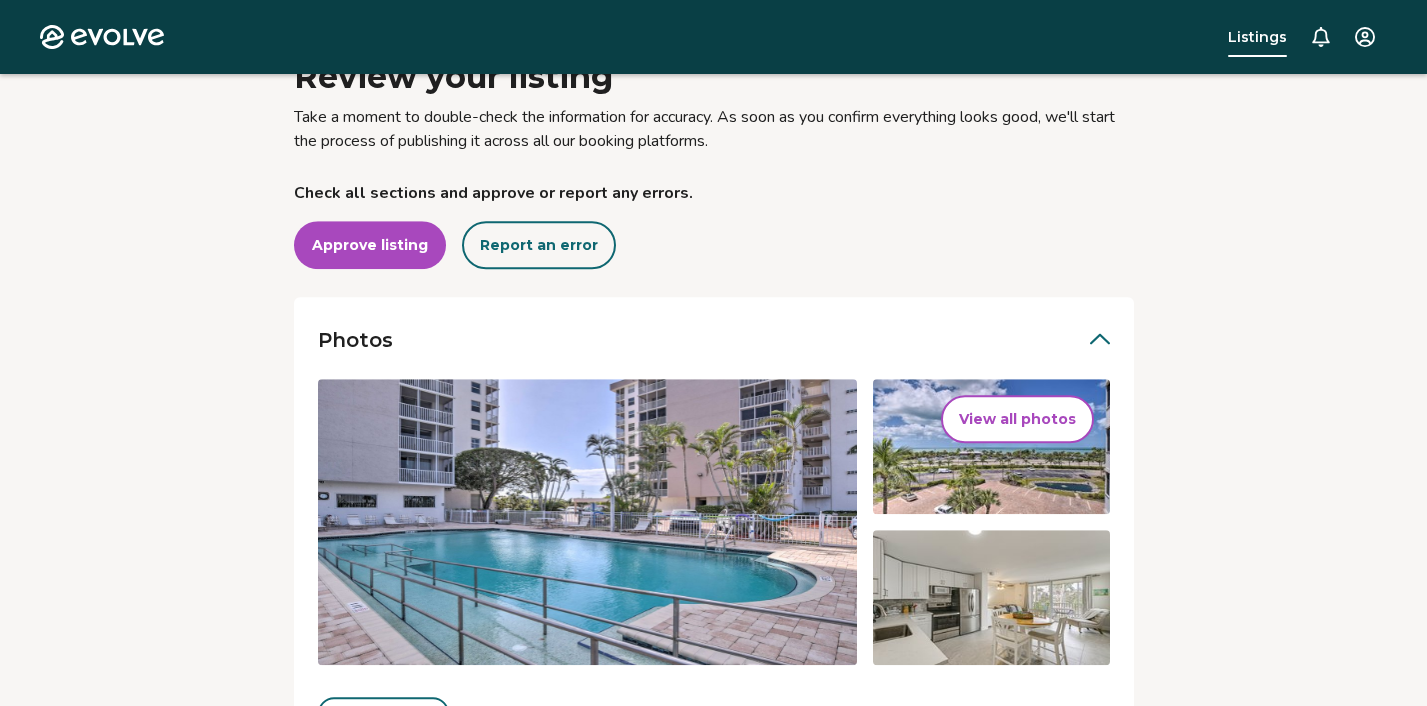 click on "View all photos" at bounding box center (1017, 419) 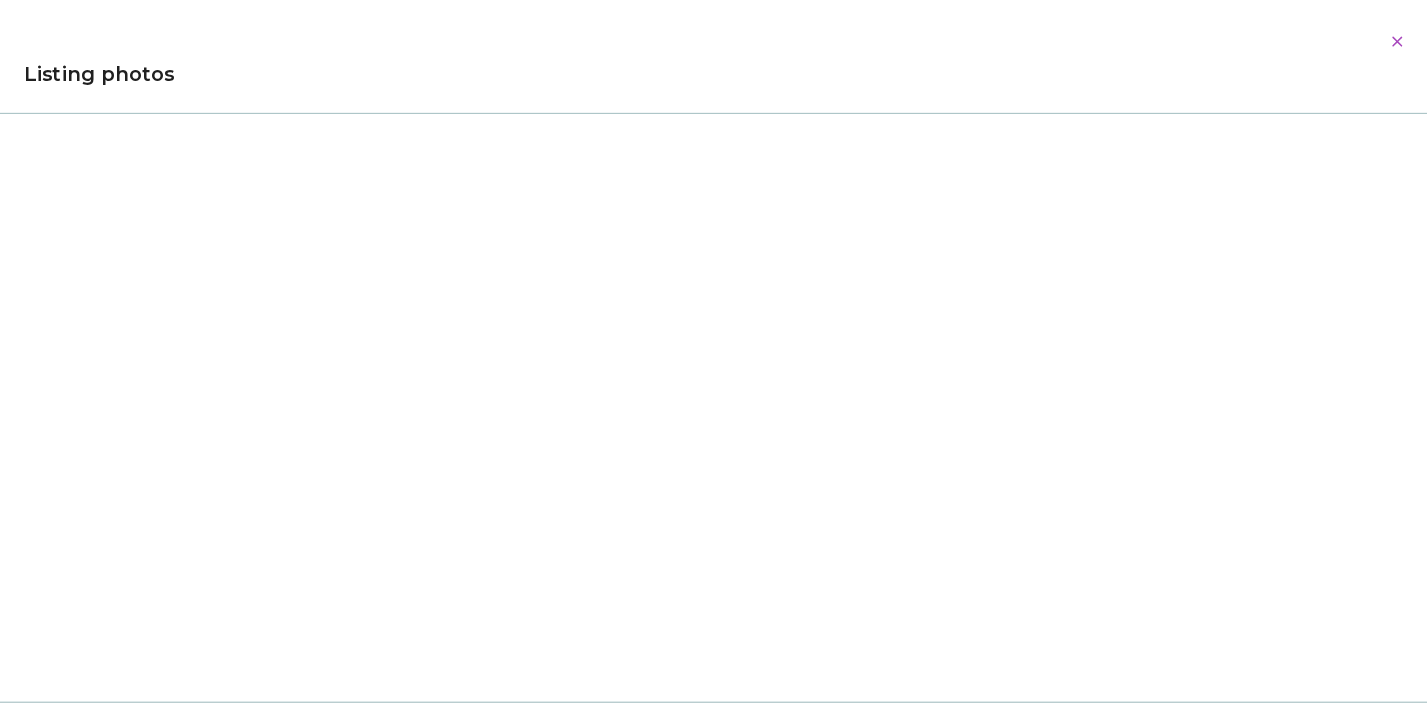 scroll, scrollTop: 0, scrollLeft: 0, axis: both 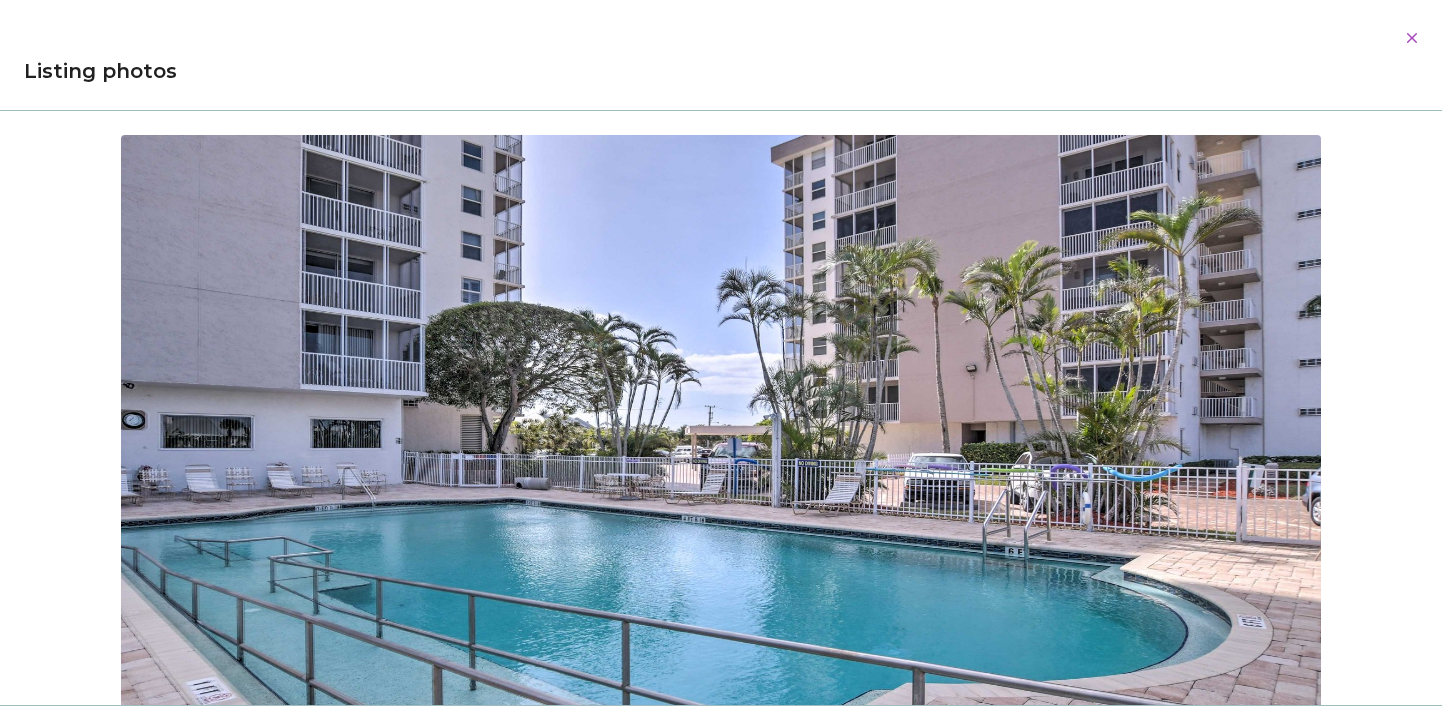 click 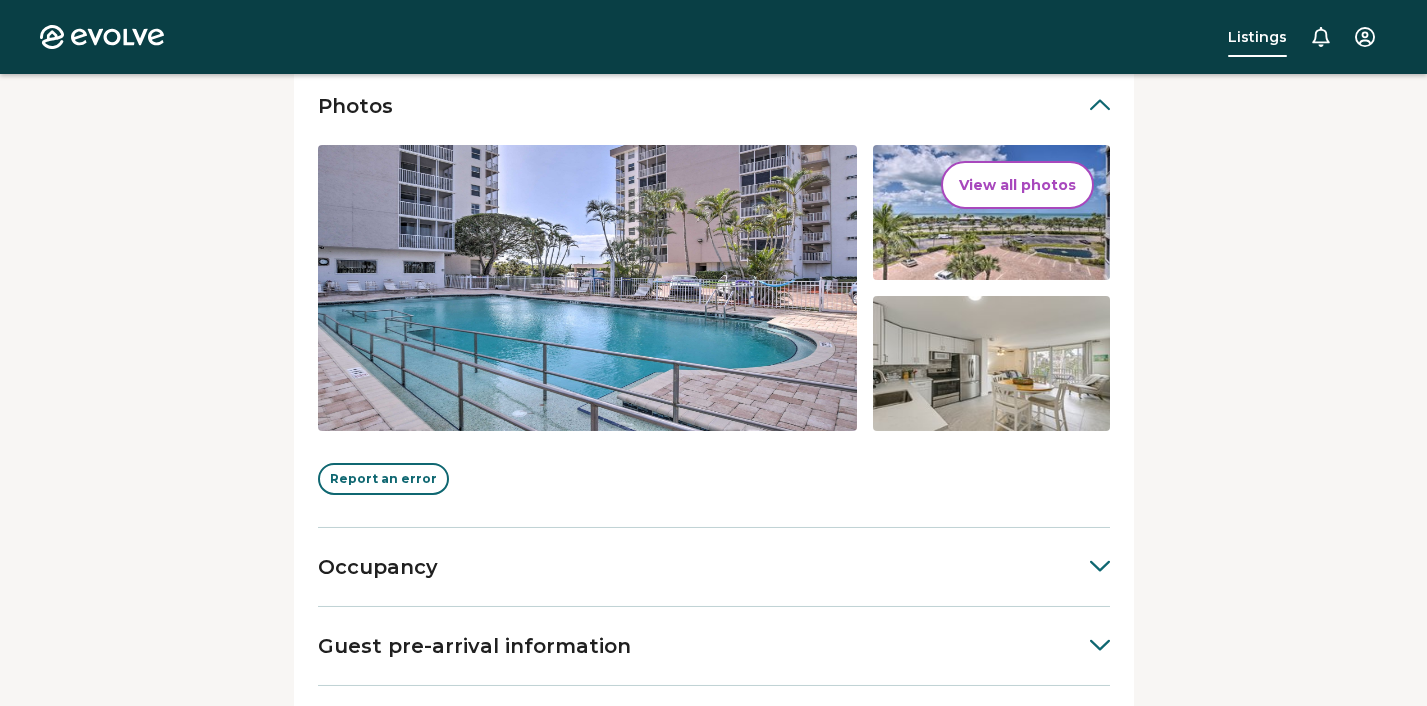 scroll, scrollTop: 474, scrollLeft: 0, axis: vertical 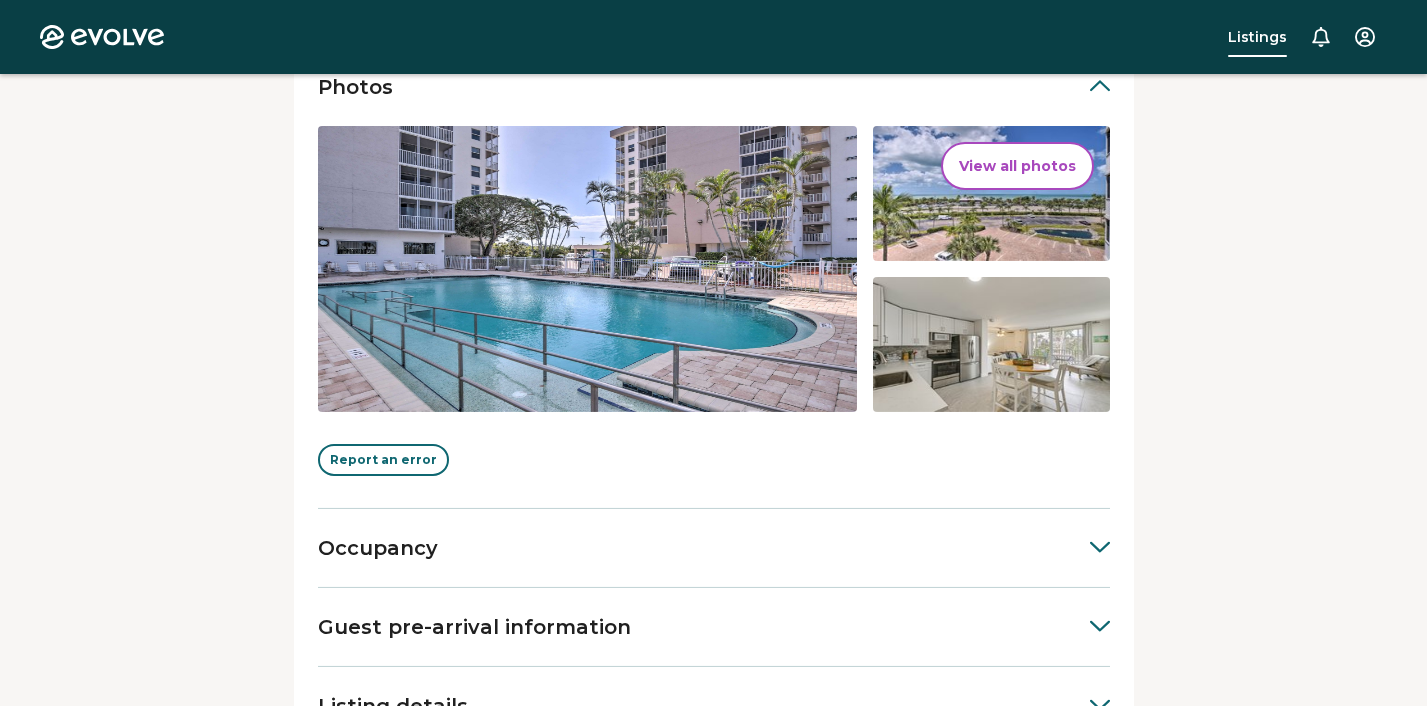 click on "Report an error" at bounding box center (383, 460) 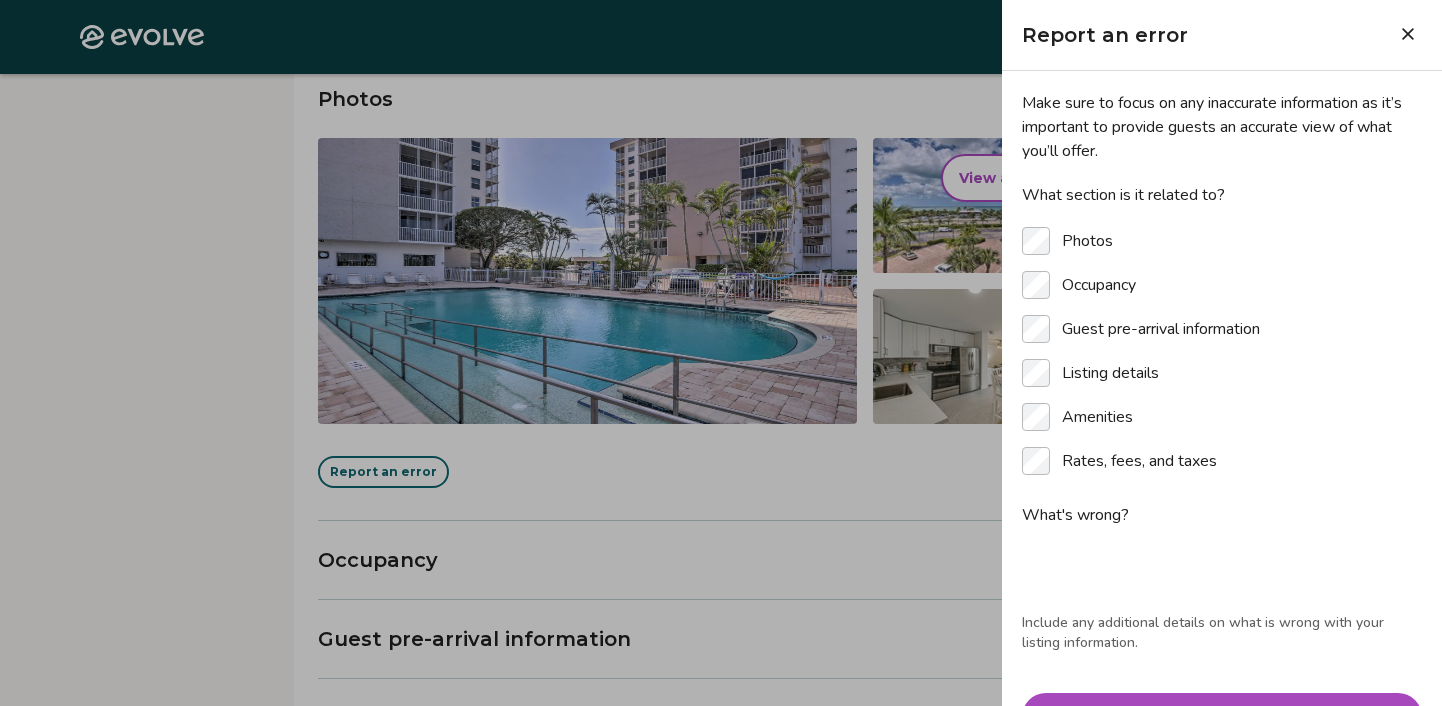 type on "*" 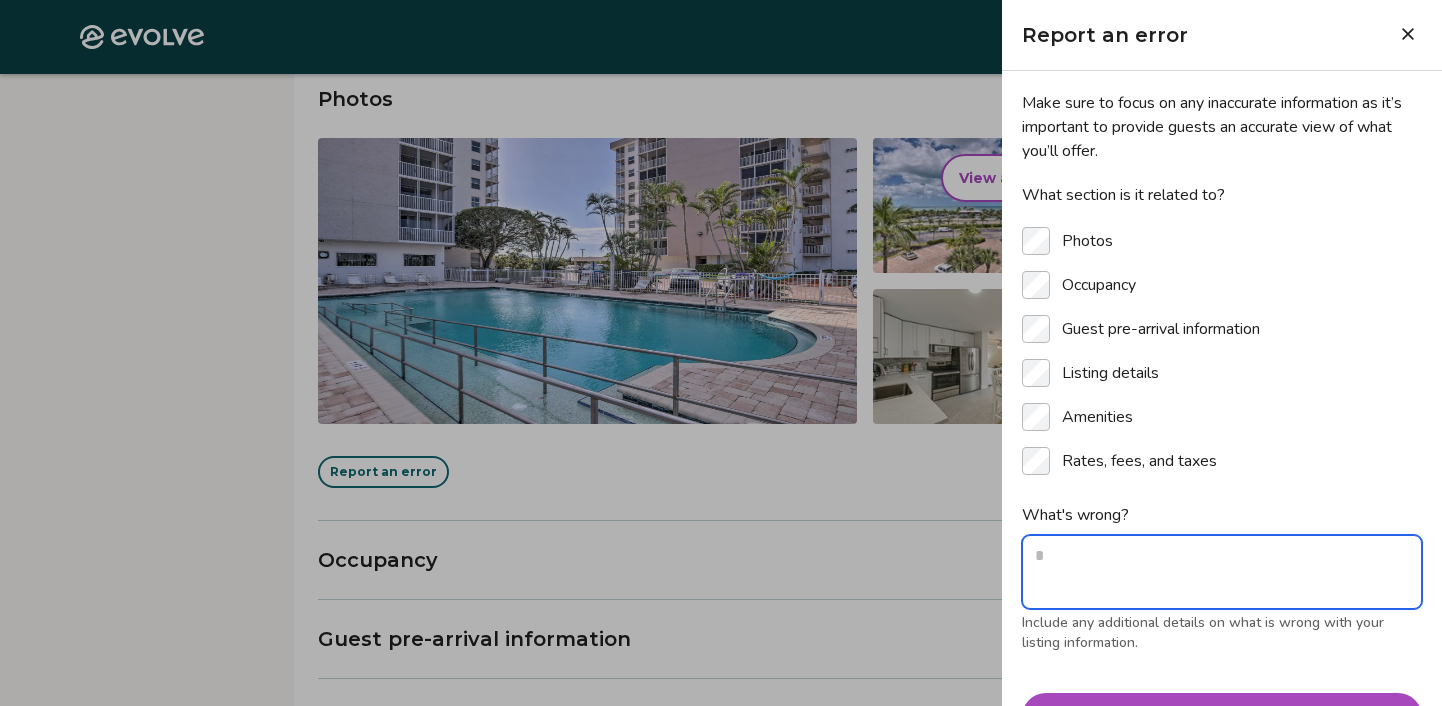 click on "What's wrong?" at bounding box center (1222, 572) 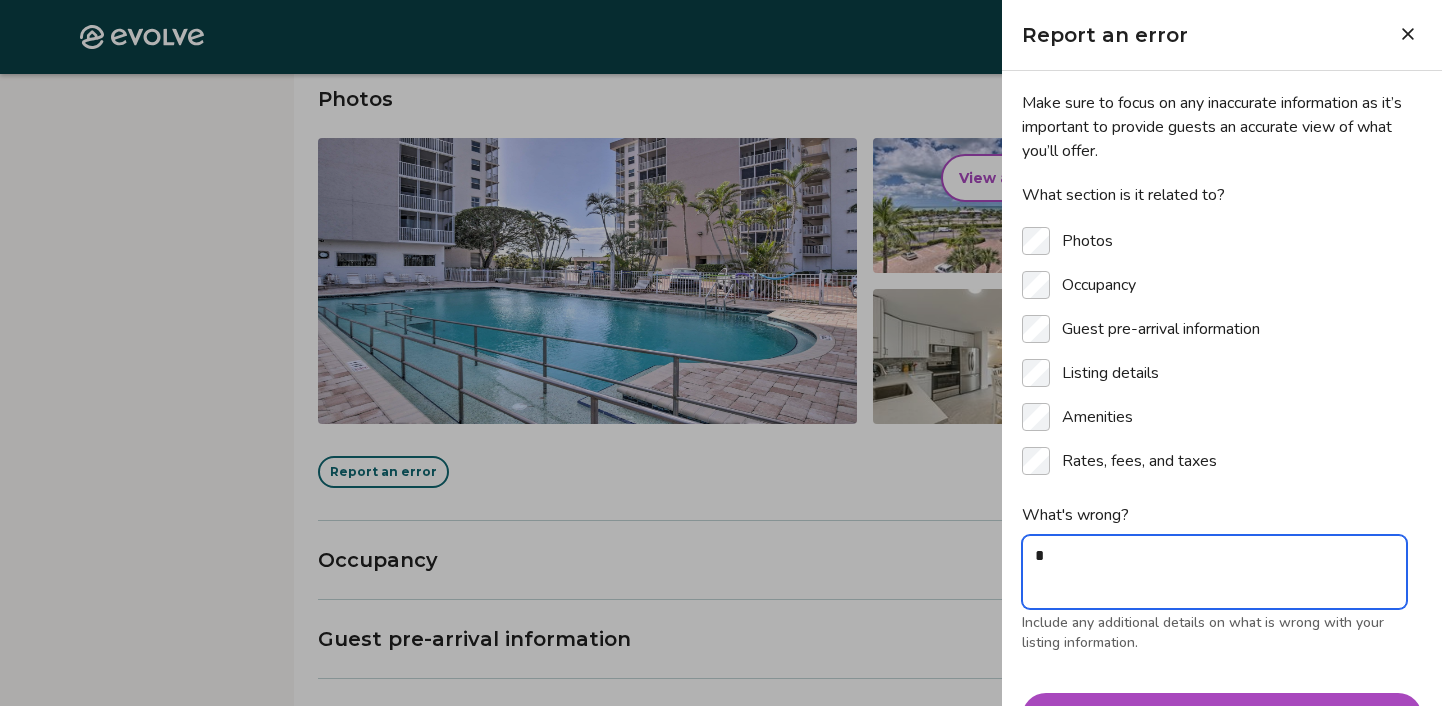 type on "**" 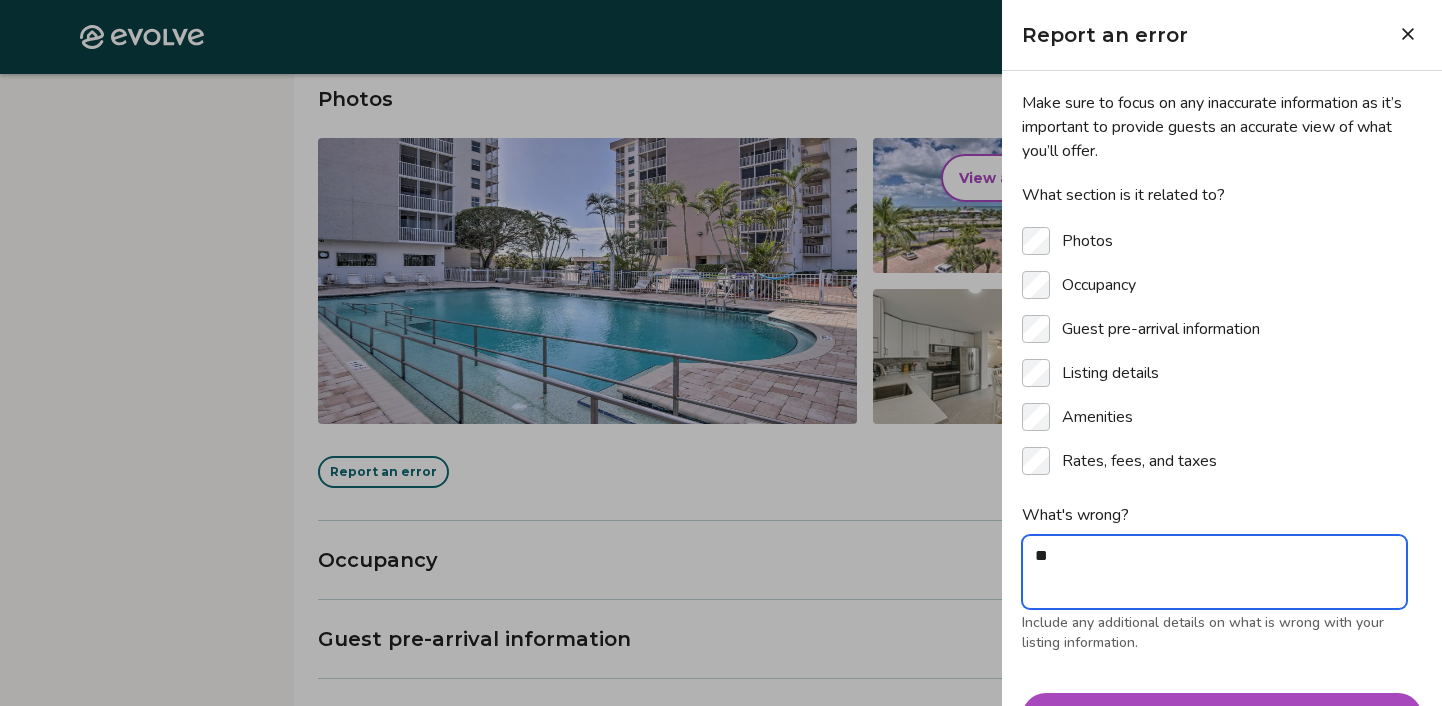 type on "***" 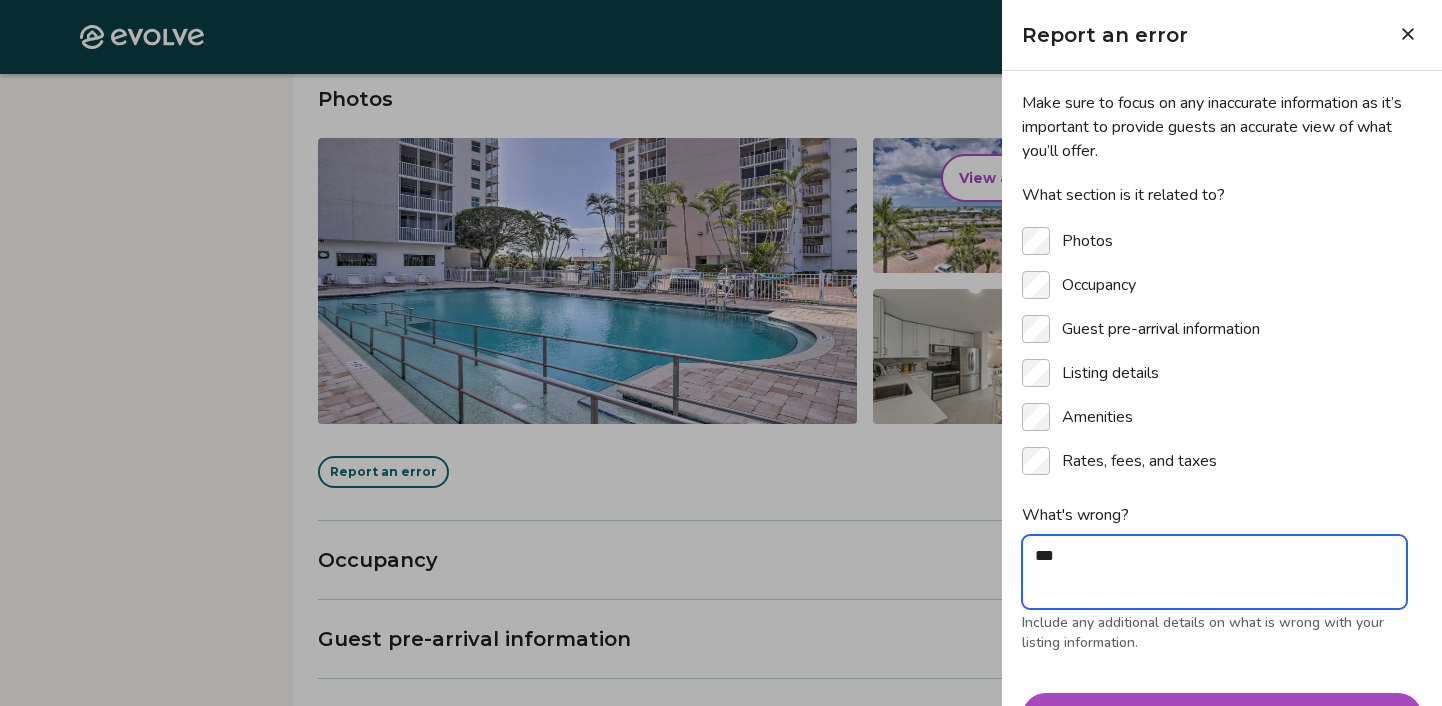 type on "***" 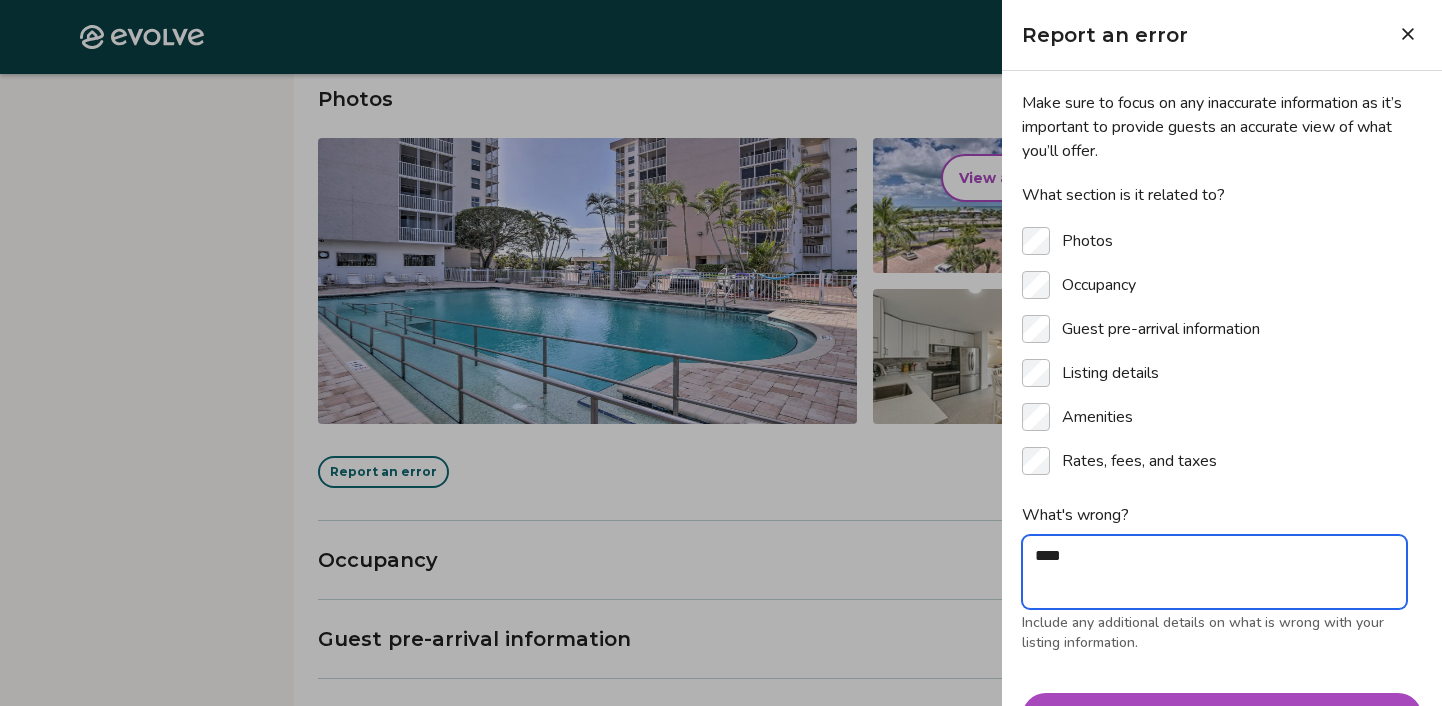 type on "*****" 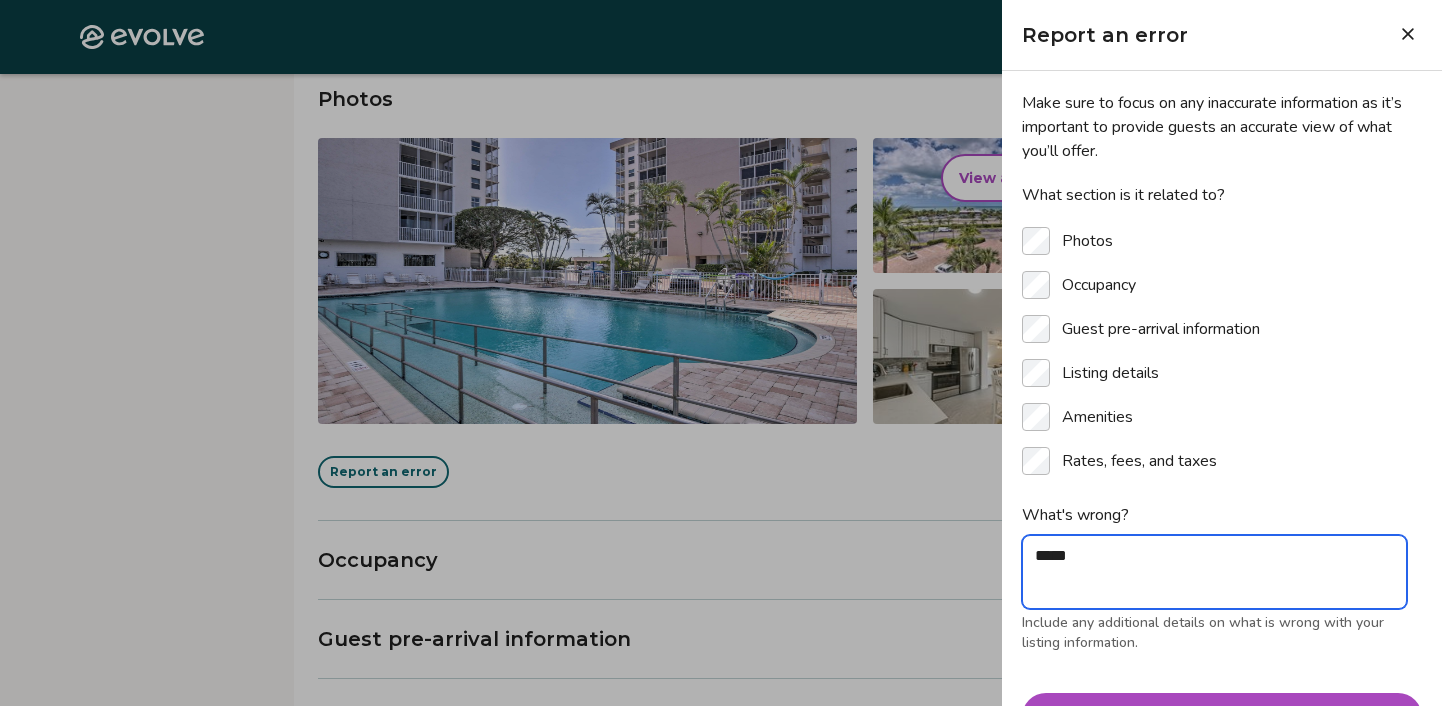 type on "******" 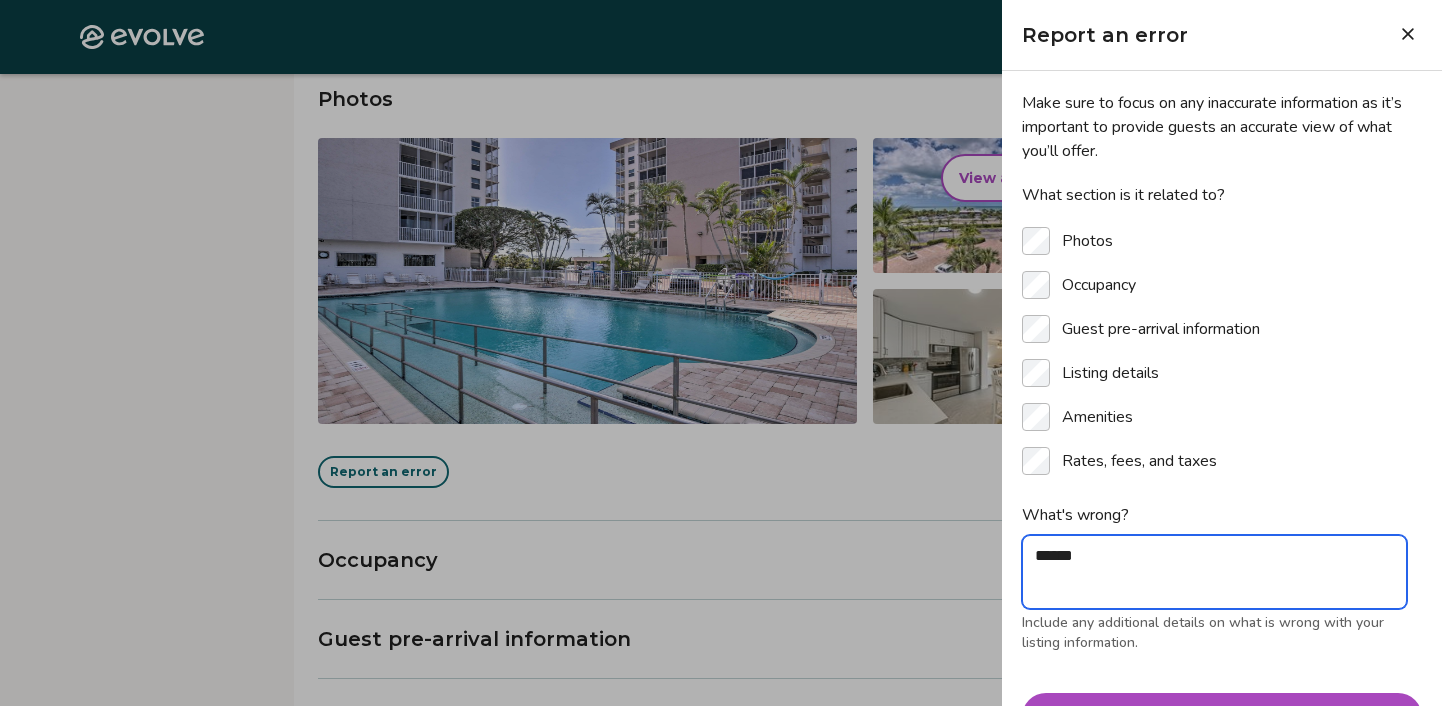 type on "*******" 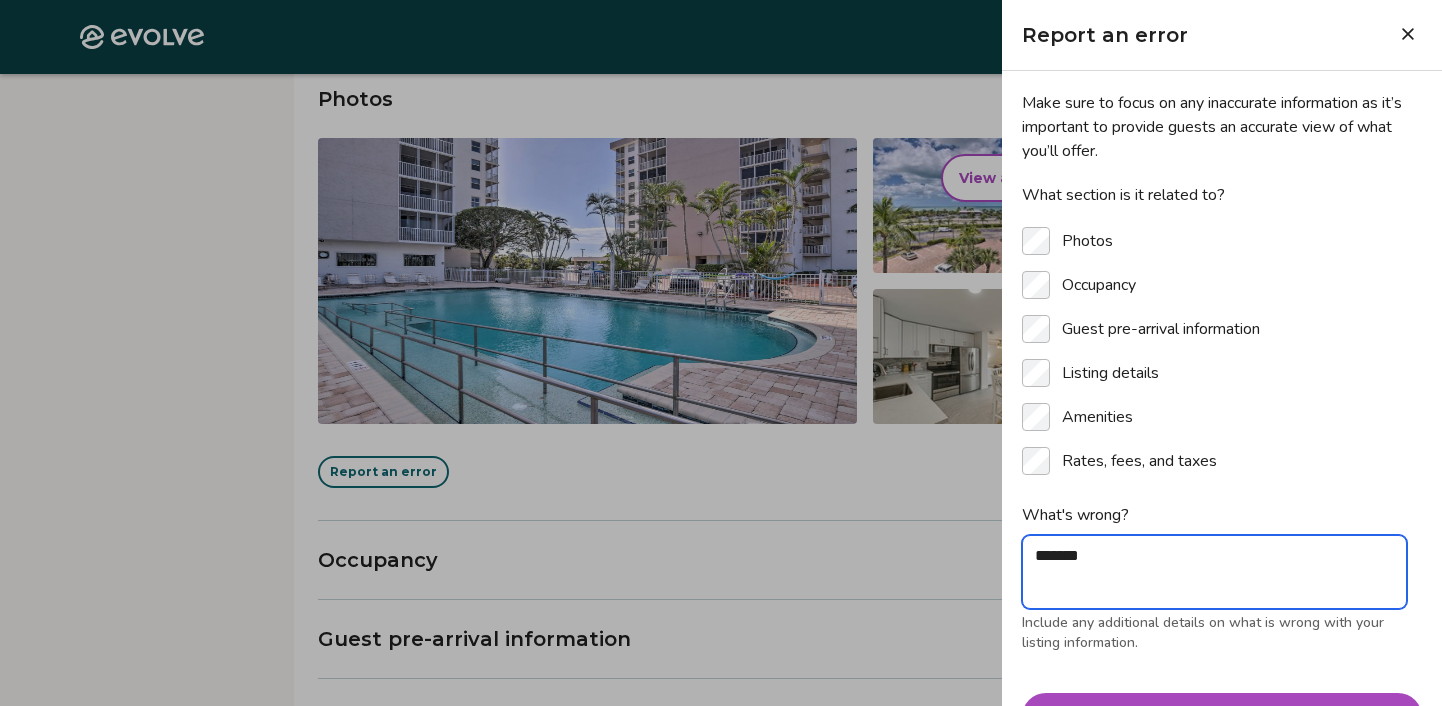type on "********" 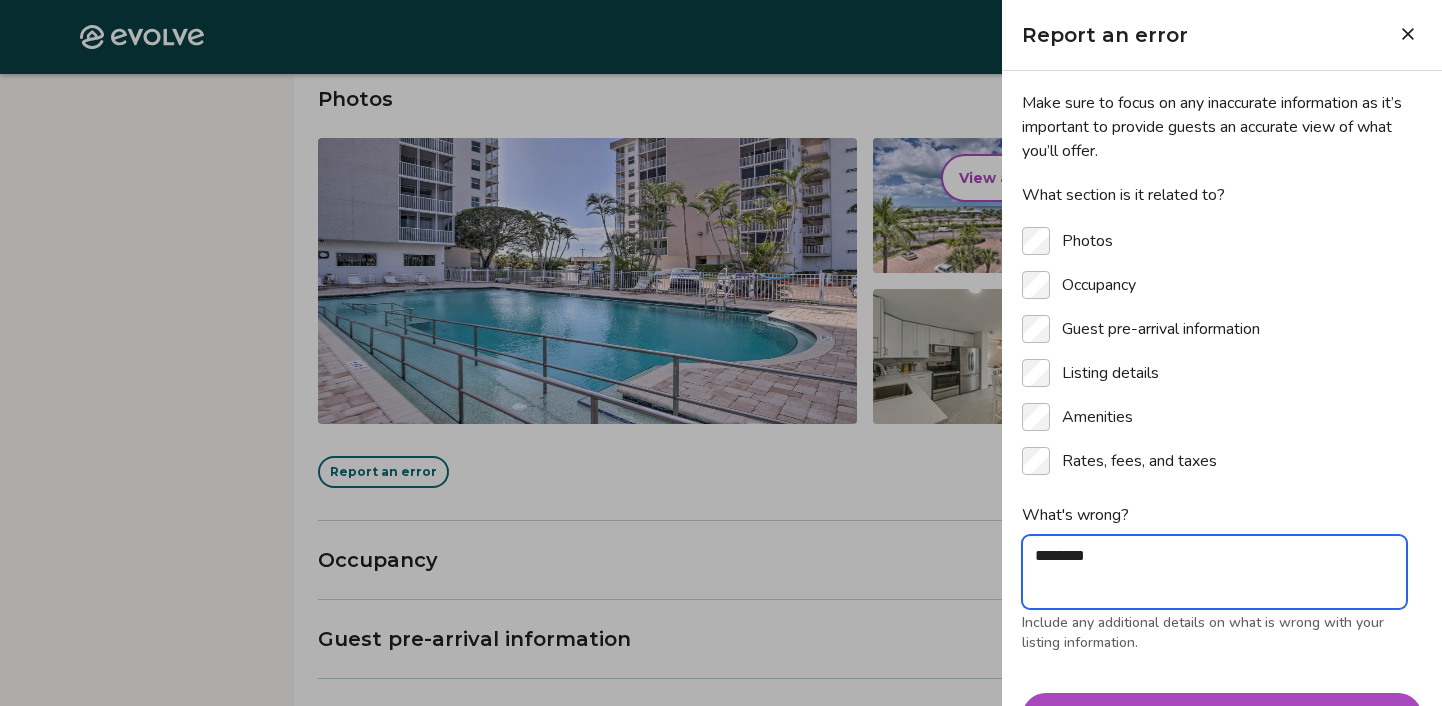 type on "*********" 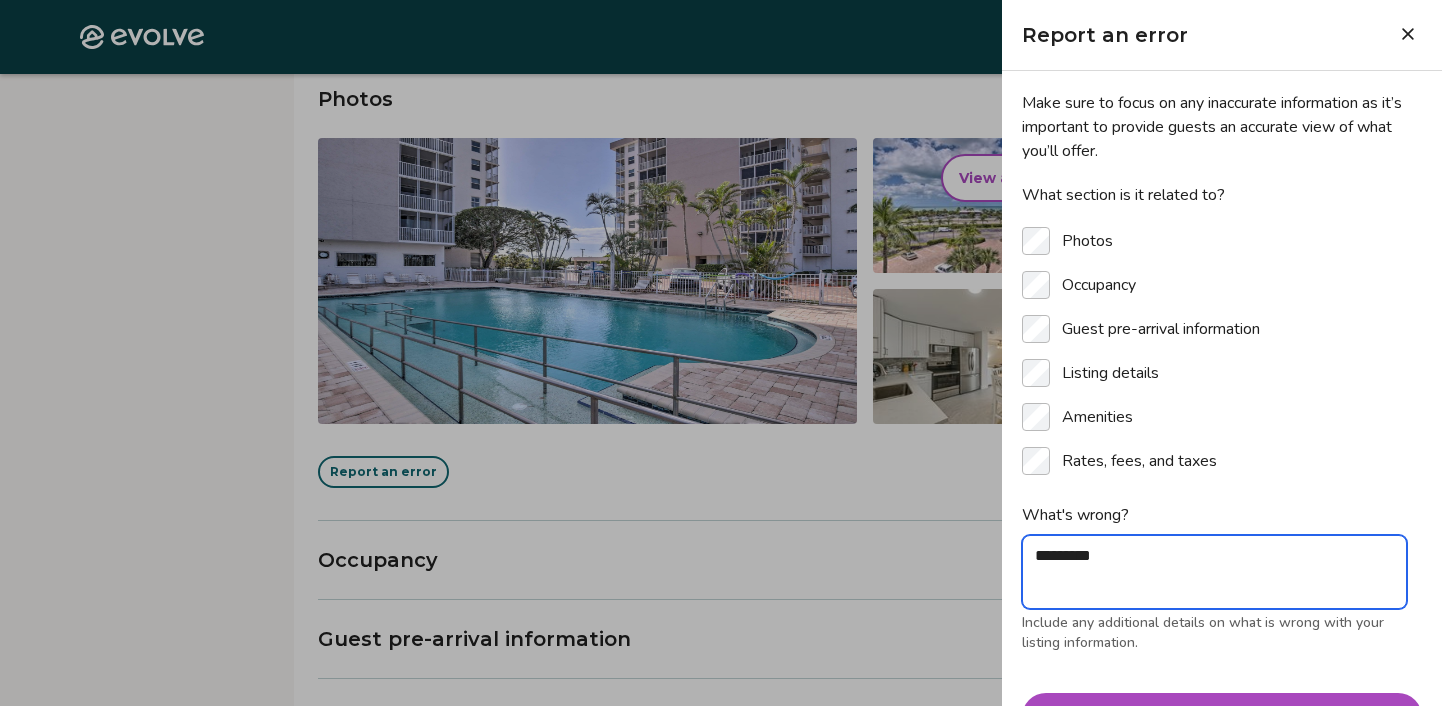 type on "********" 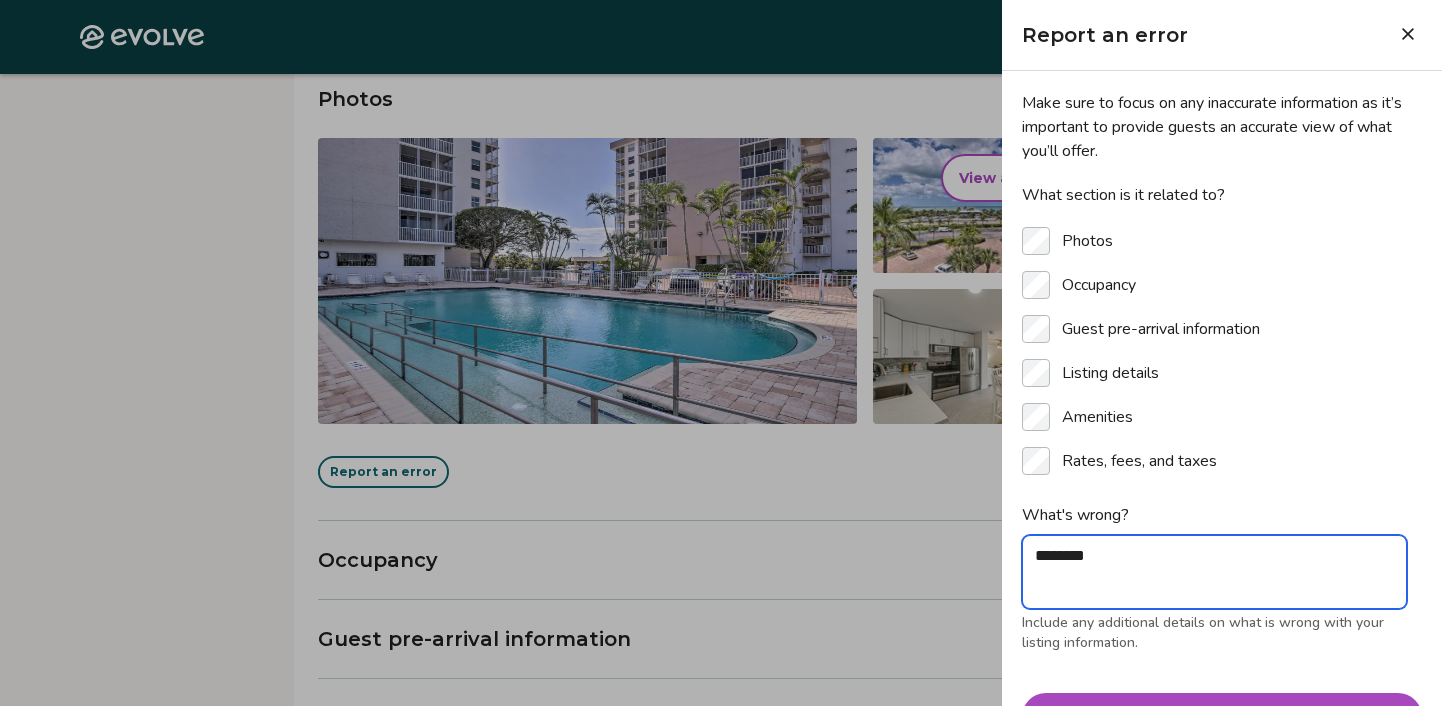 type on "*******" 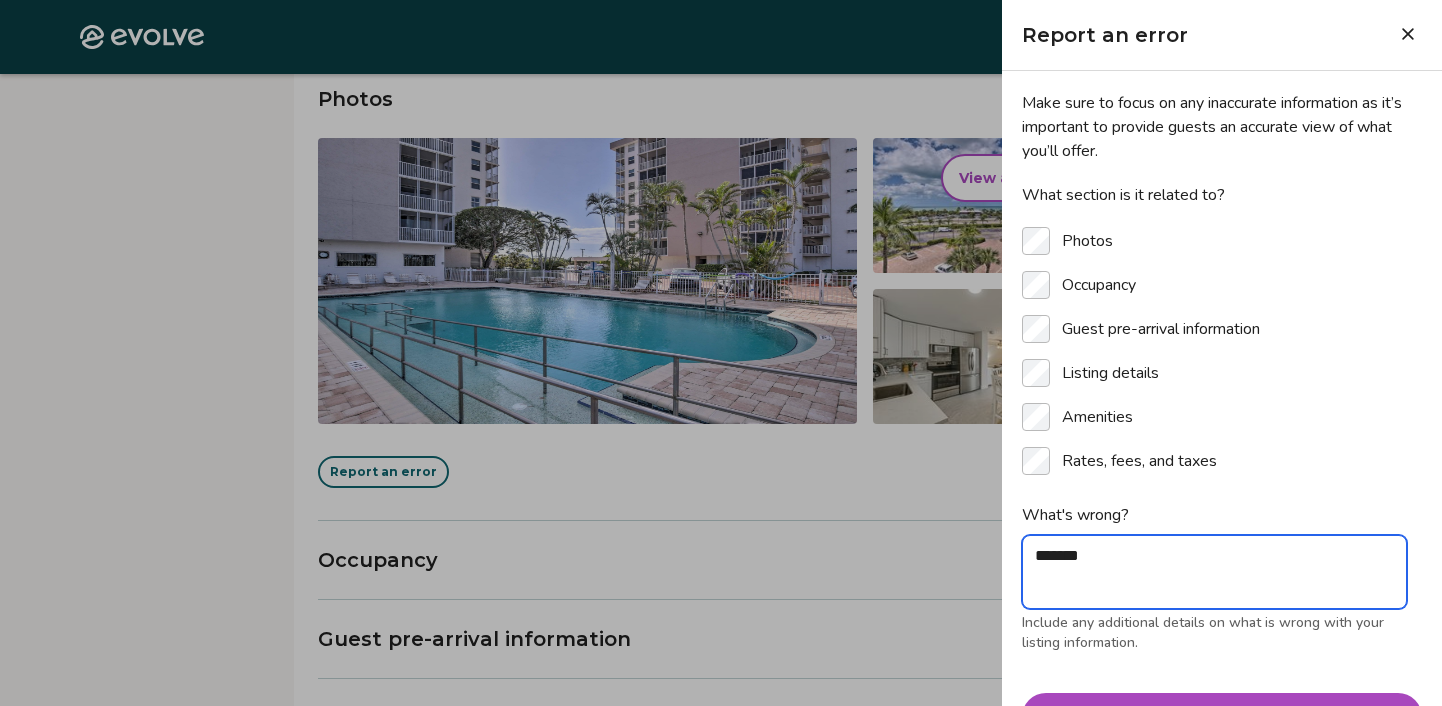 type on "******" 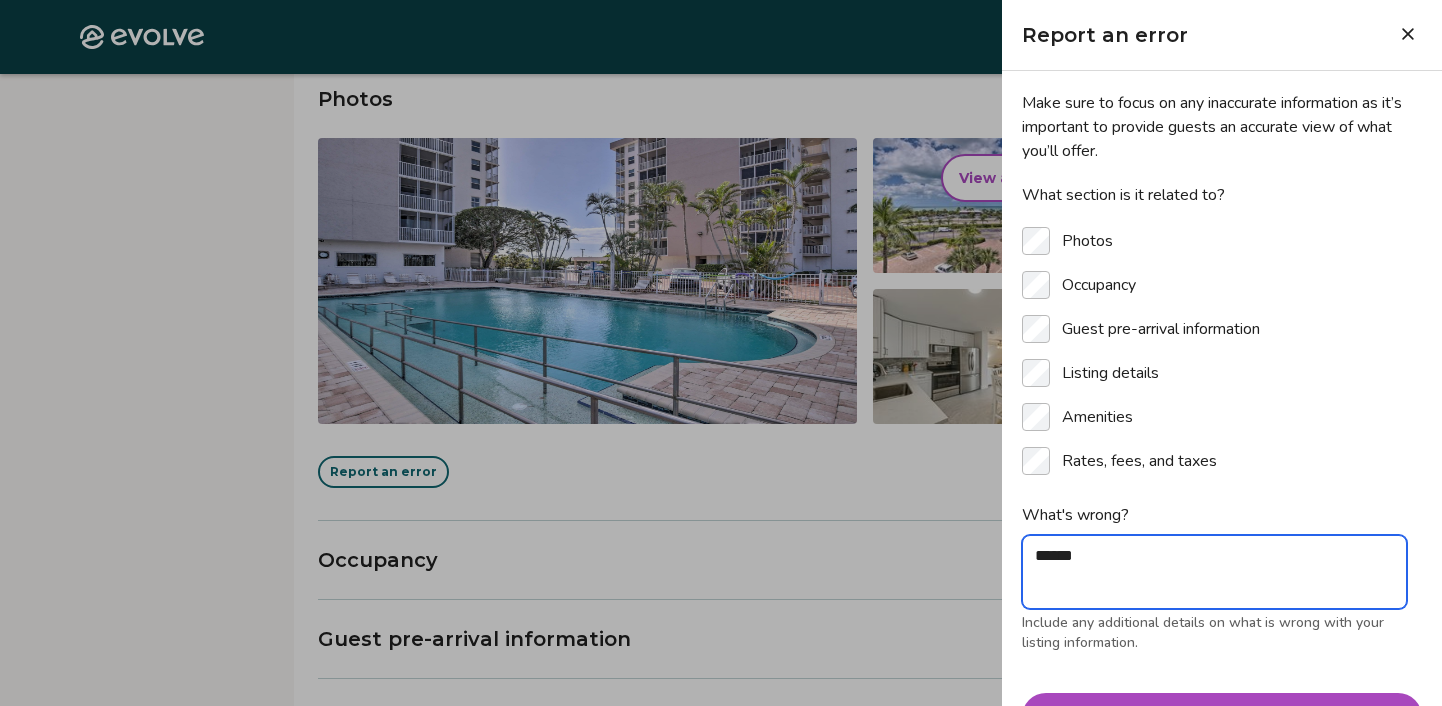 type on "*" 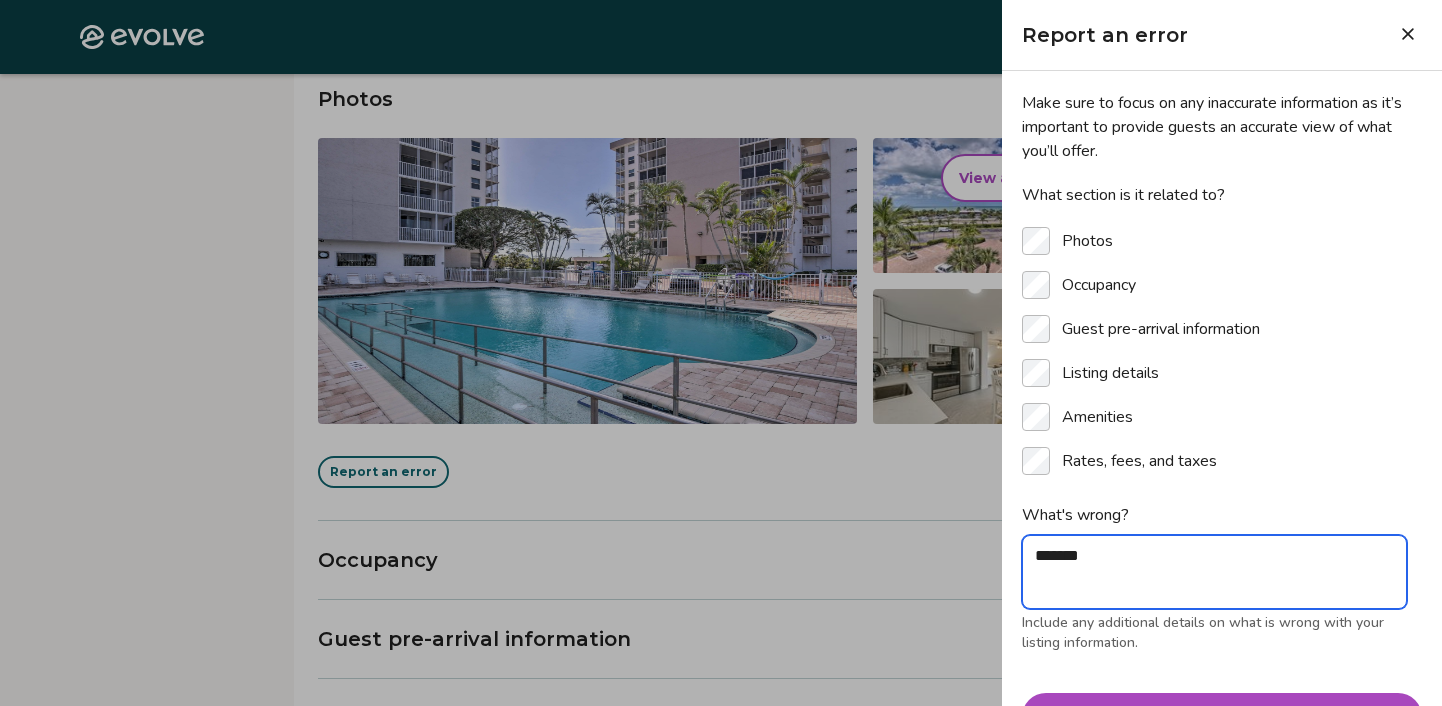 type on "********" 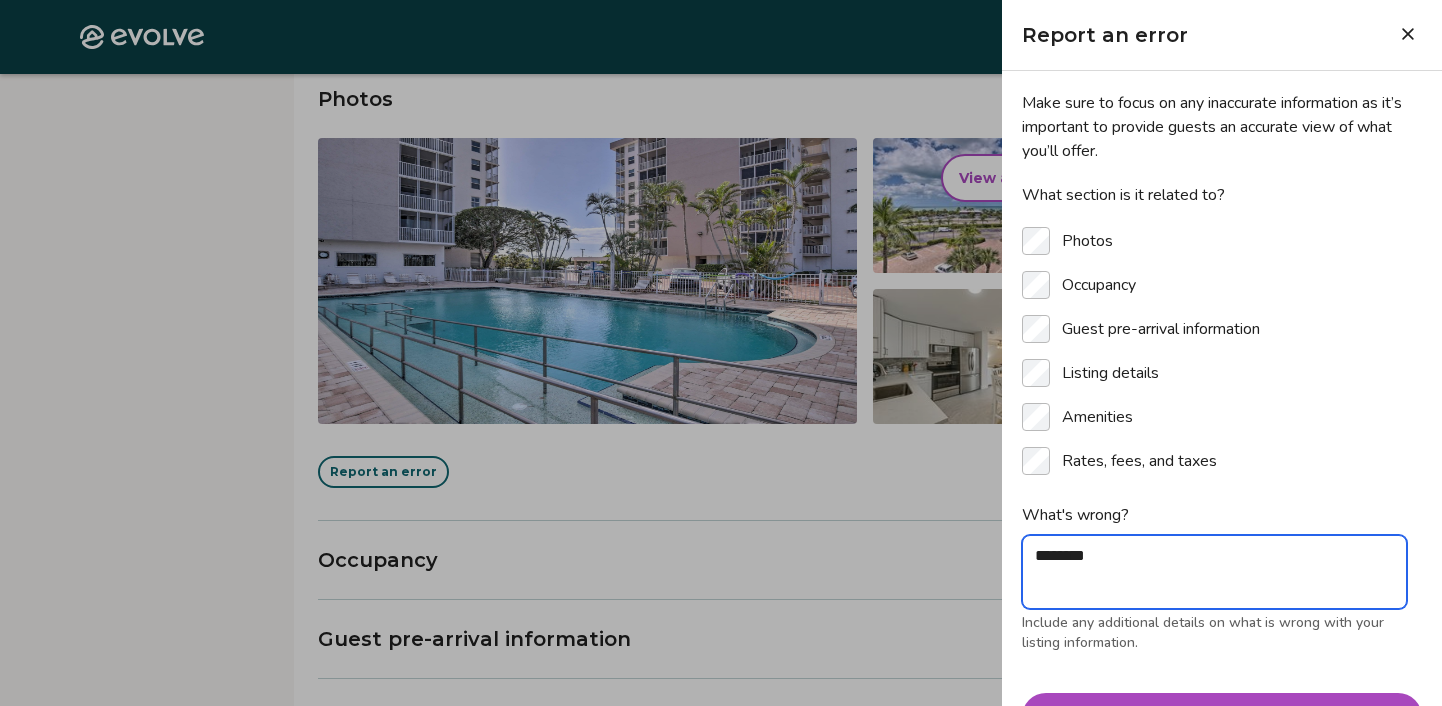 type on "*********" 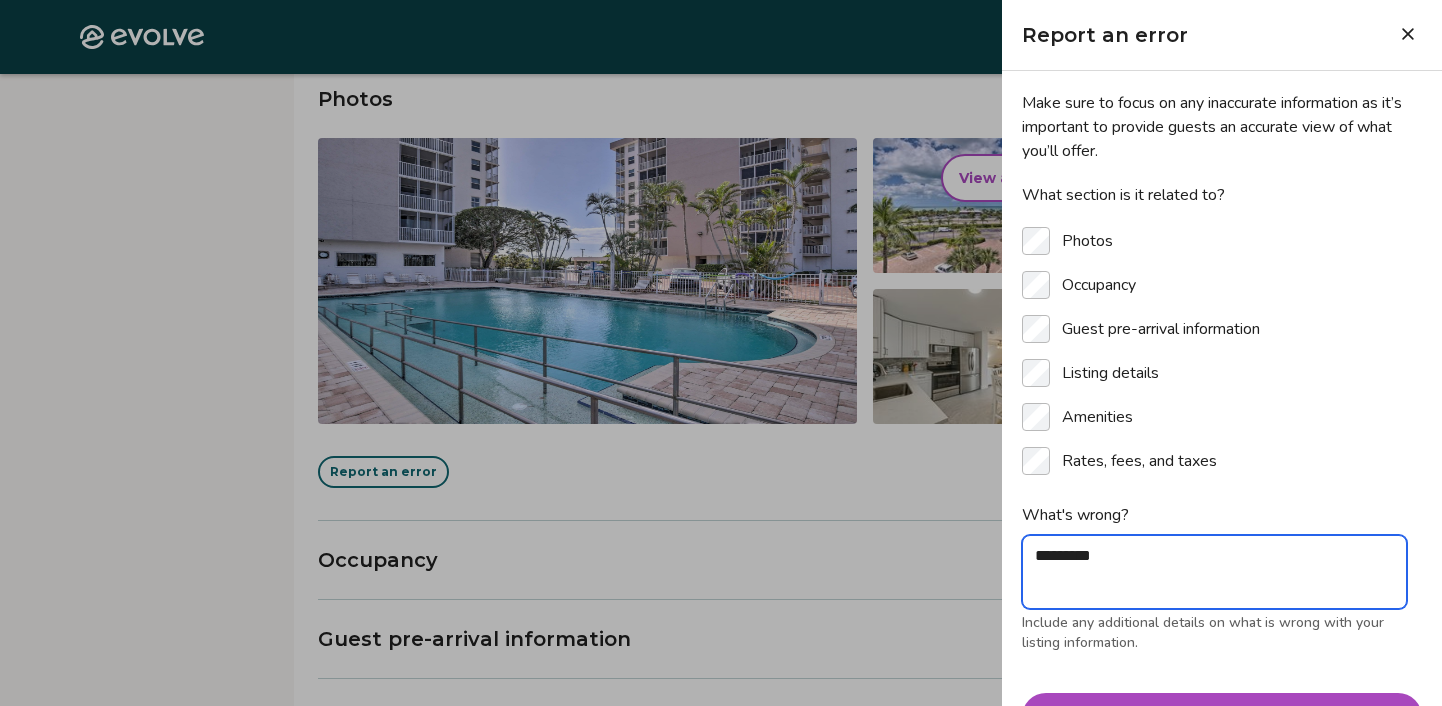 type on "**********" 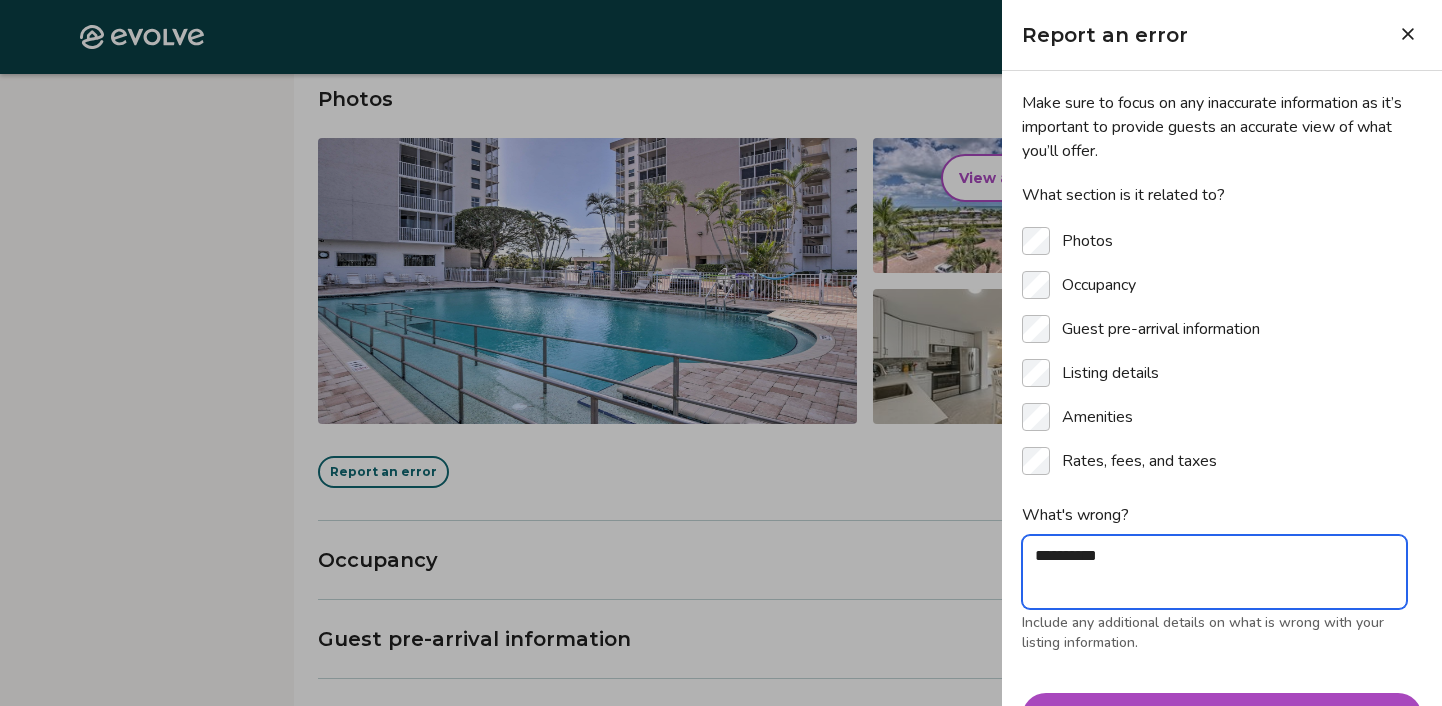 type on "**********" 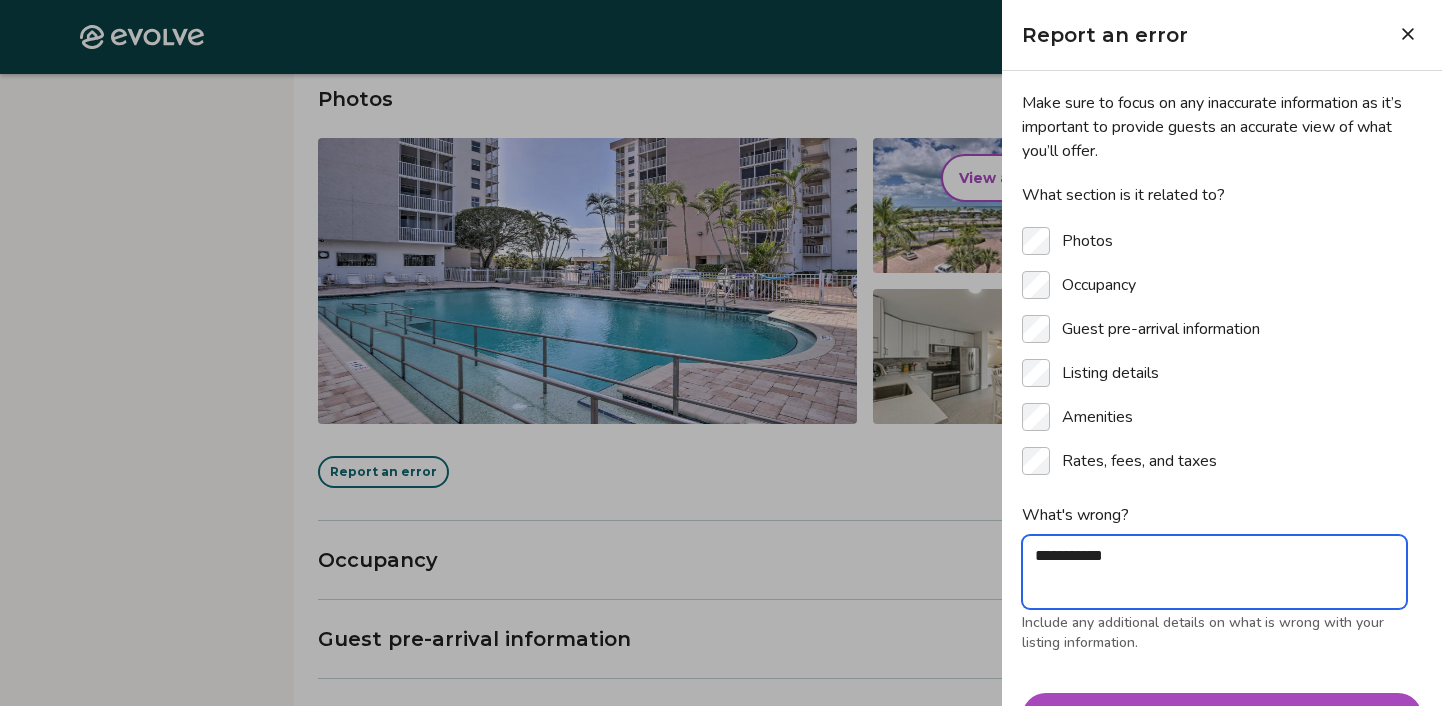 type on "**********" 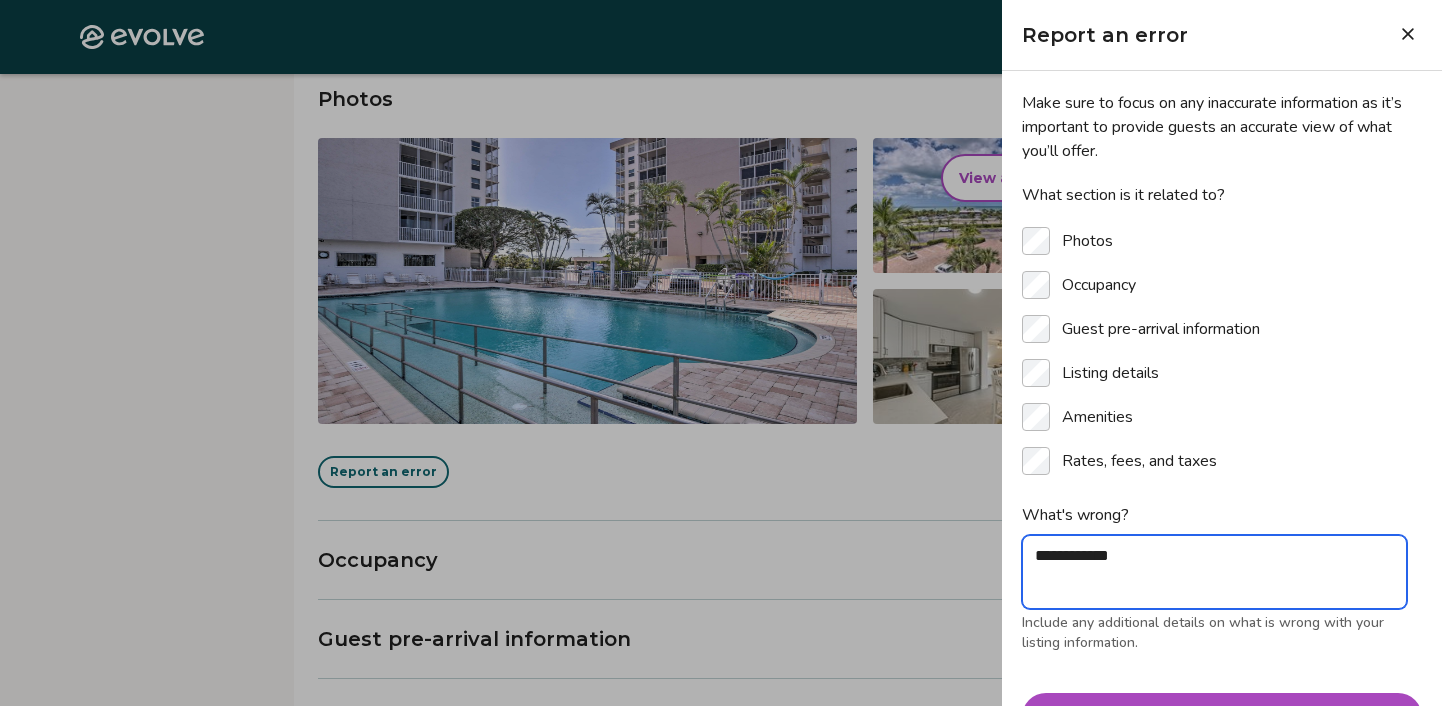 type on "*" 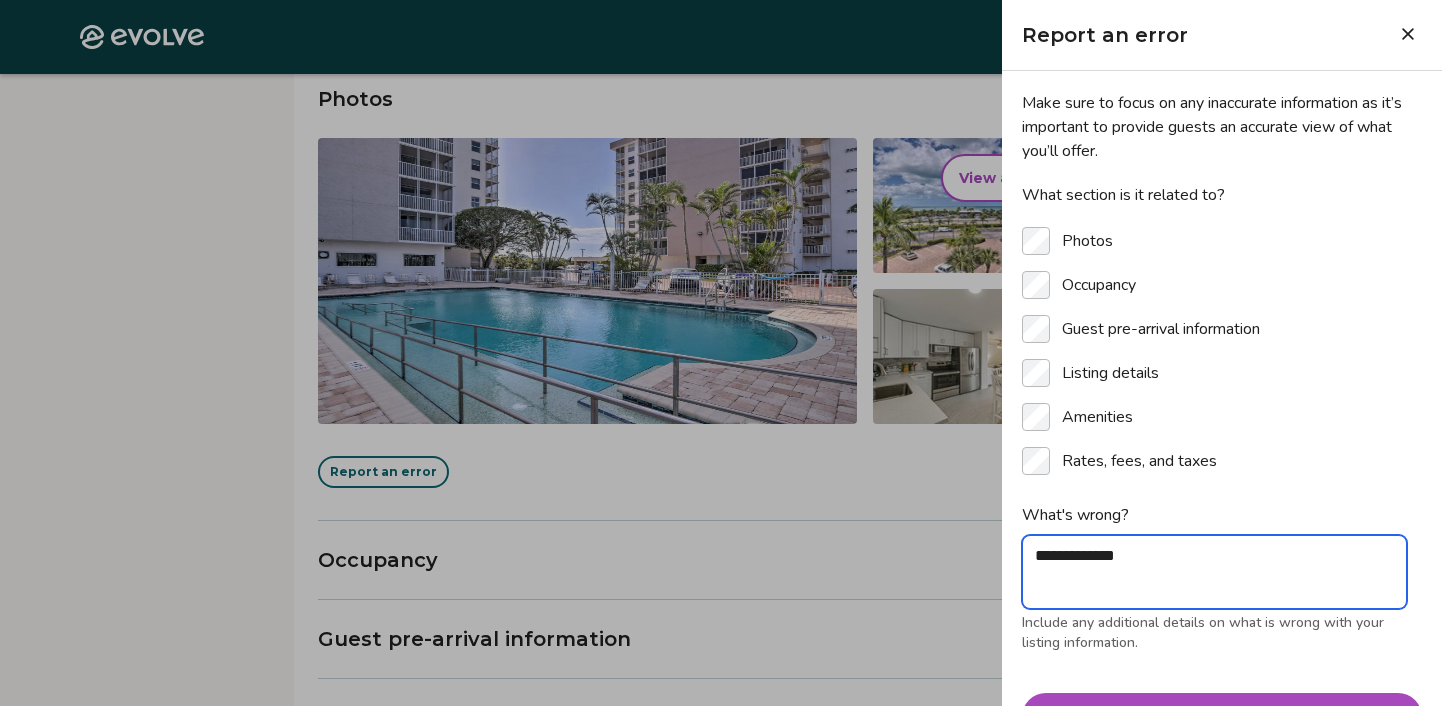 type on "**********" 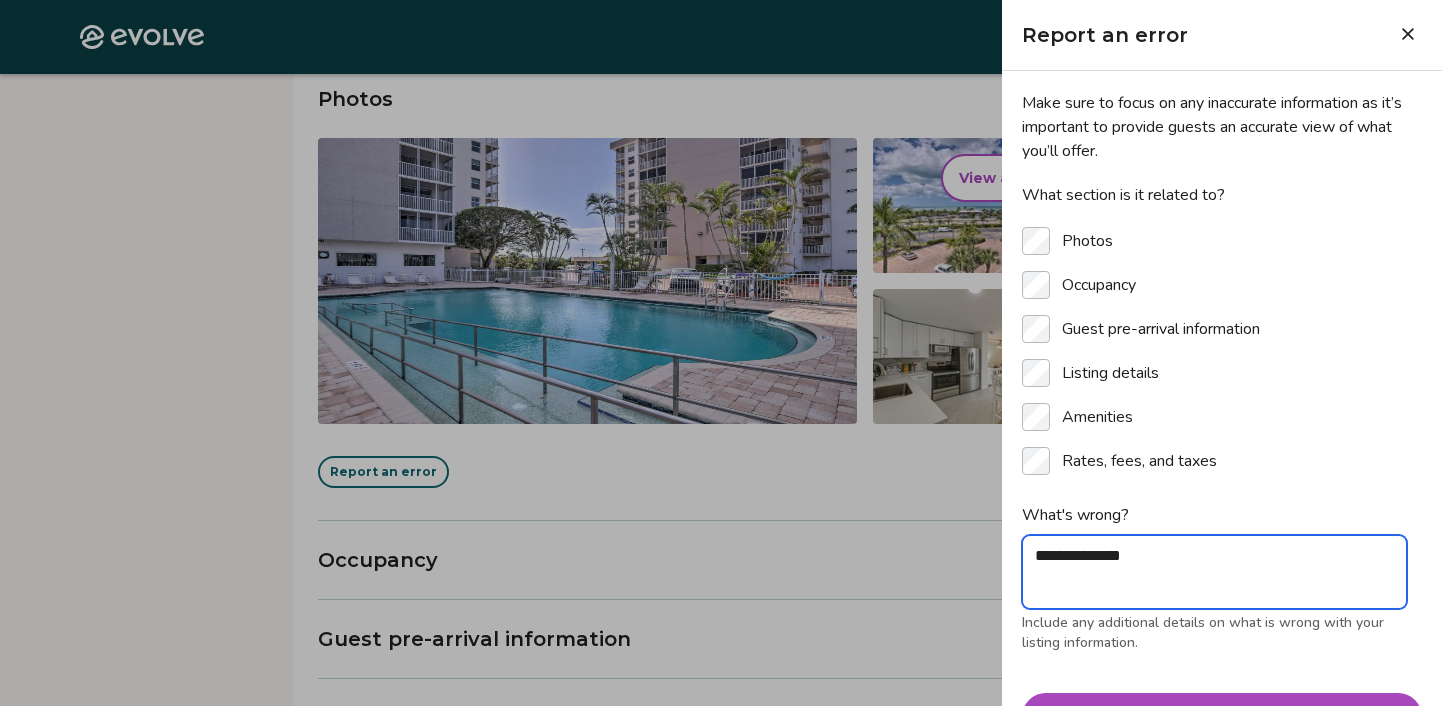 type on "**********" 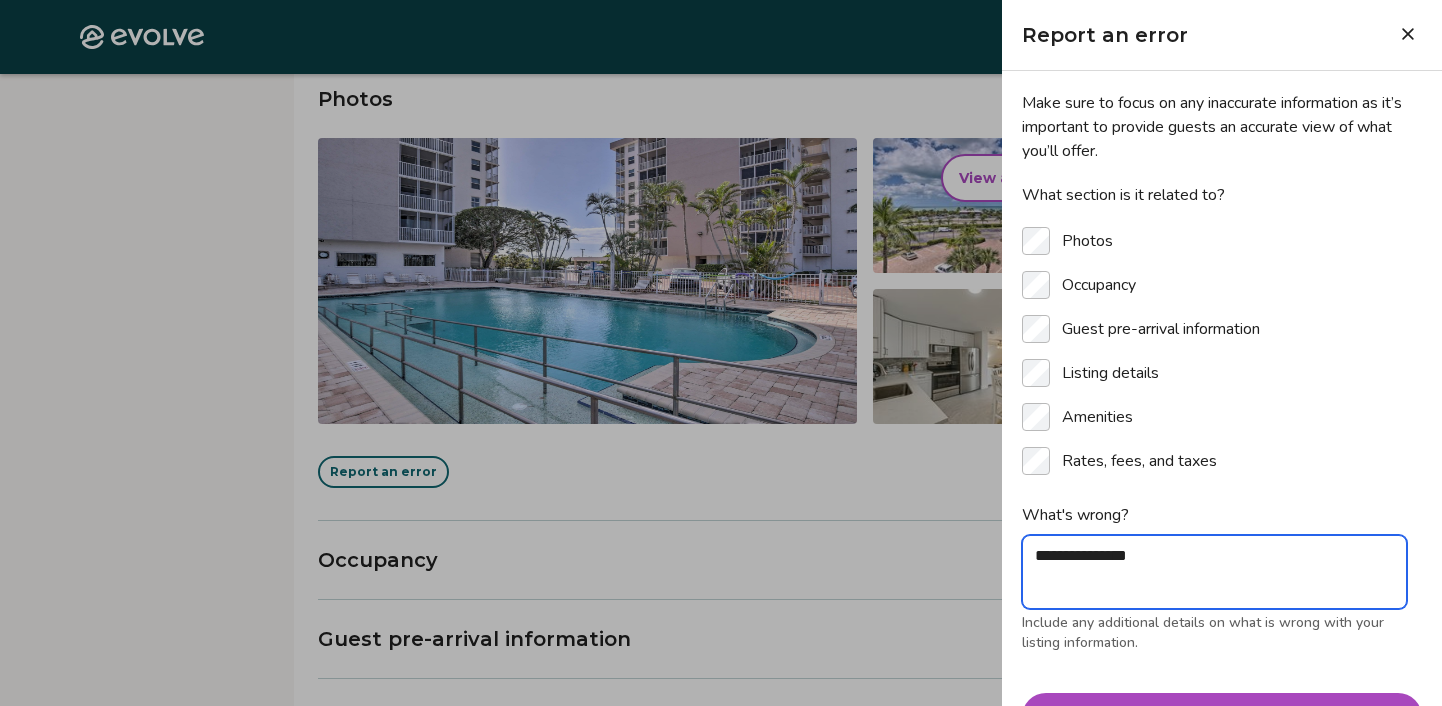 type on "**********" 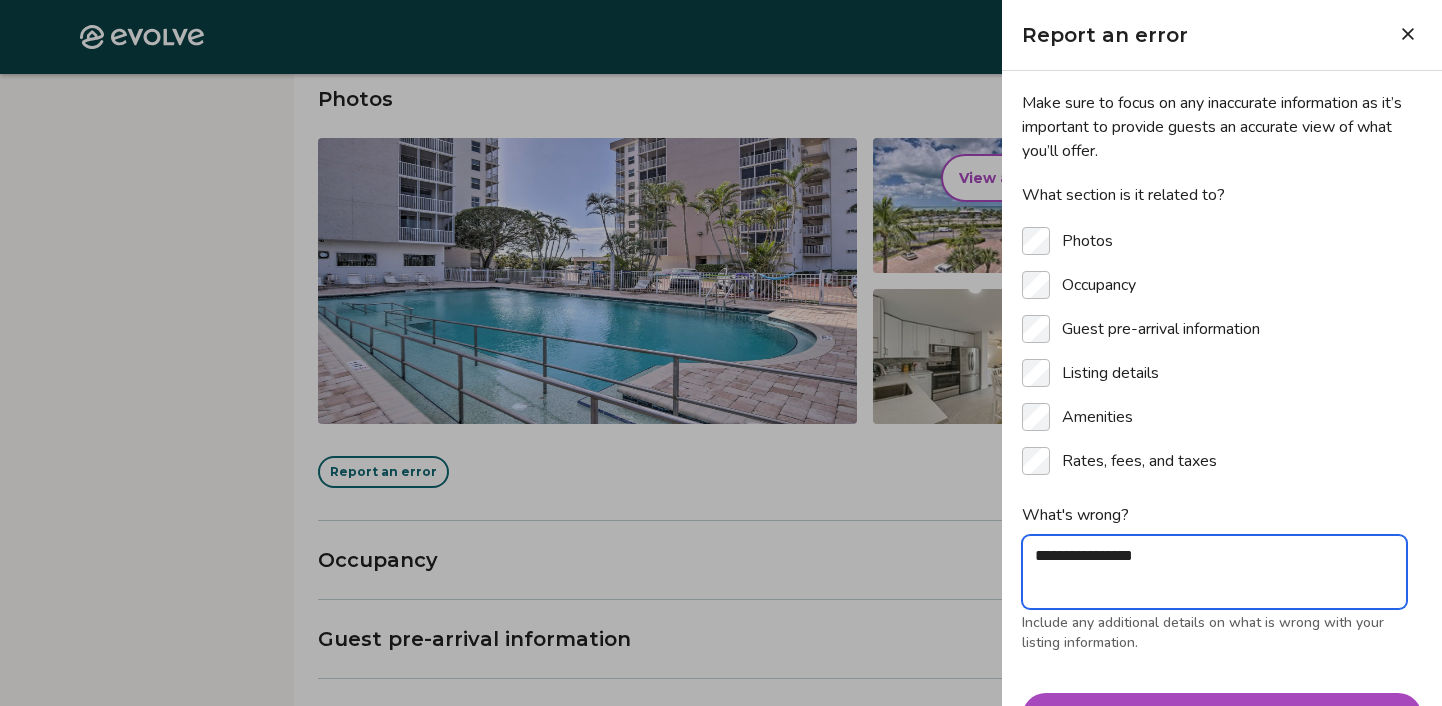 type on "**********" 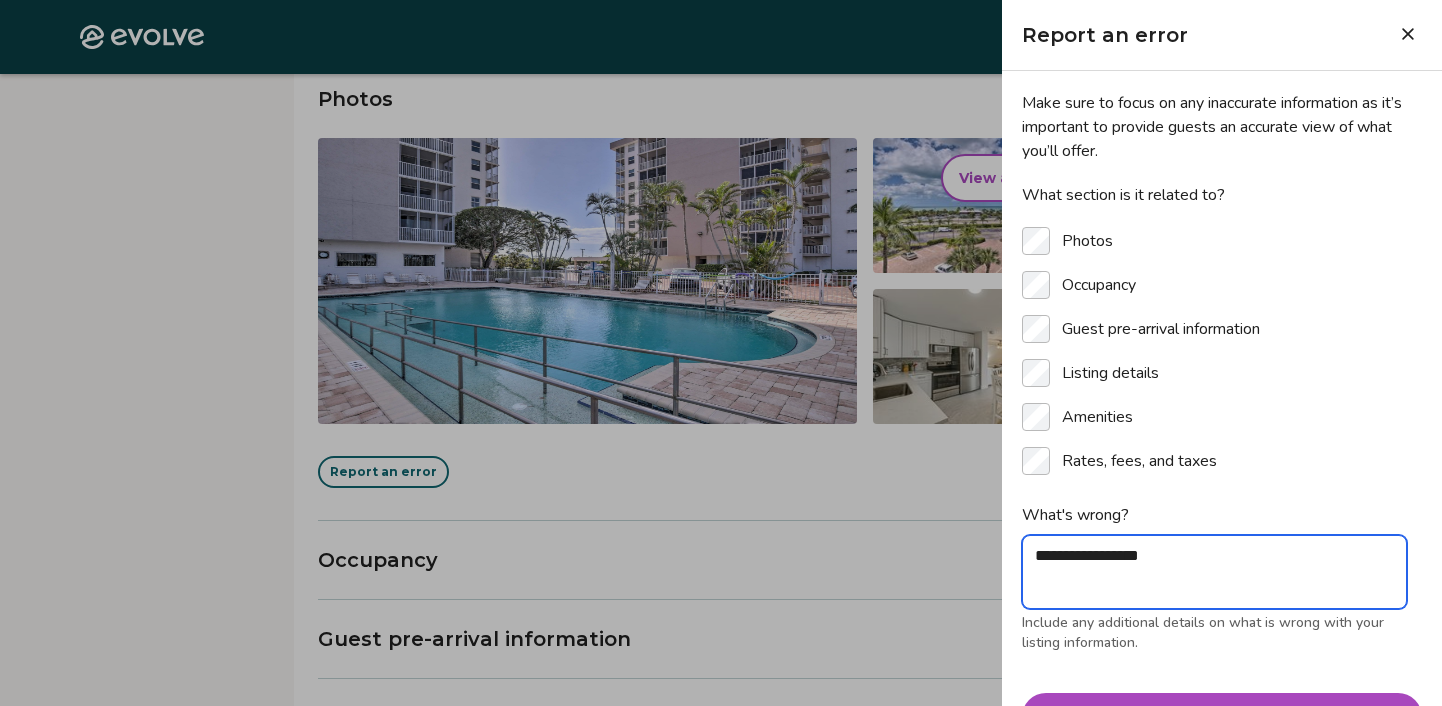type on "*" 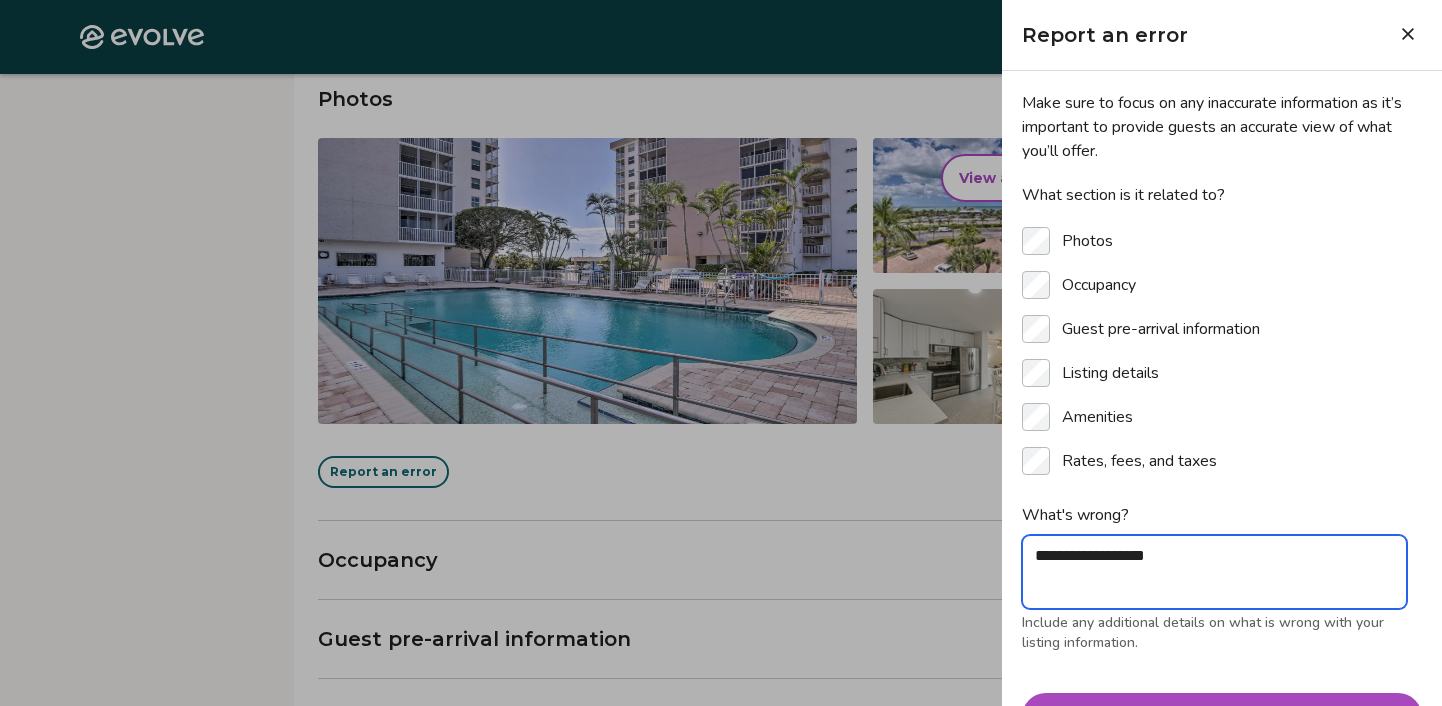 type on "**********" 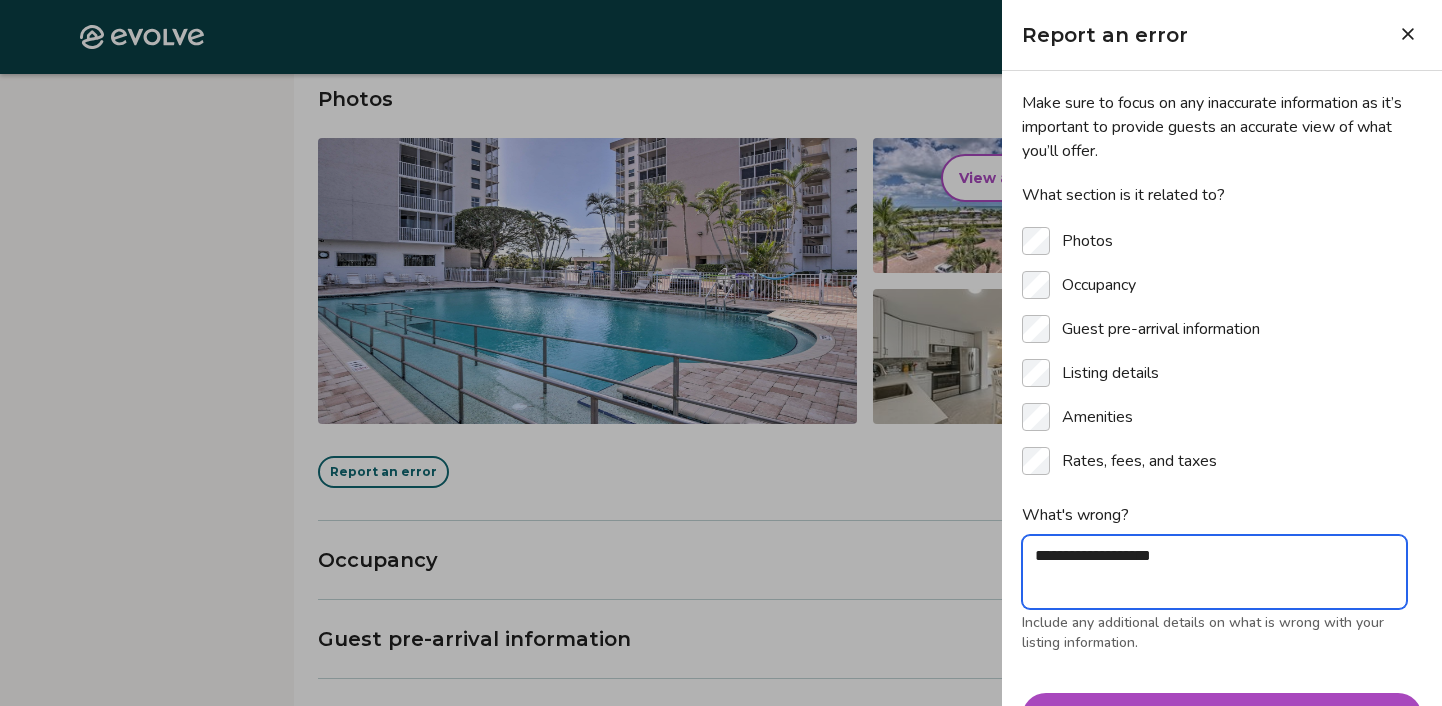 type on "**********" 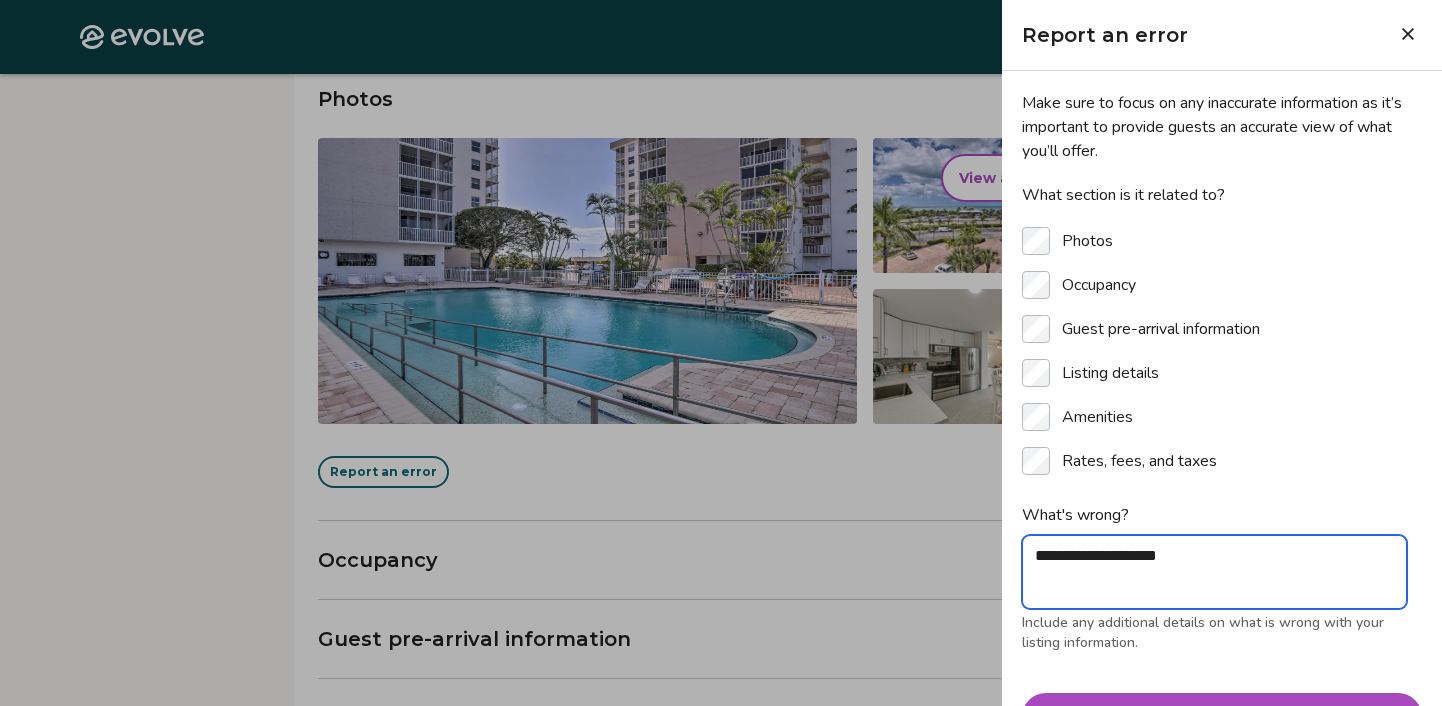 type on "**********" 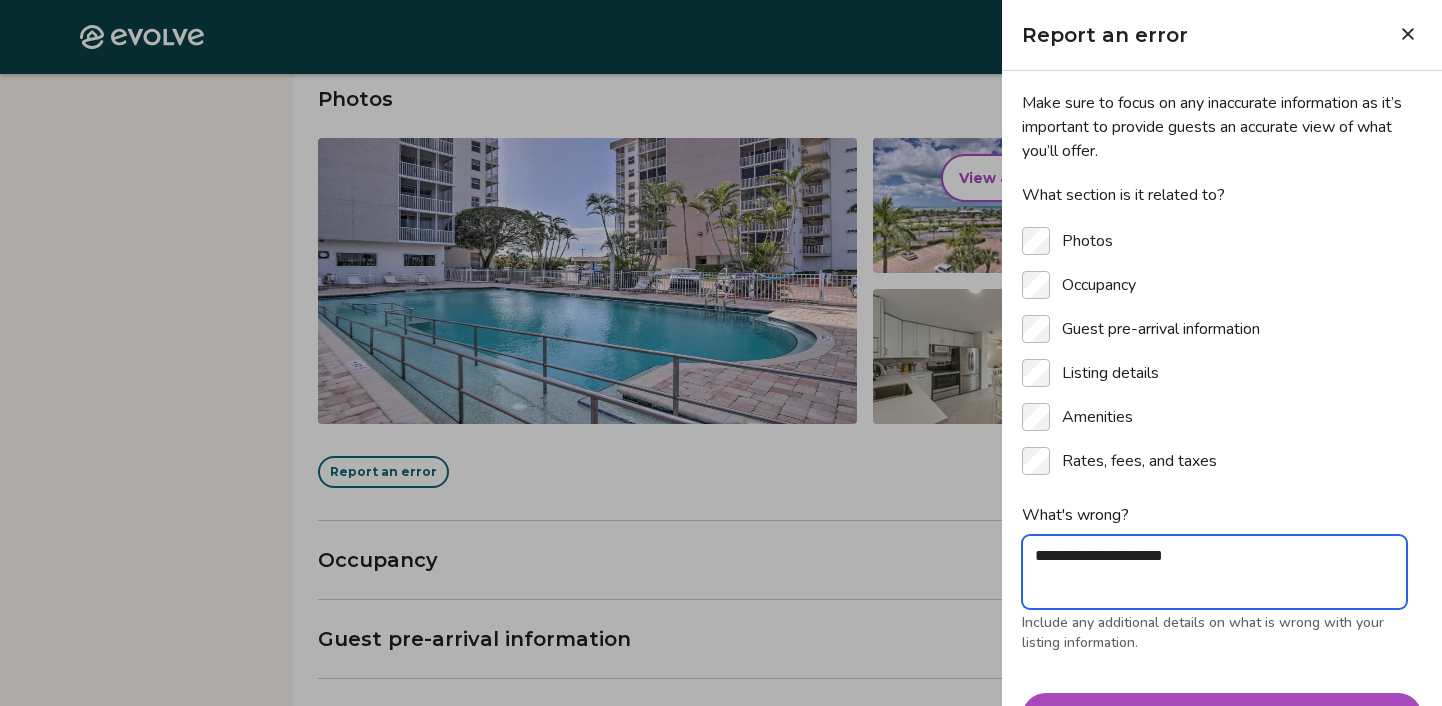 type on "**********" 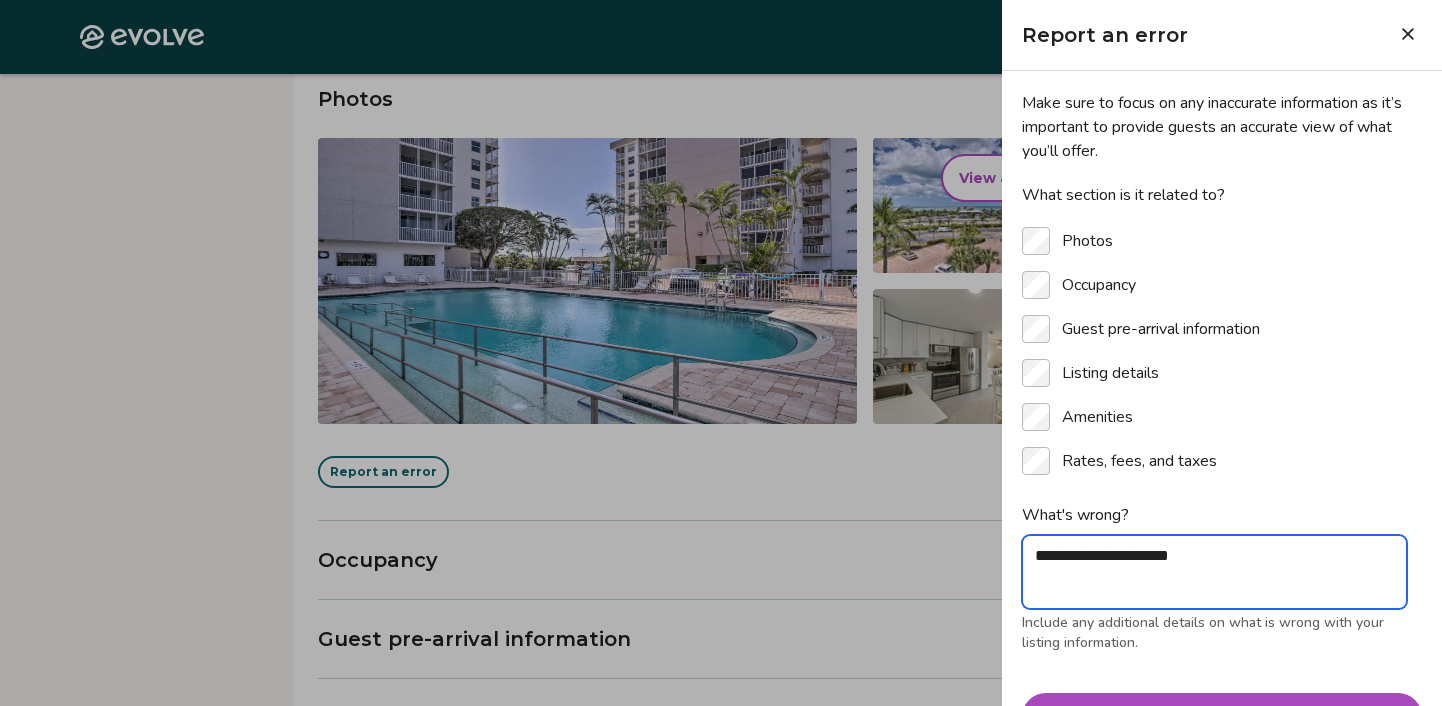type on "**********" 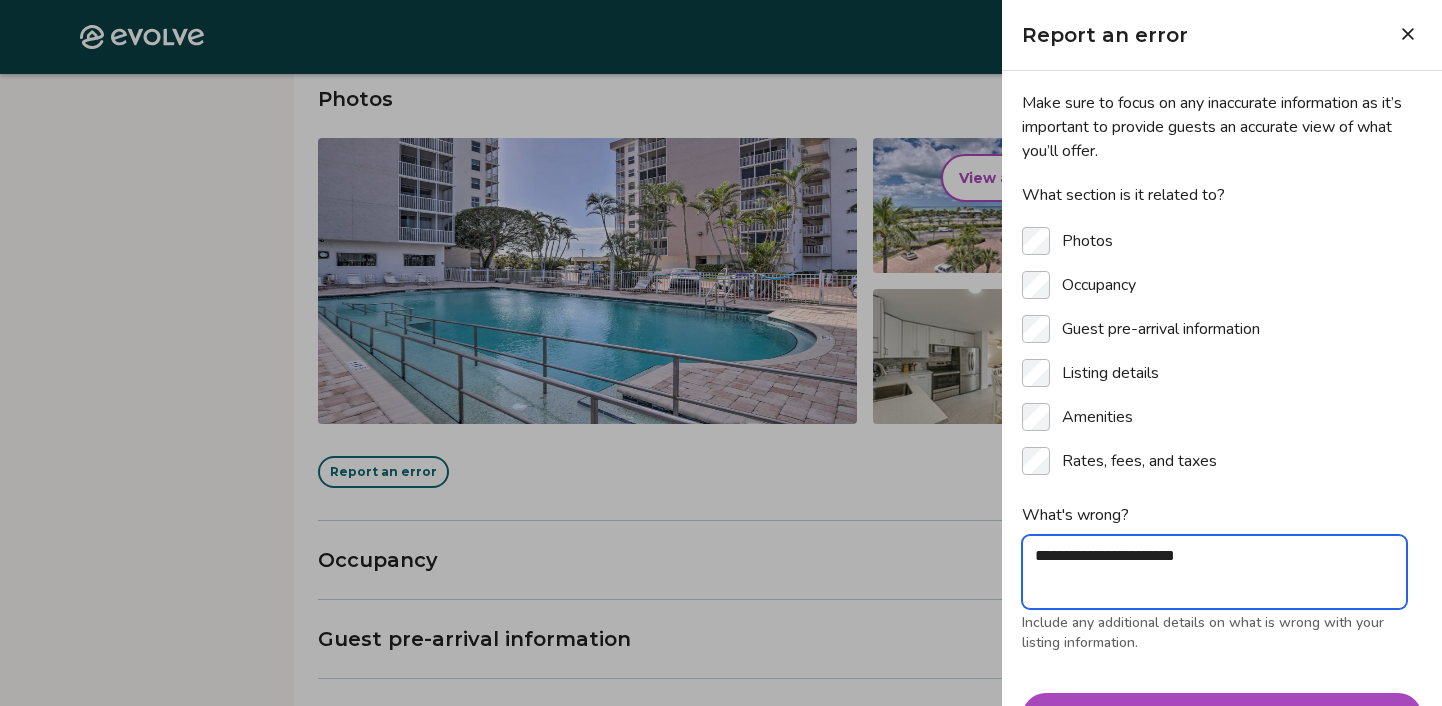 type on "**********" 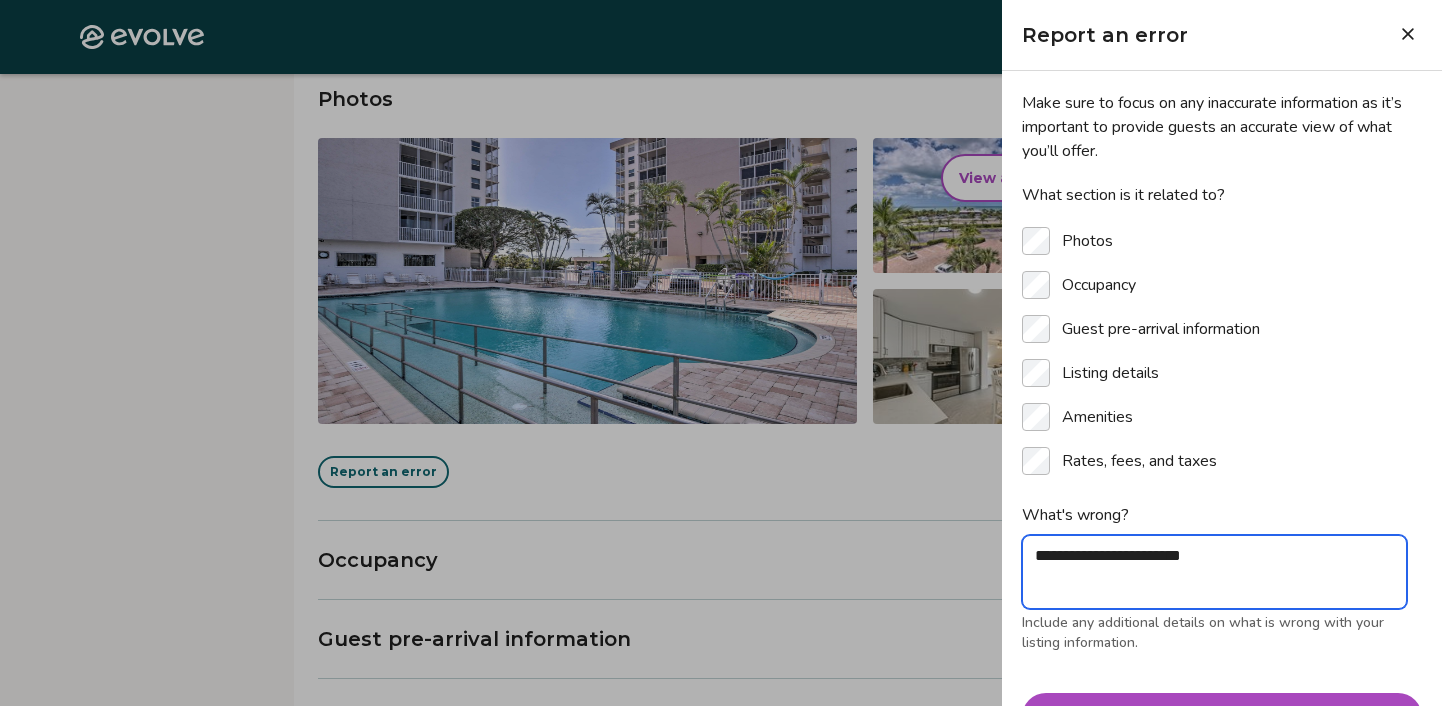 type on "**********" 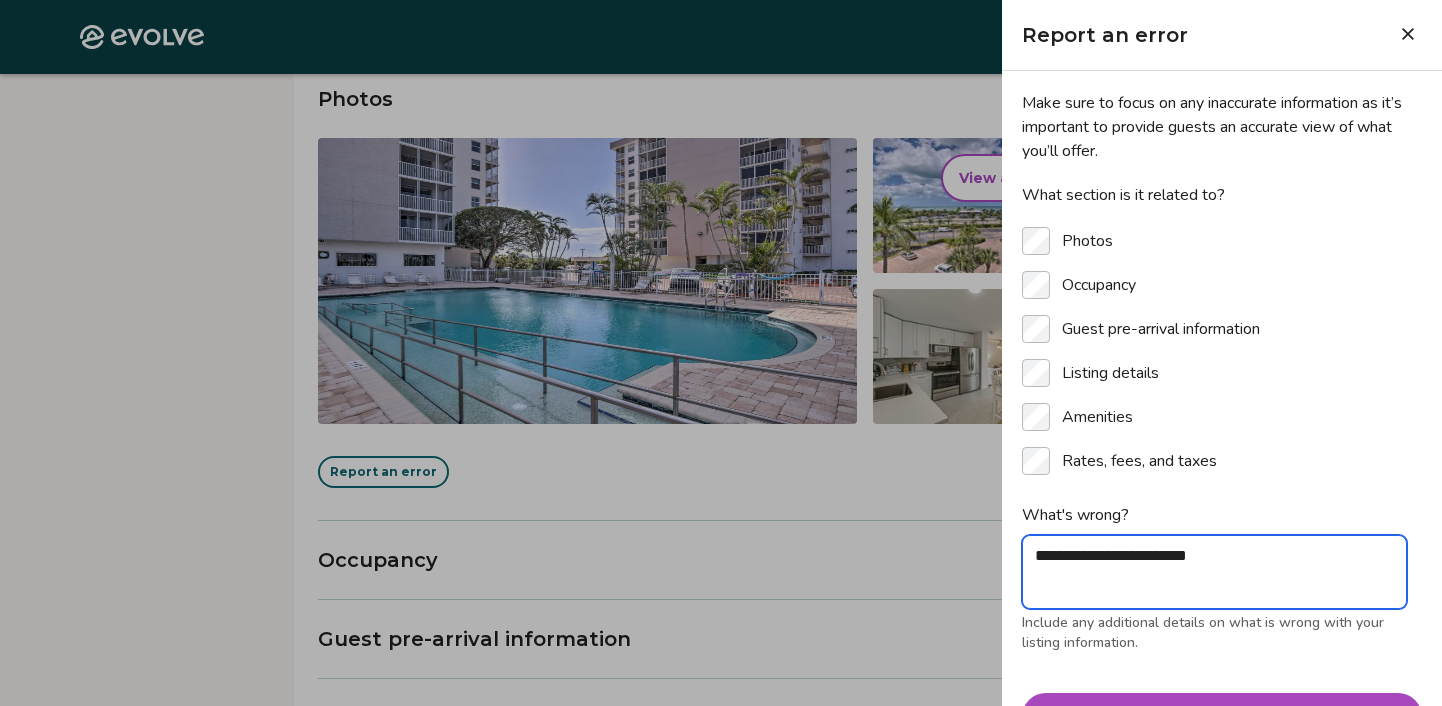 type on "**********" 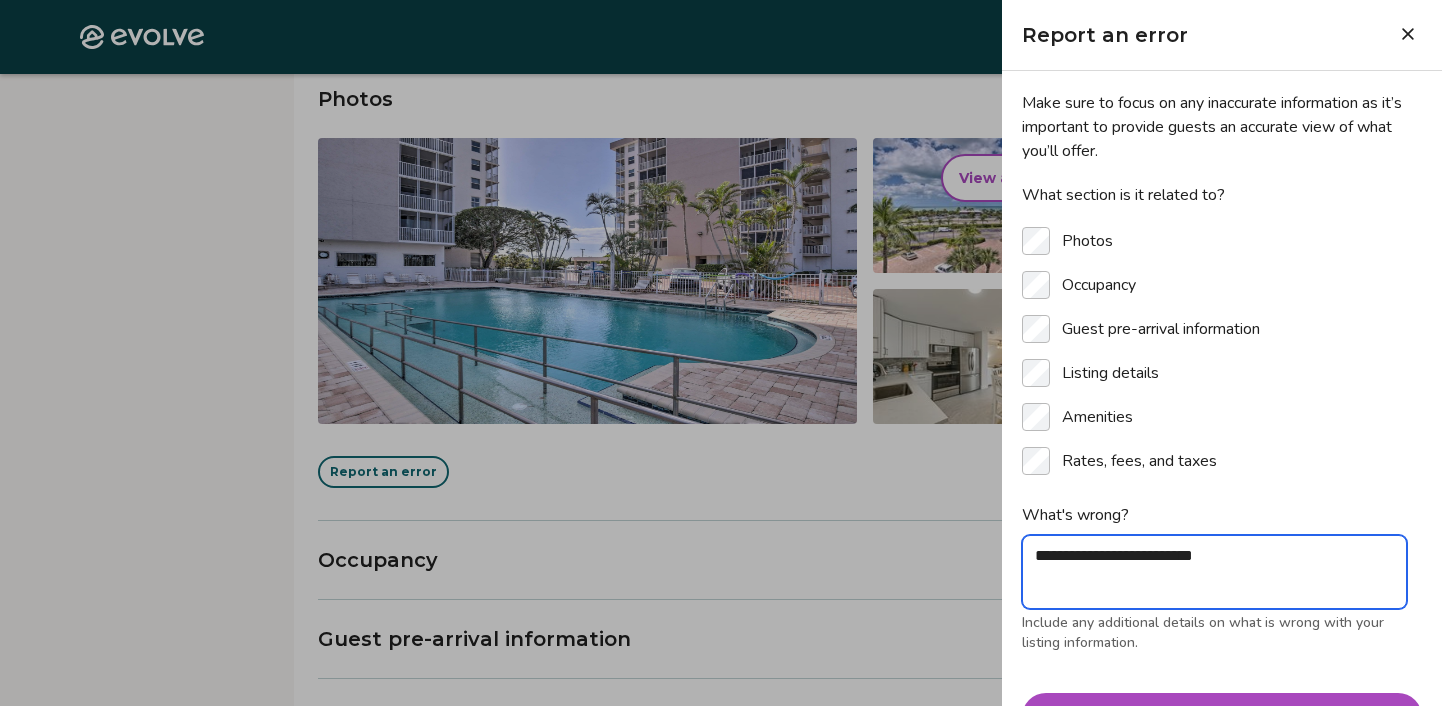 type on "**********" 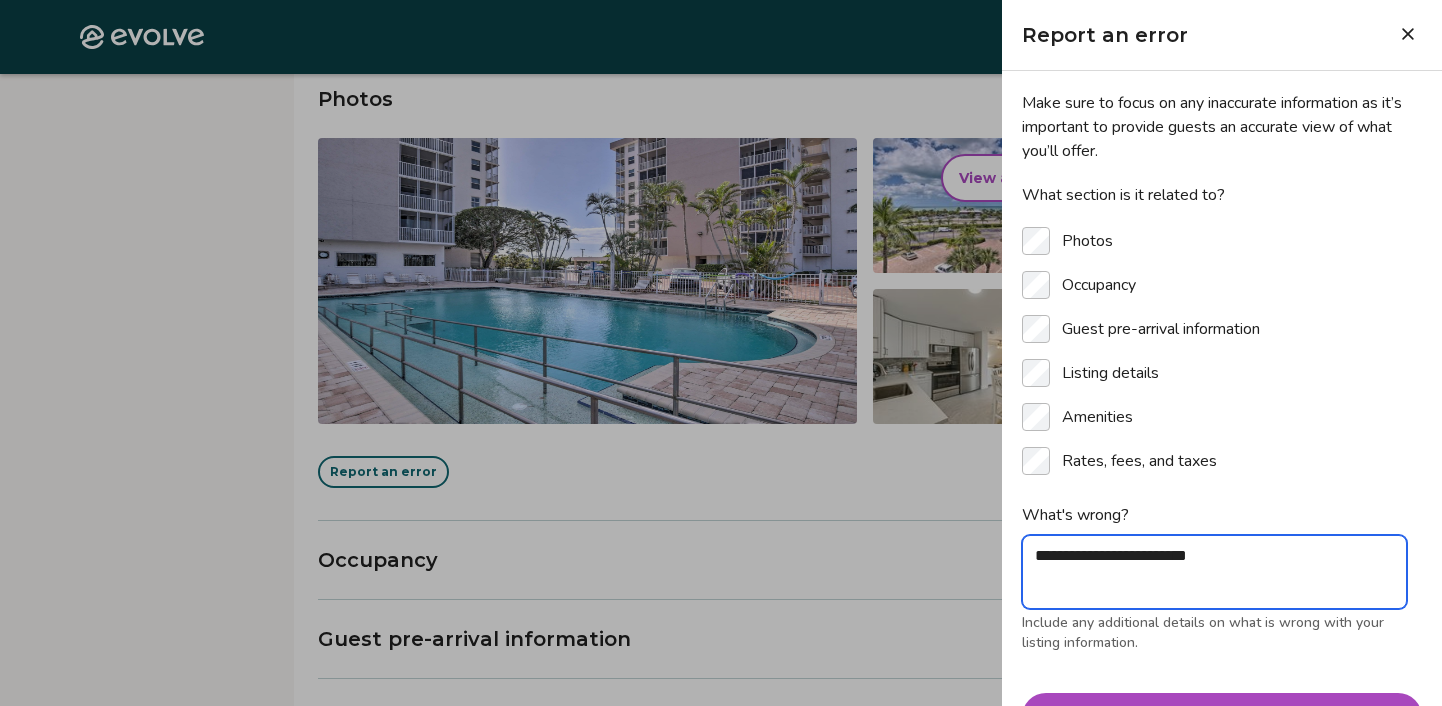 type on "**********" 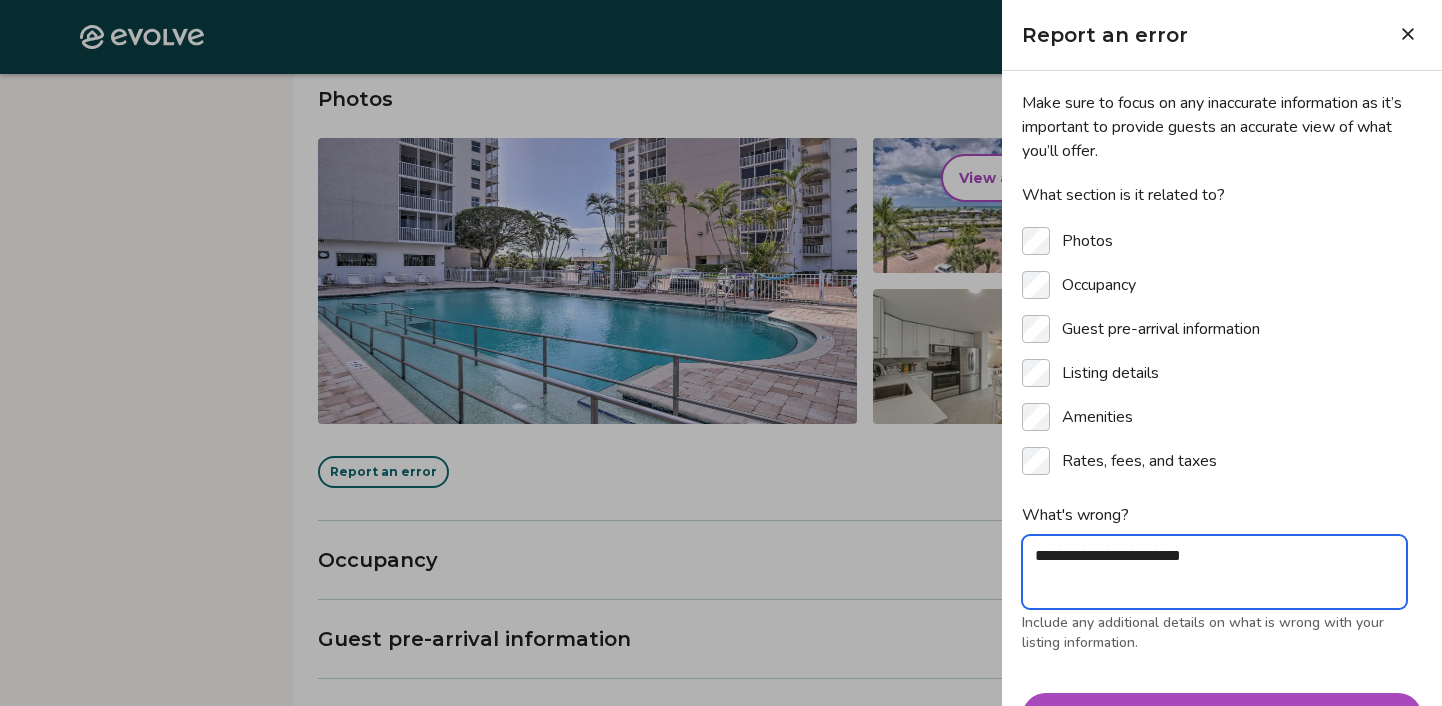 type on "**********" 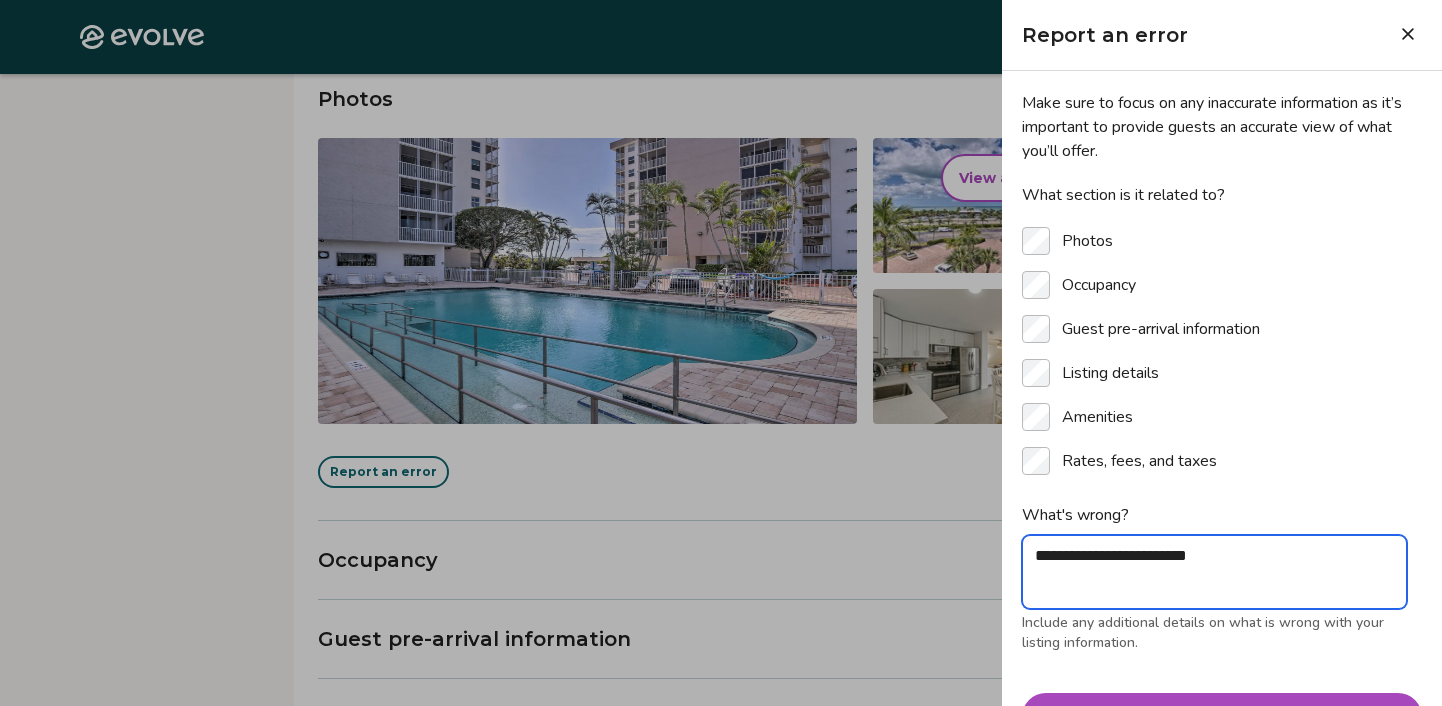 type on "**********" 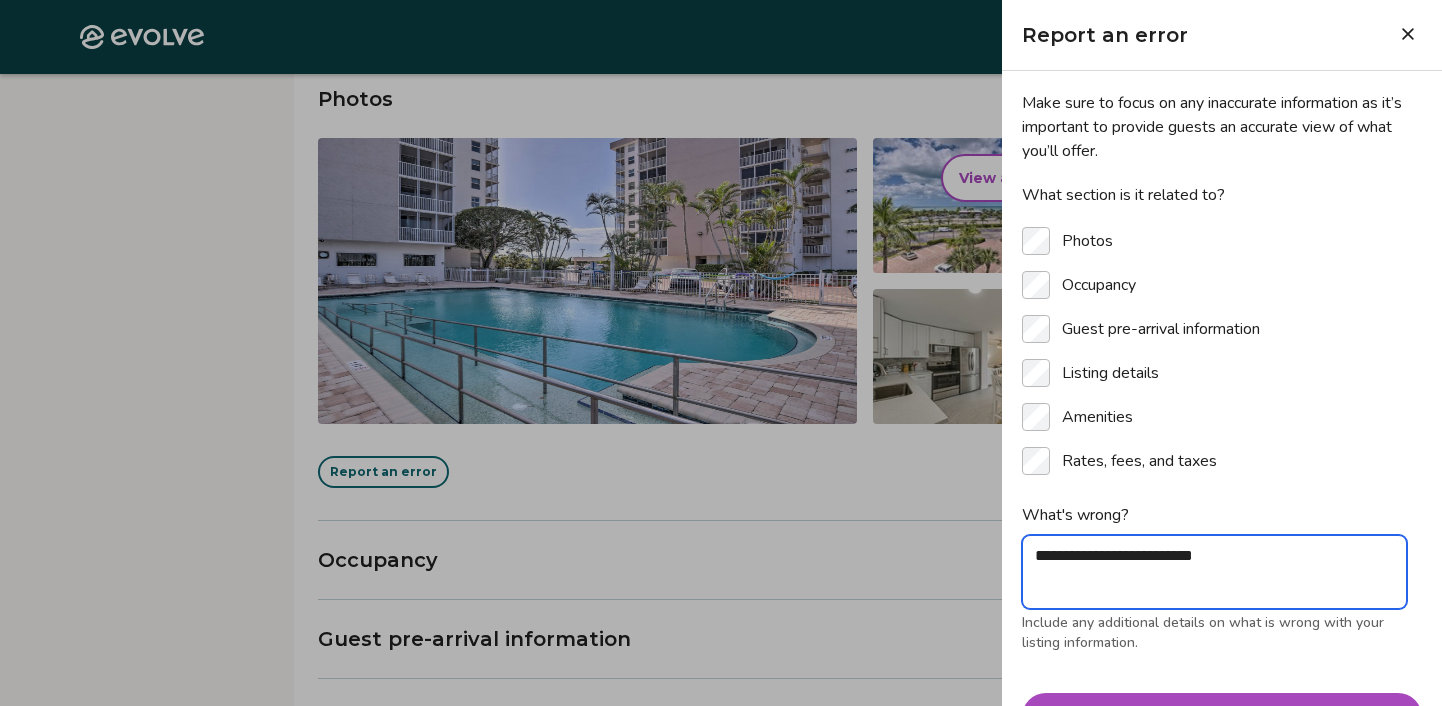 type on "**********" 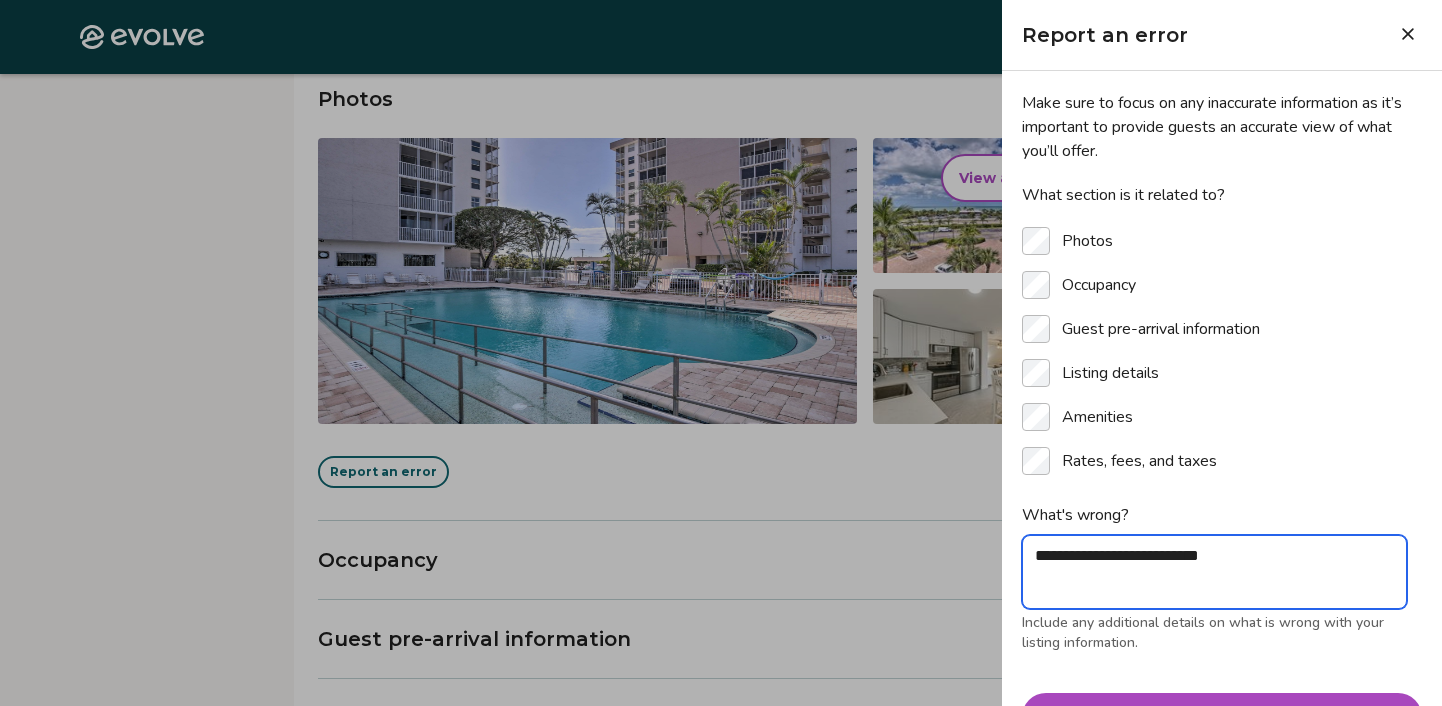 type on "**********" 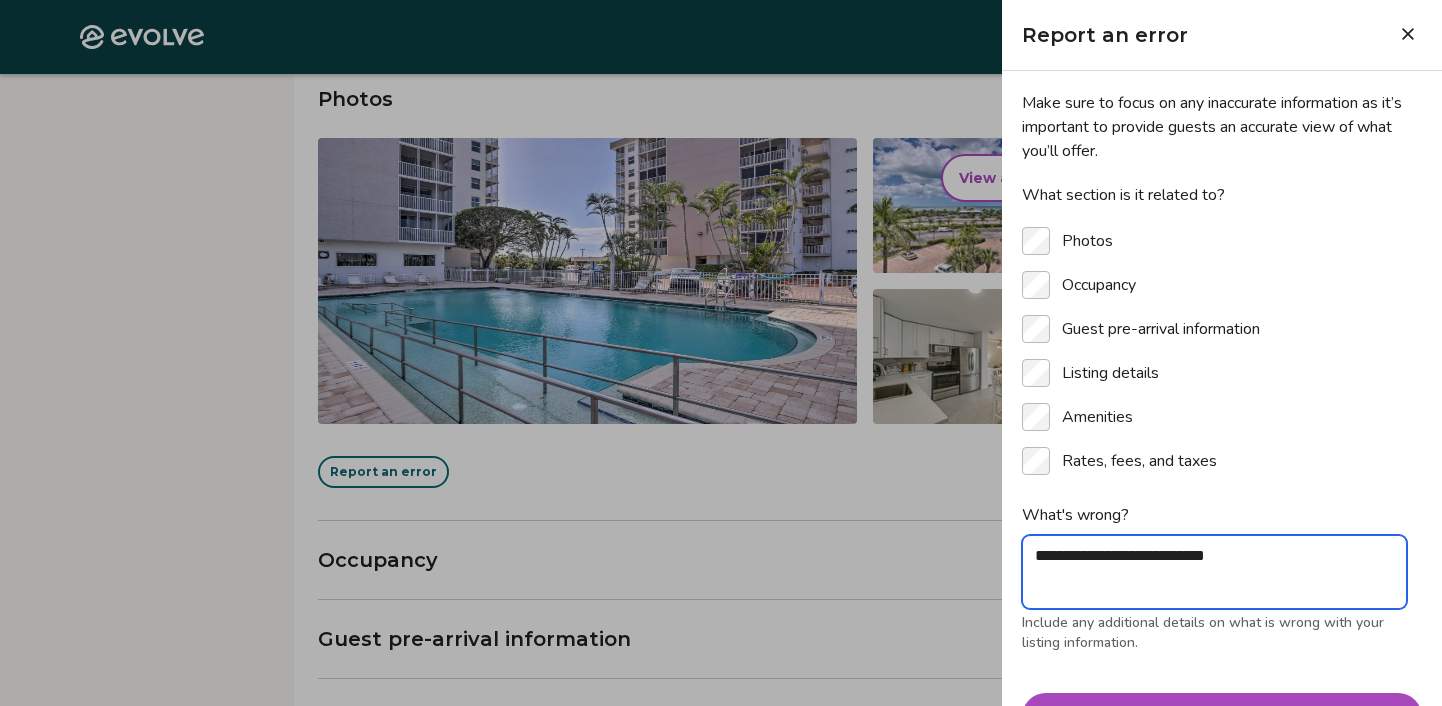 type on "*" 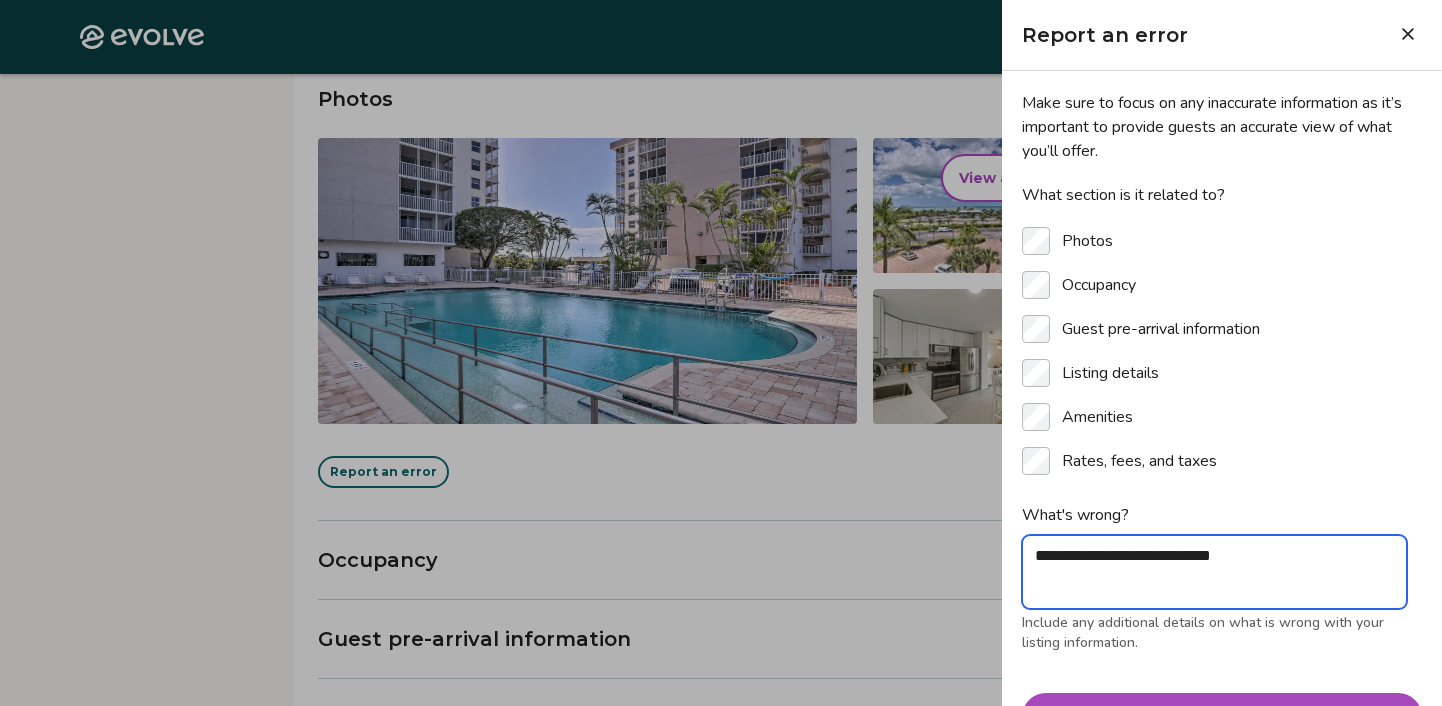type on "**********" 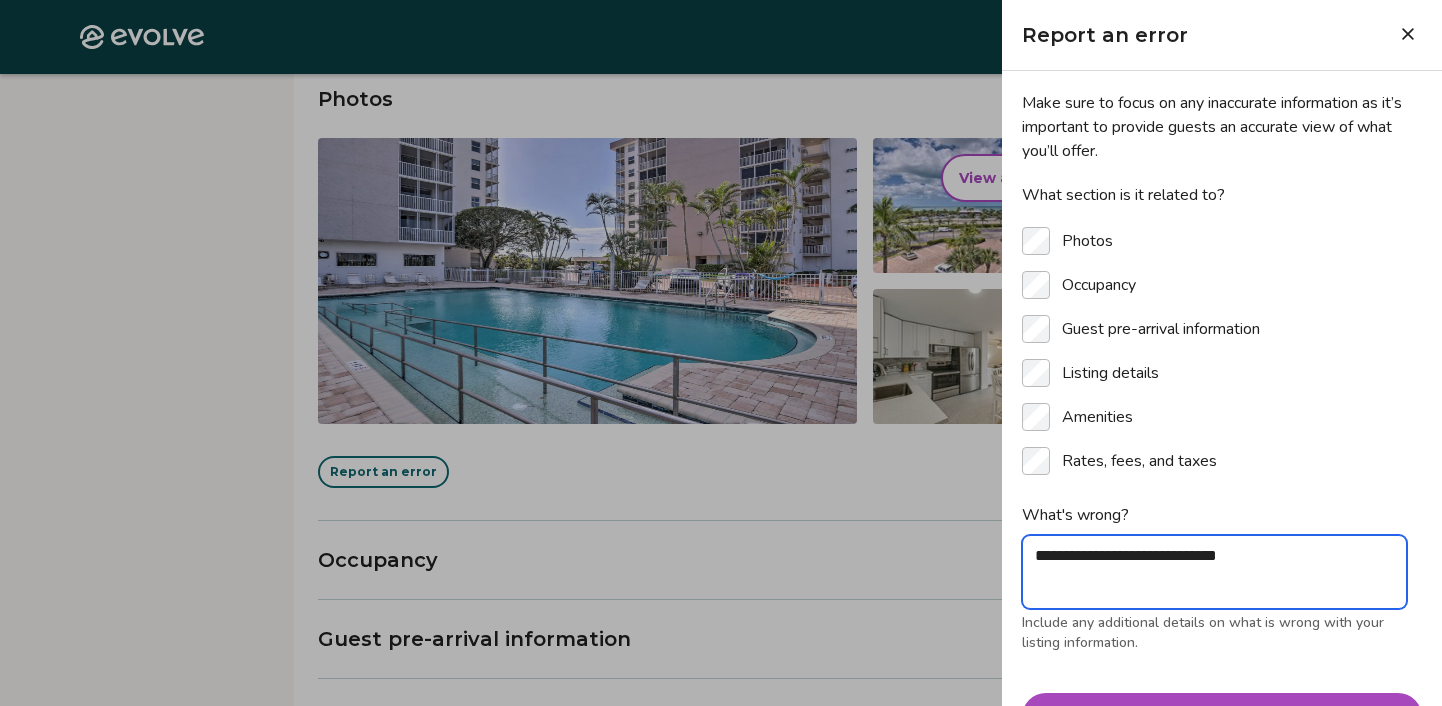 type on "**********" 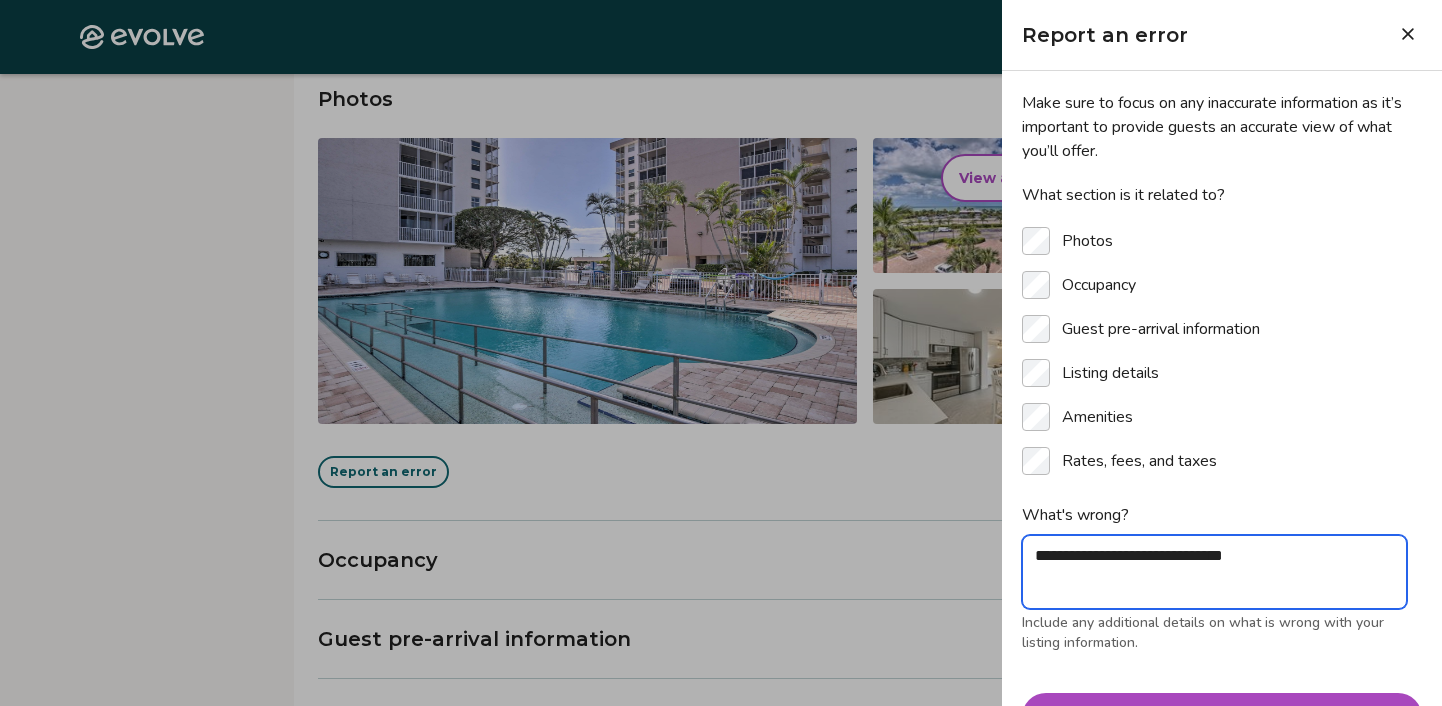 type on "**********" 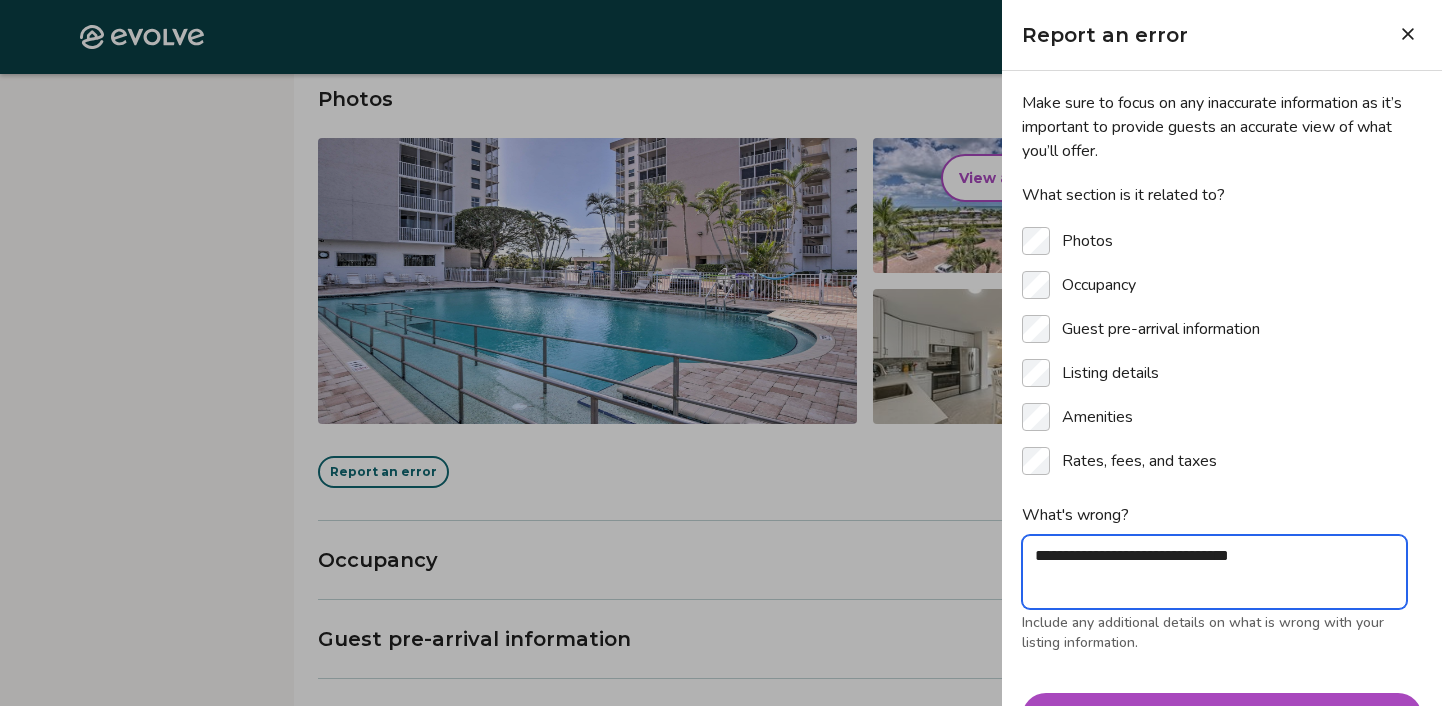 type on "**********" 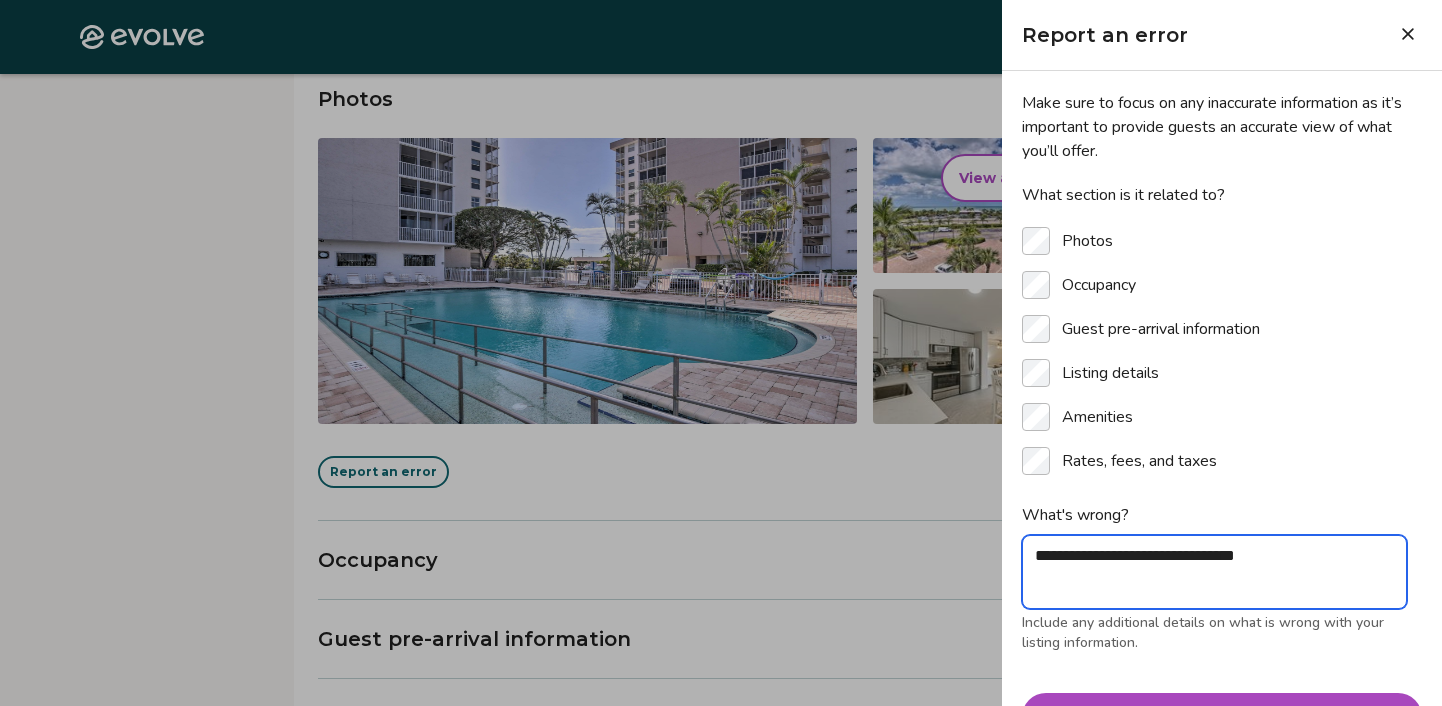 type on "**********" 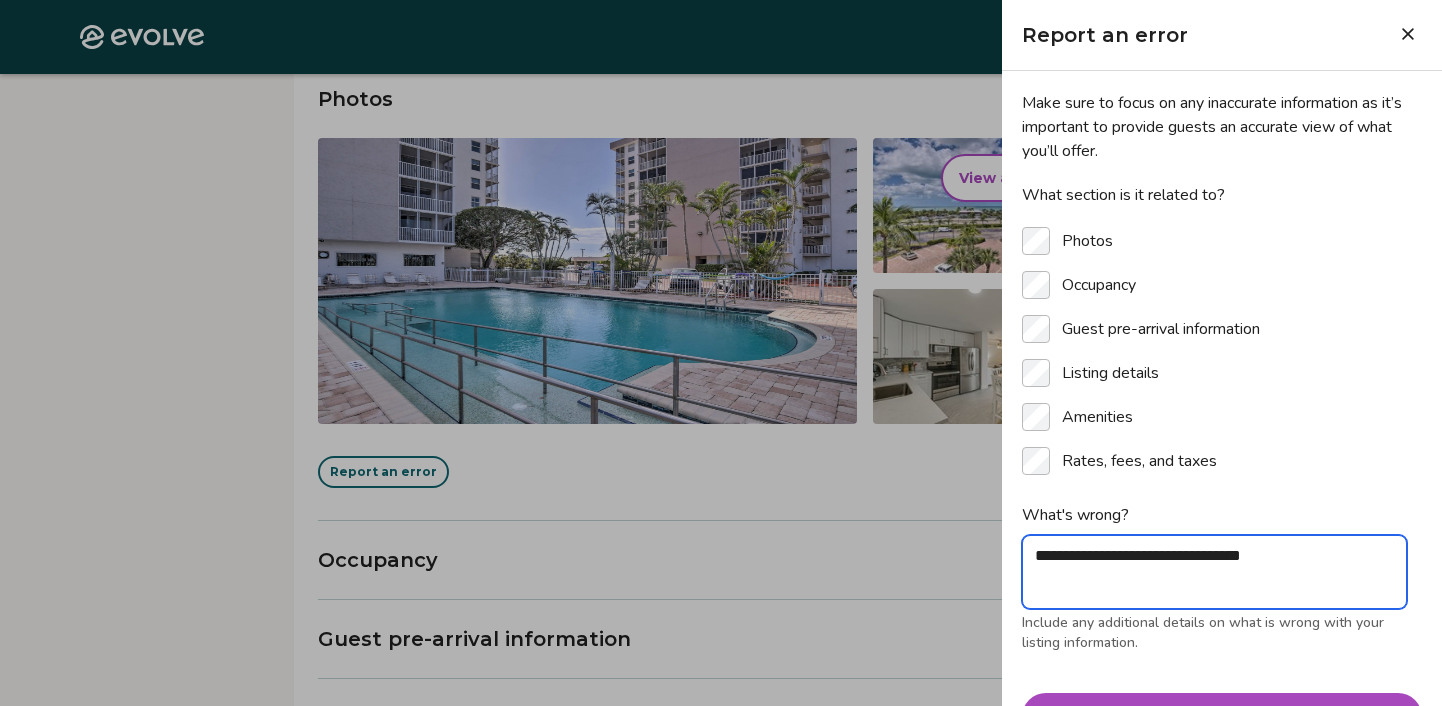 type on "**********" 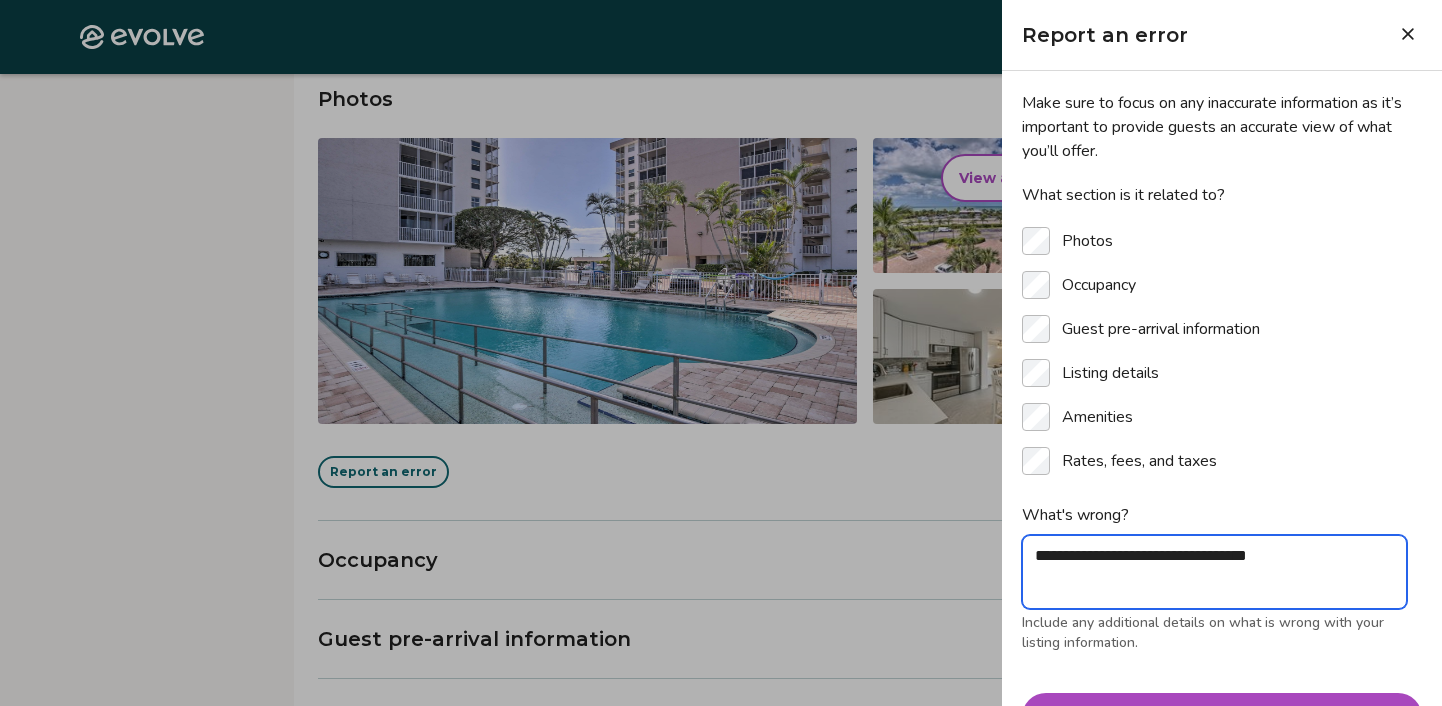 type on "**********" 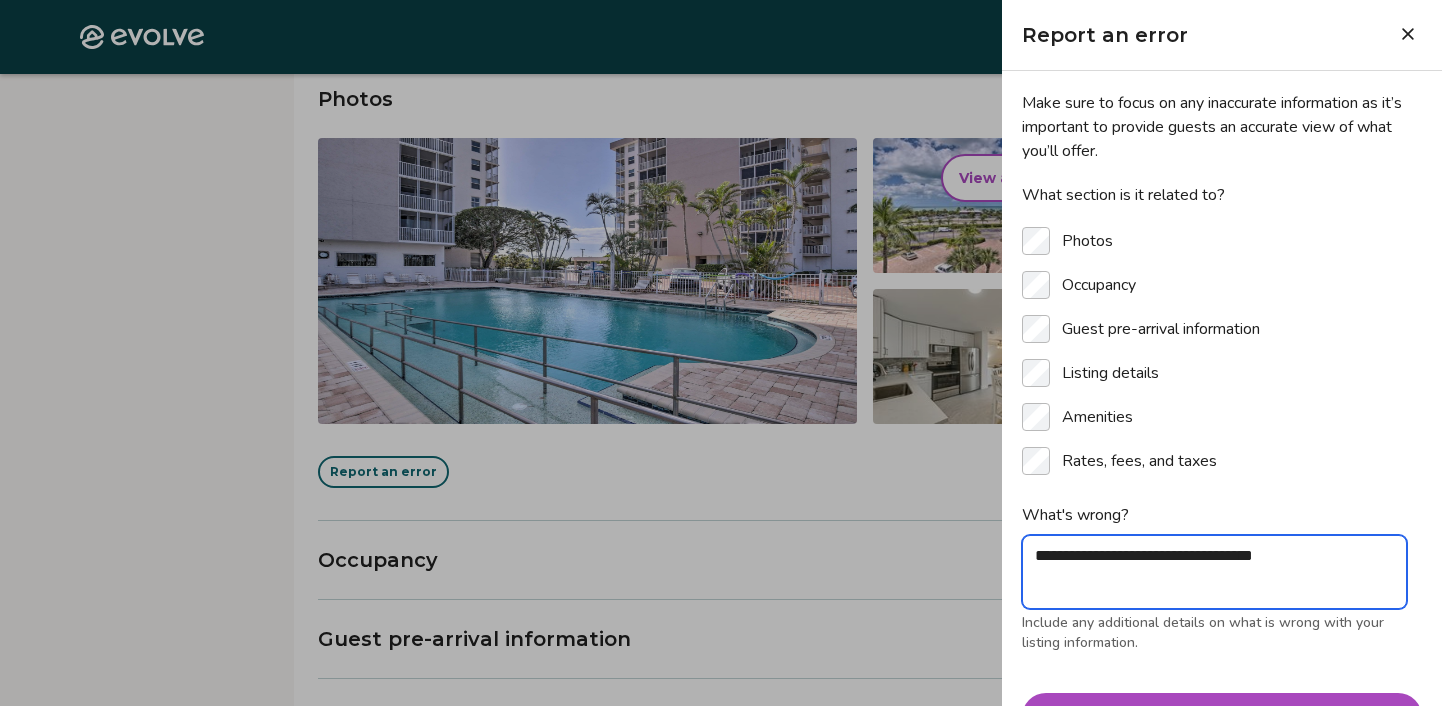 type on "**********" 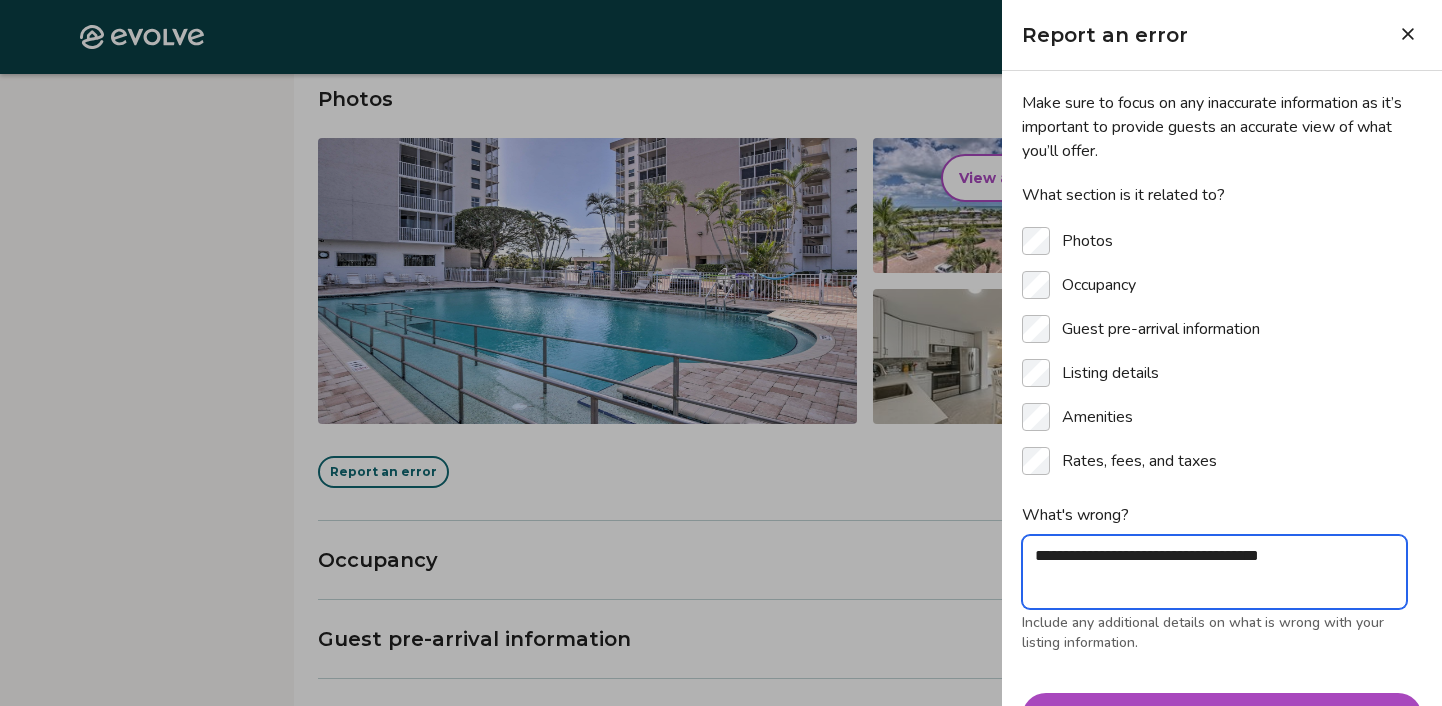 type on "**********" 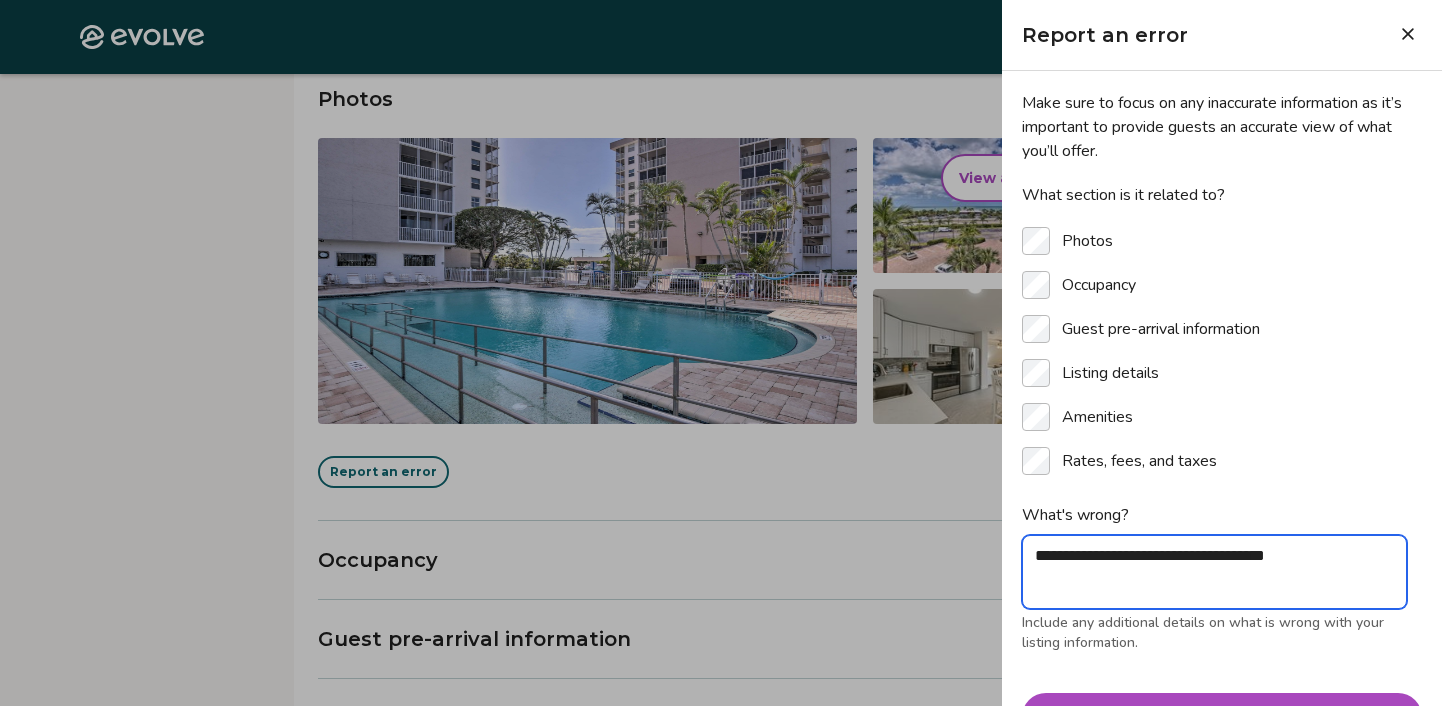 type on "**********" 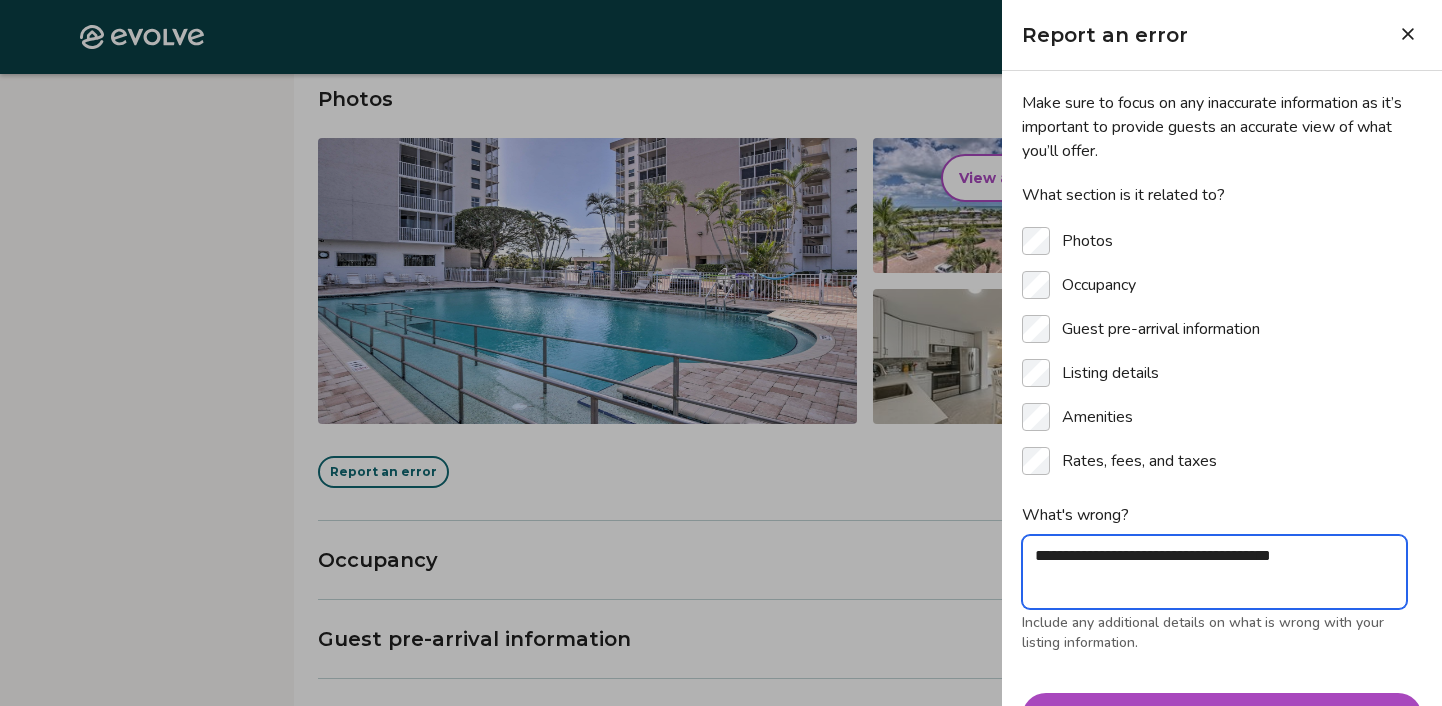 type on "**********" 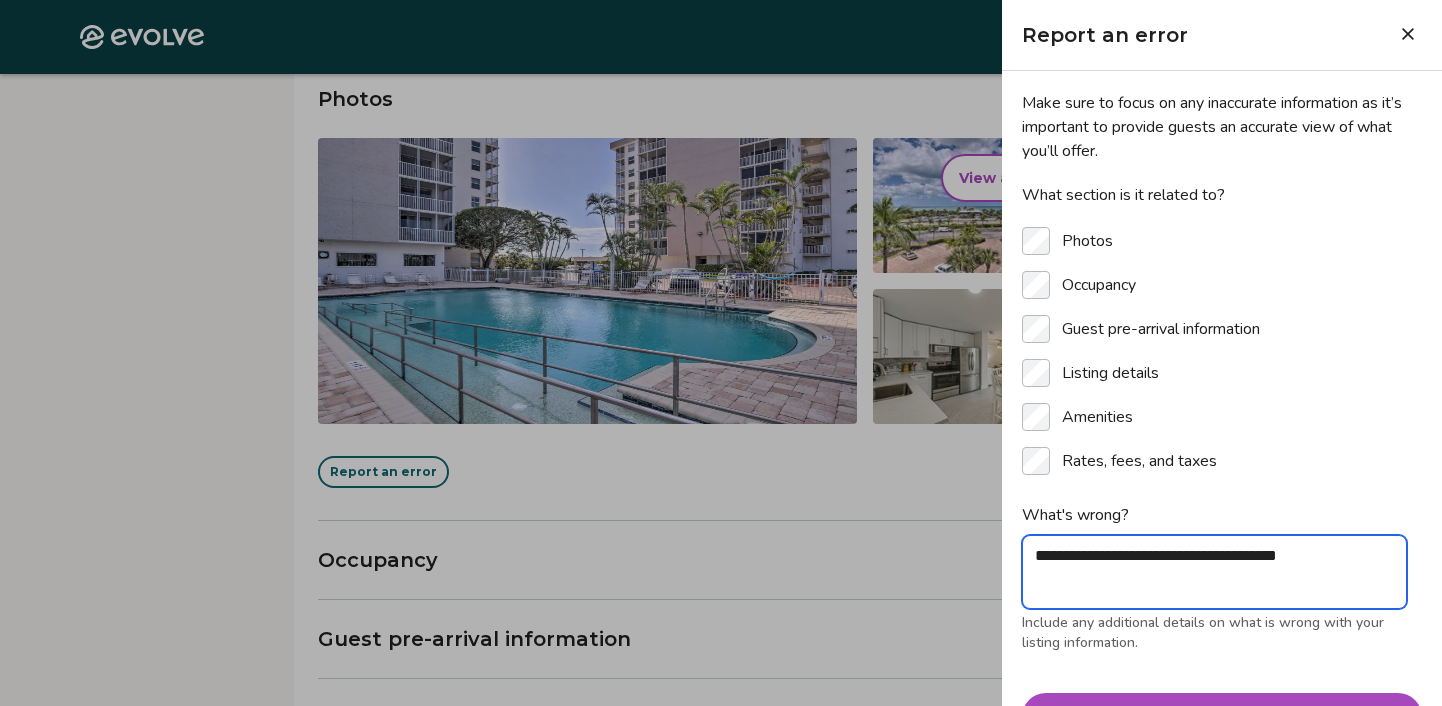 type on "**********" 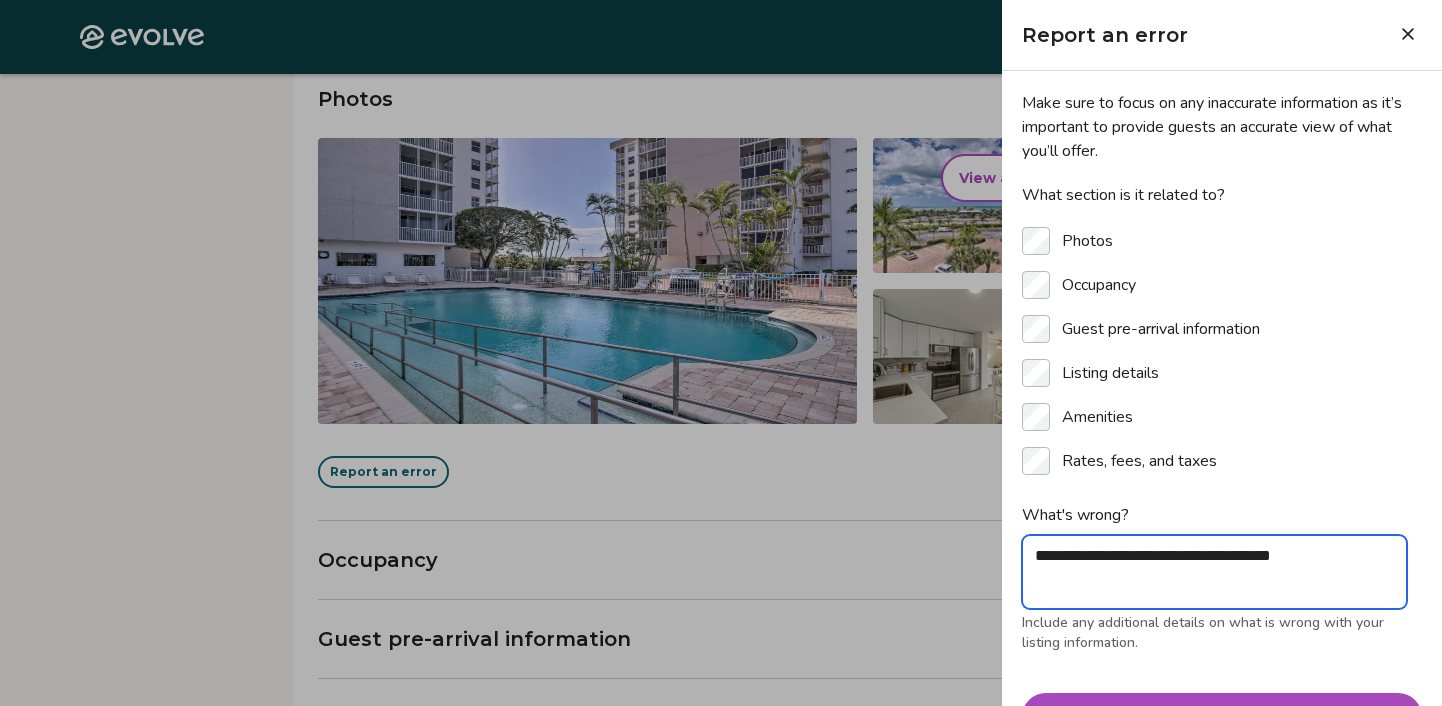 type on "**********" 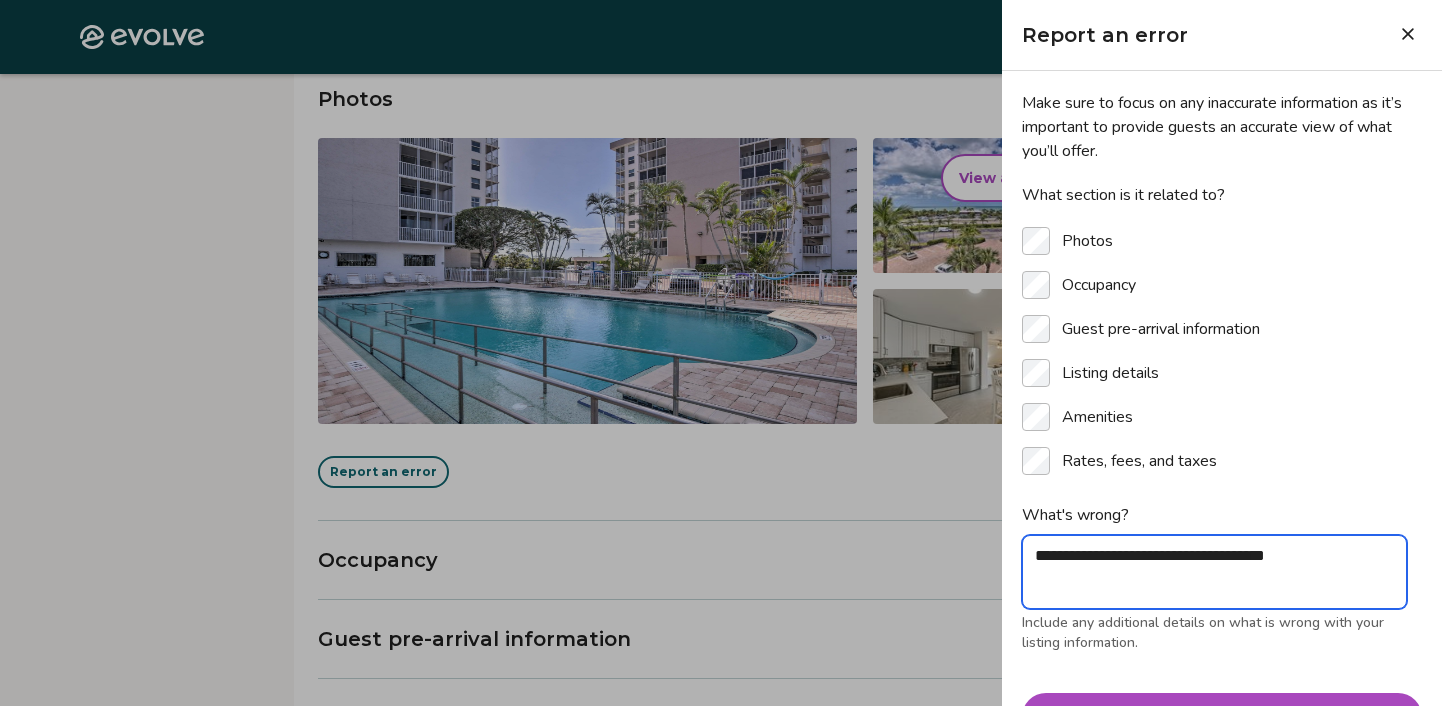 type on "**********" 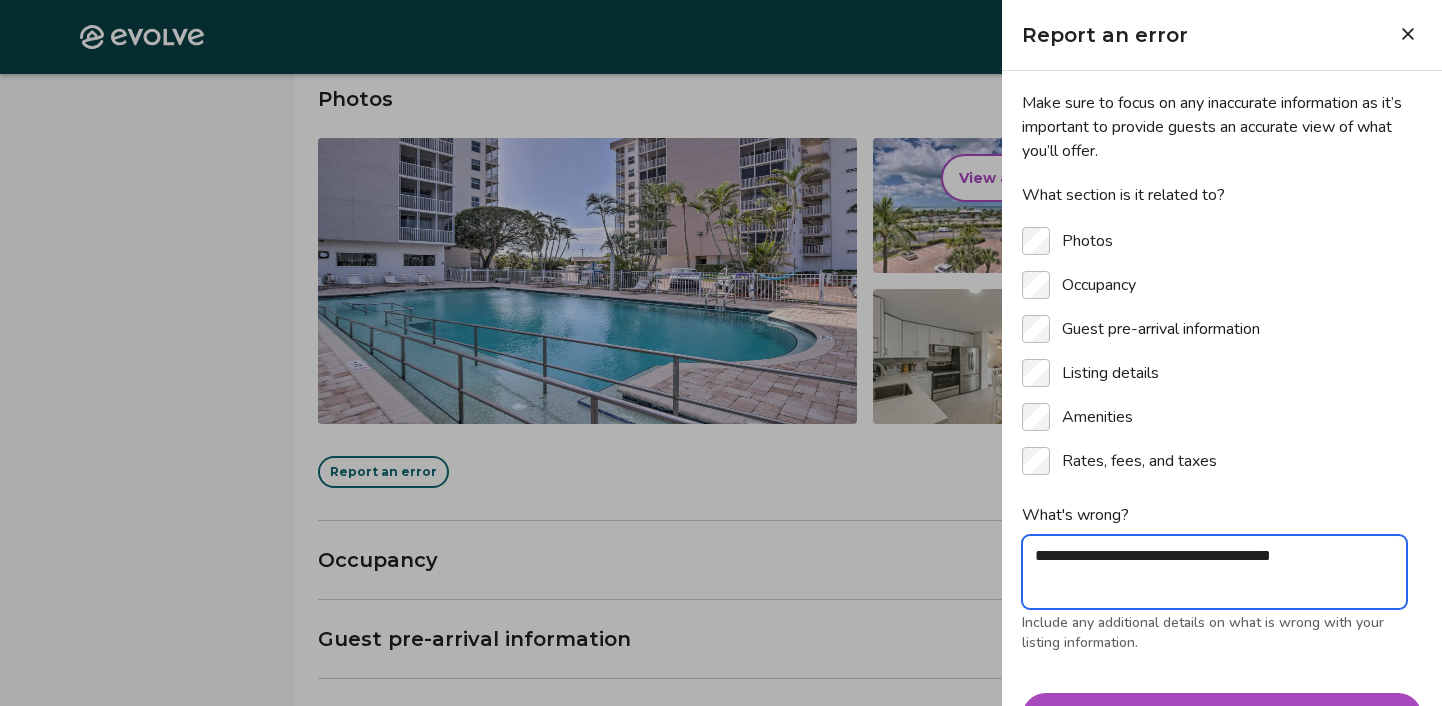 type on "**********" 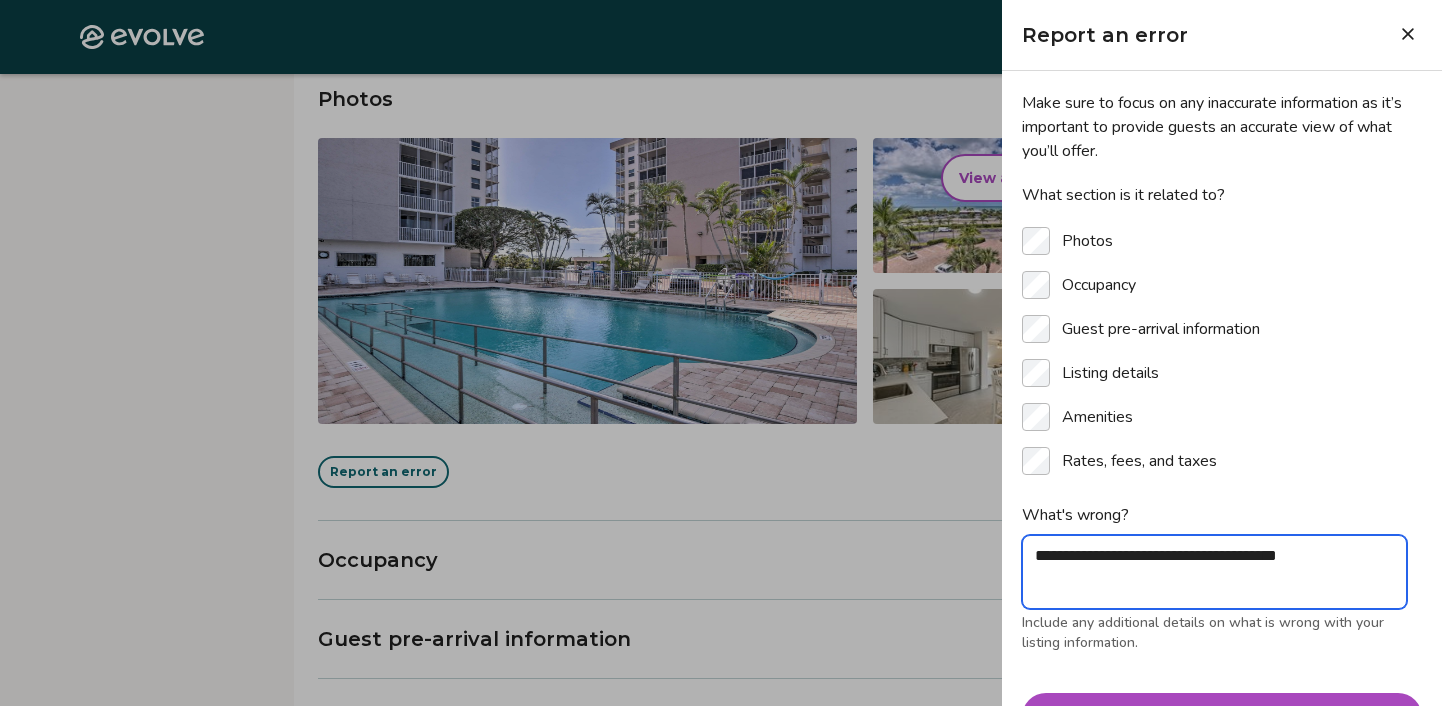 type on "**********" 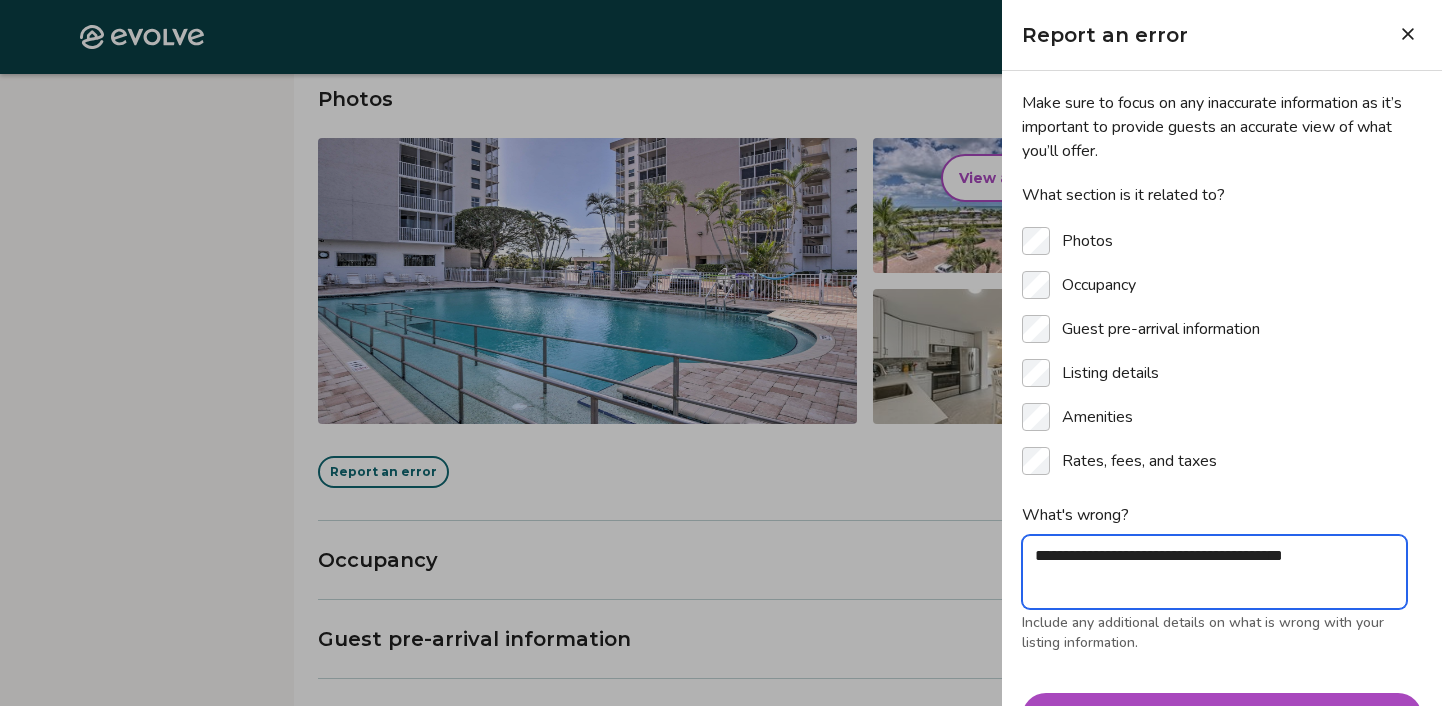 type on "**********" 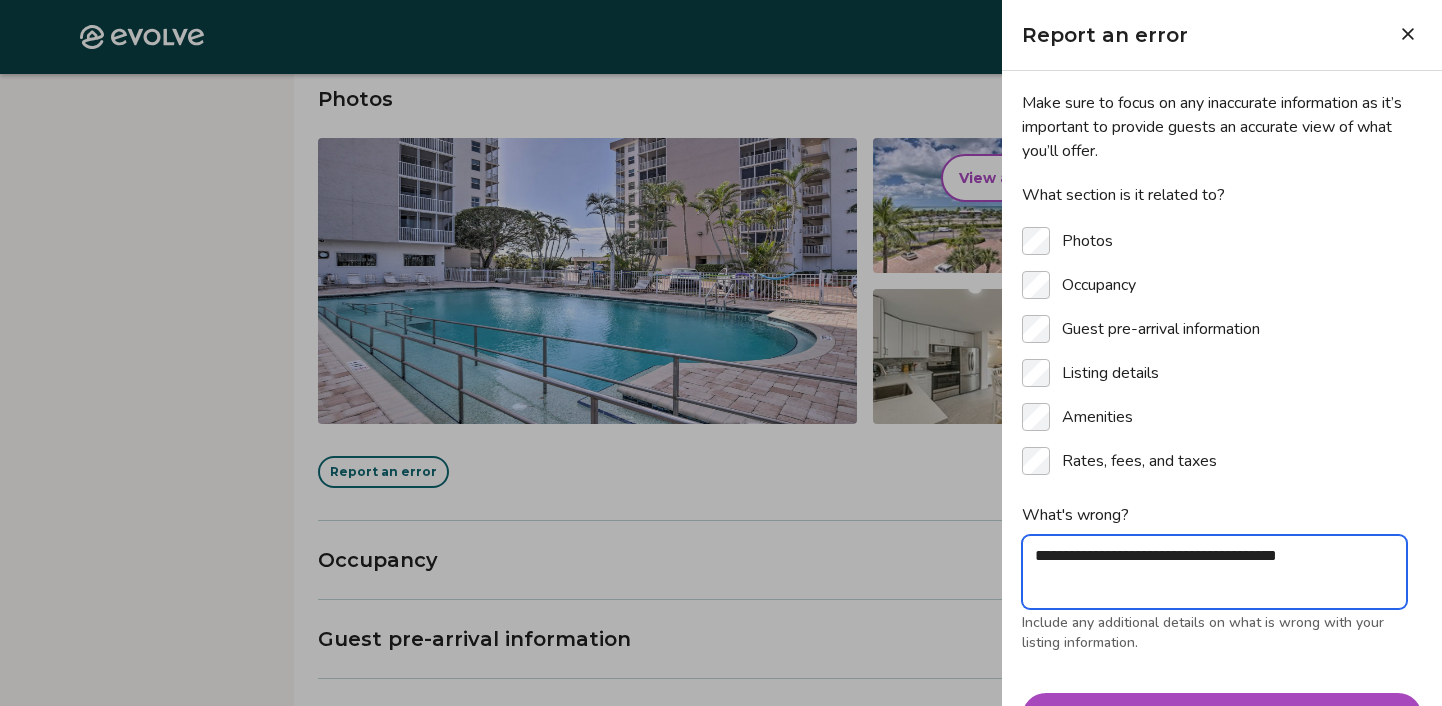 type on "**********" 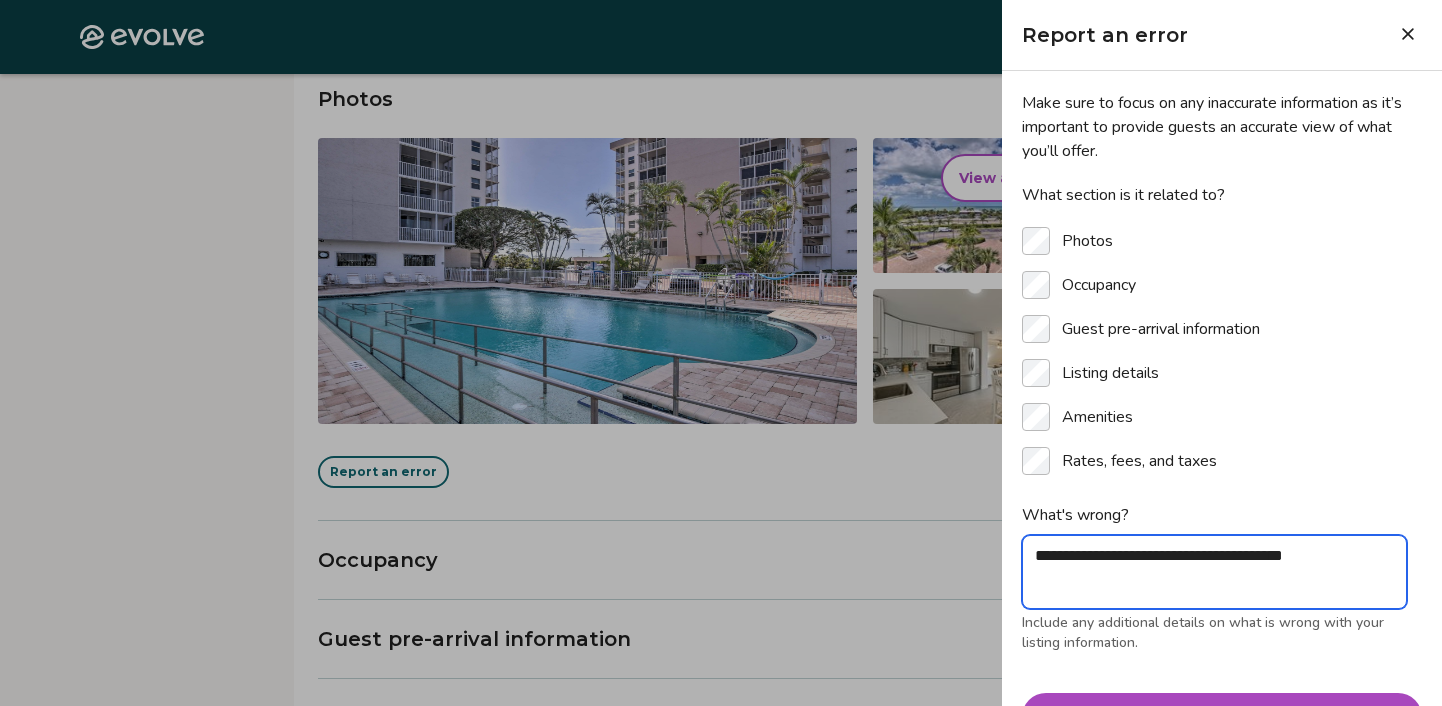 type on "**********" 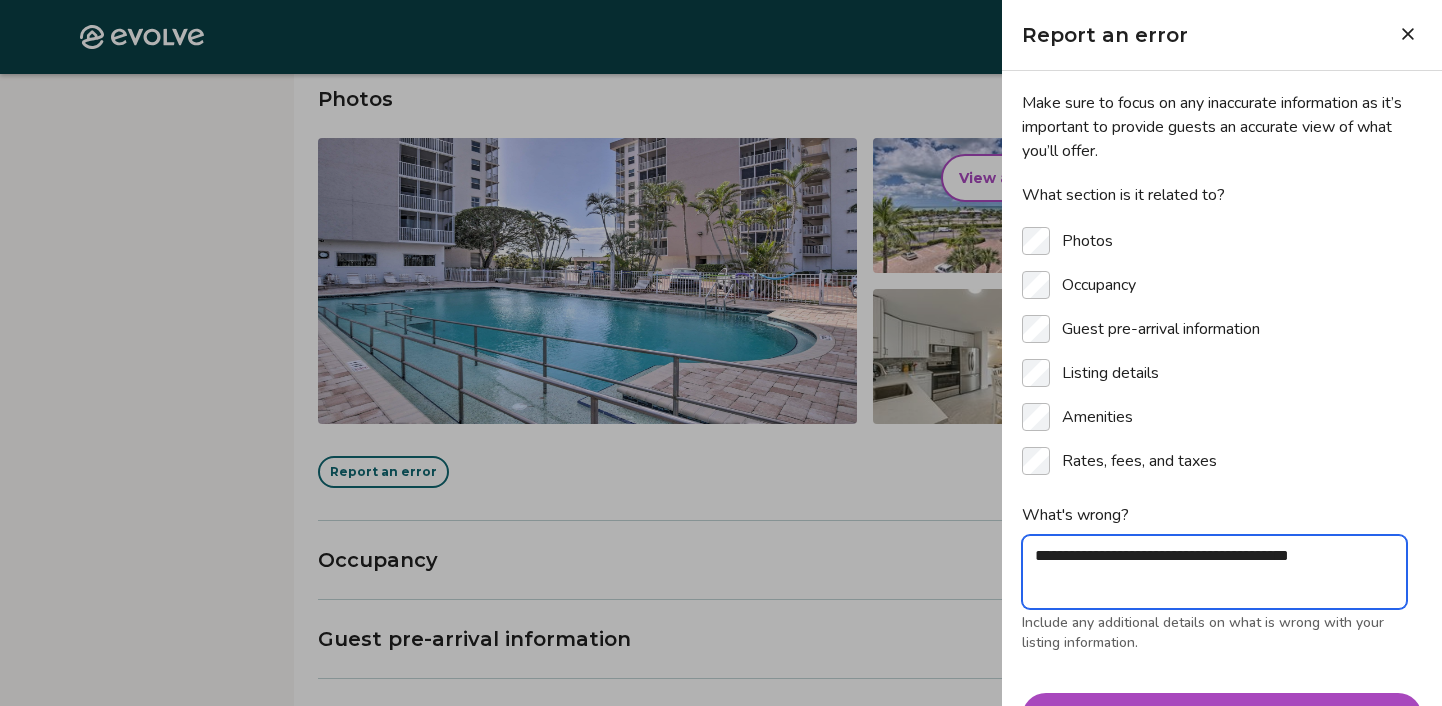 type on "**********" 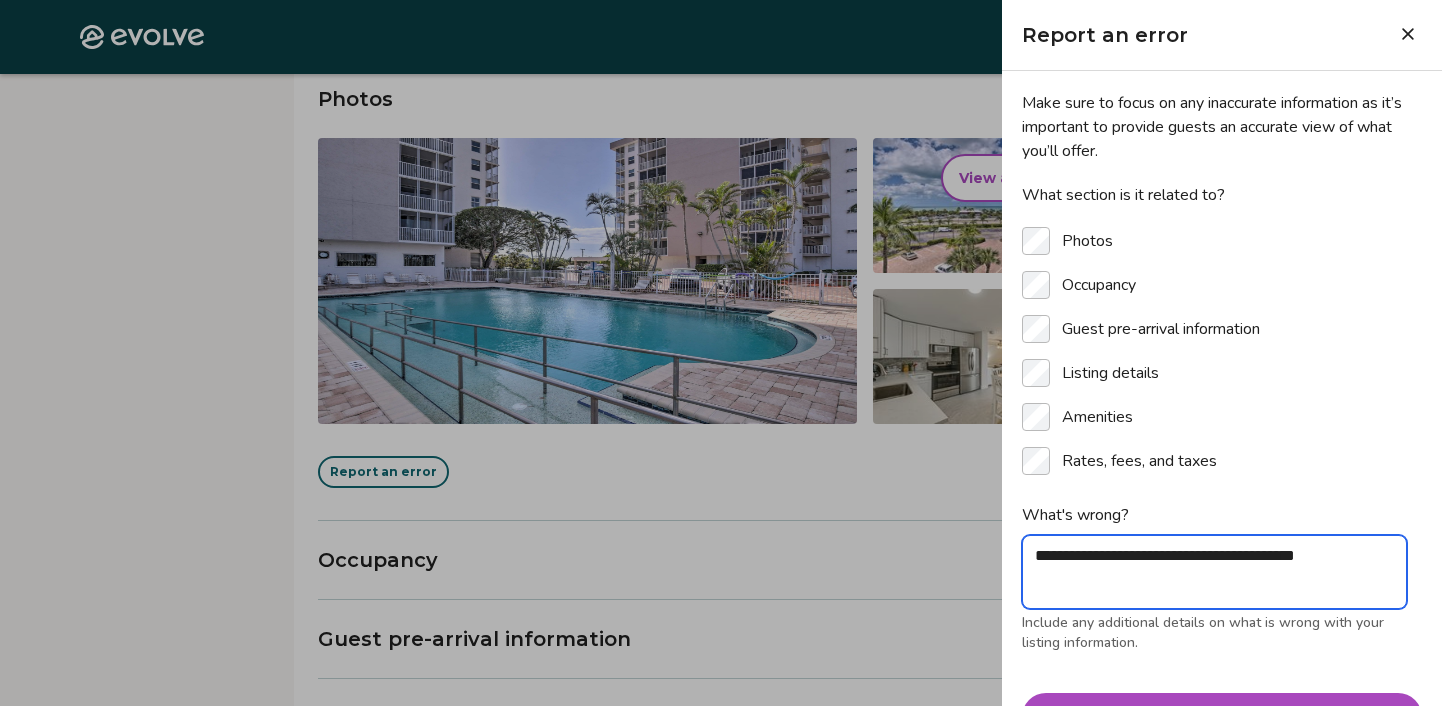 type on "**********" 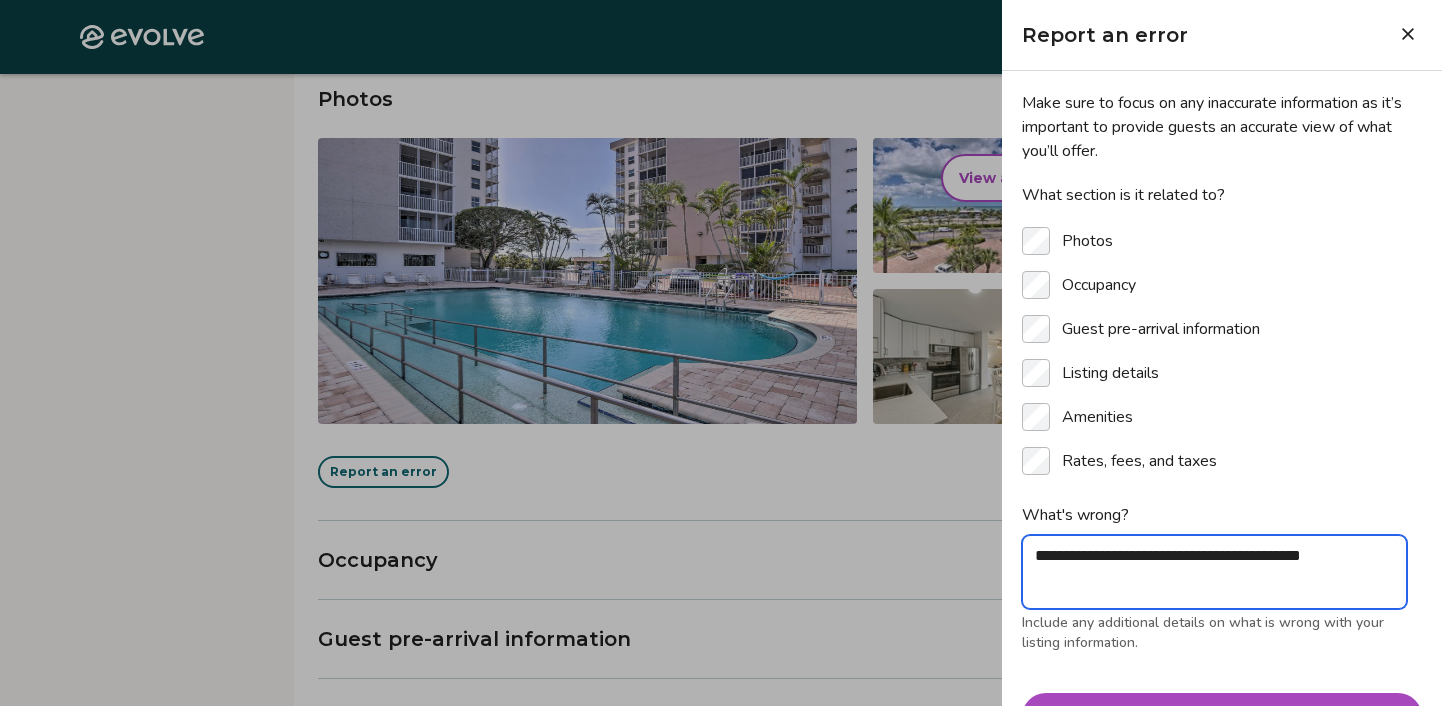 type on "**********" 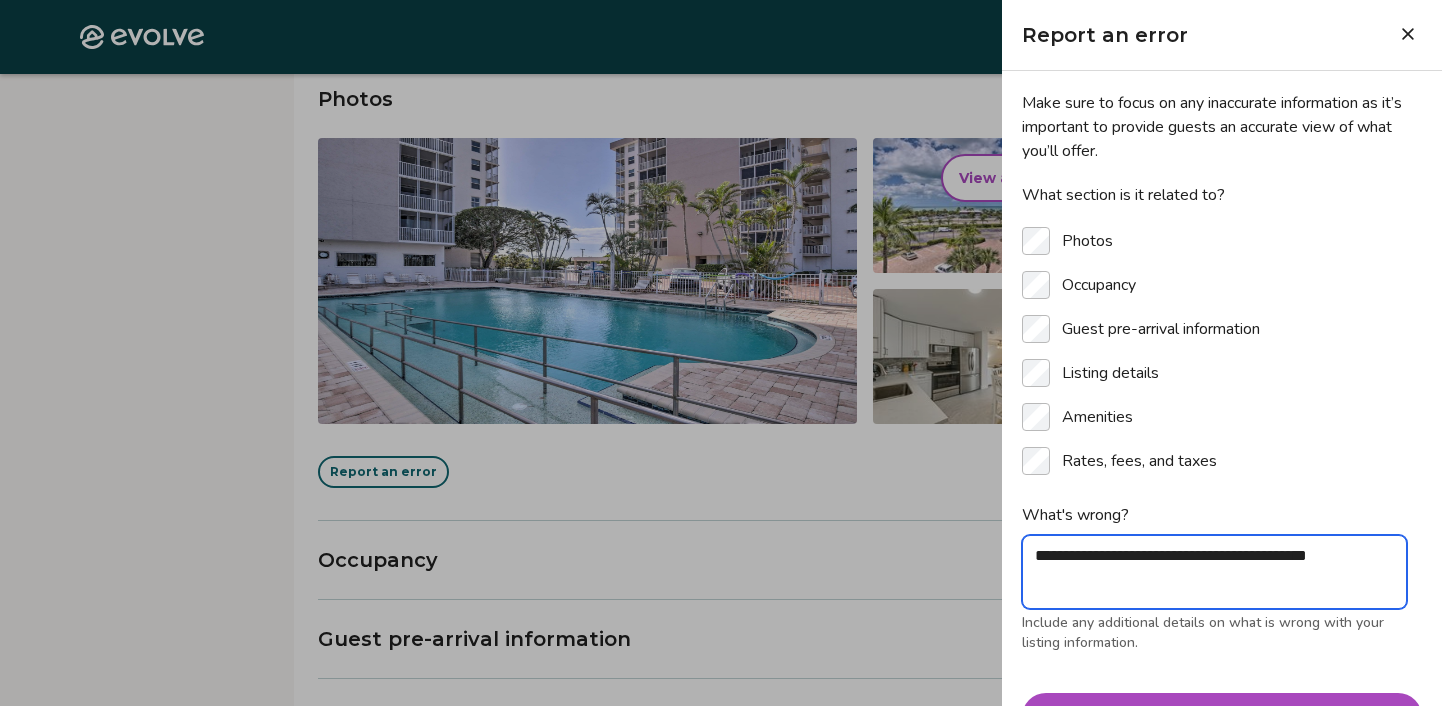 type on "**********" 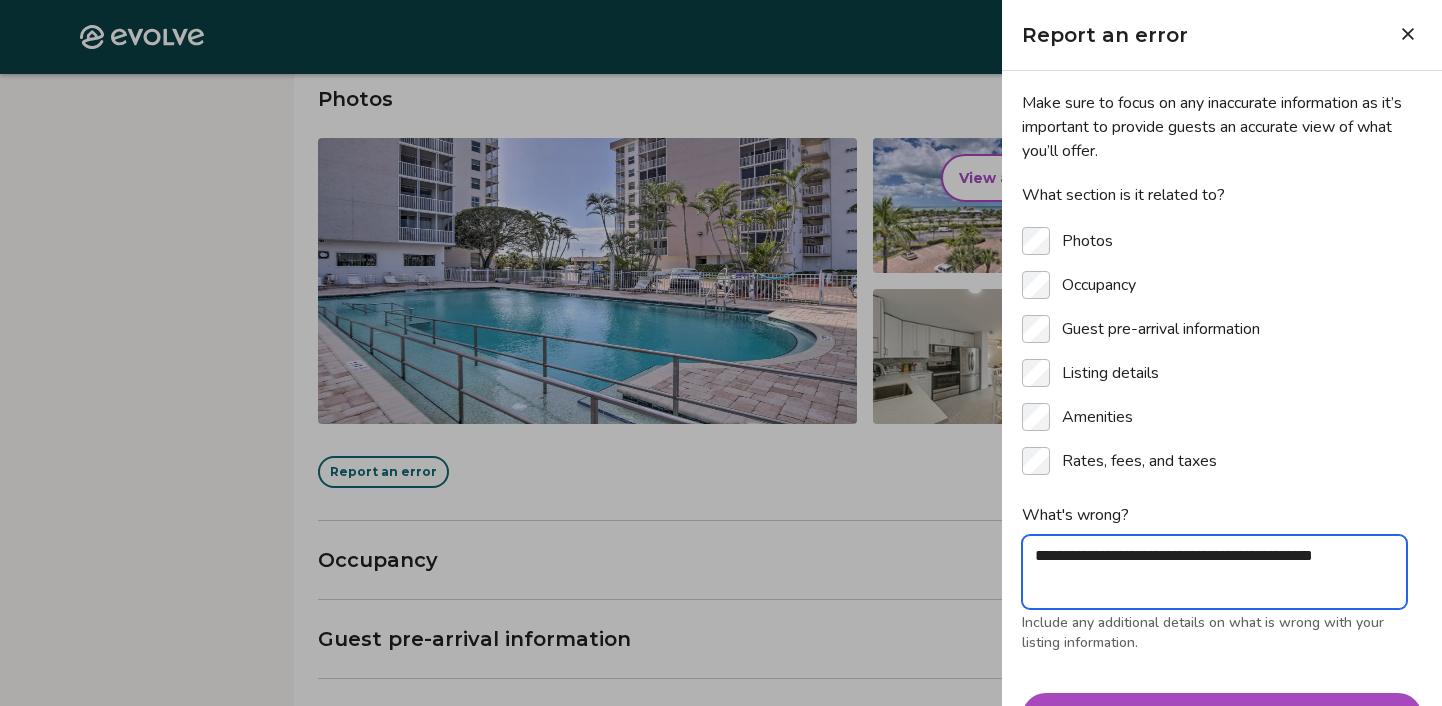 type on "*" 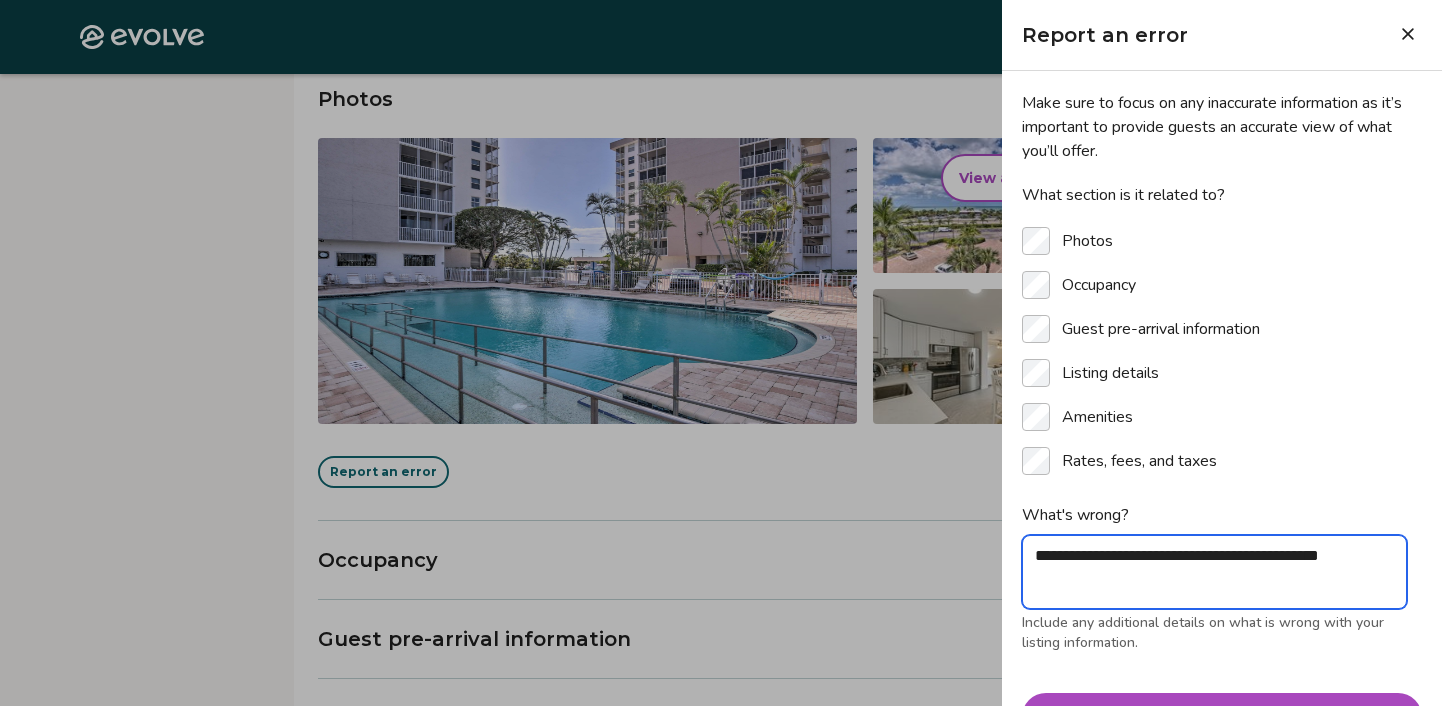 type on "**********" 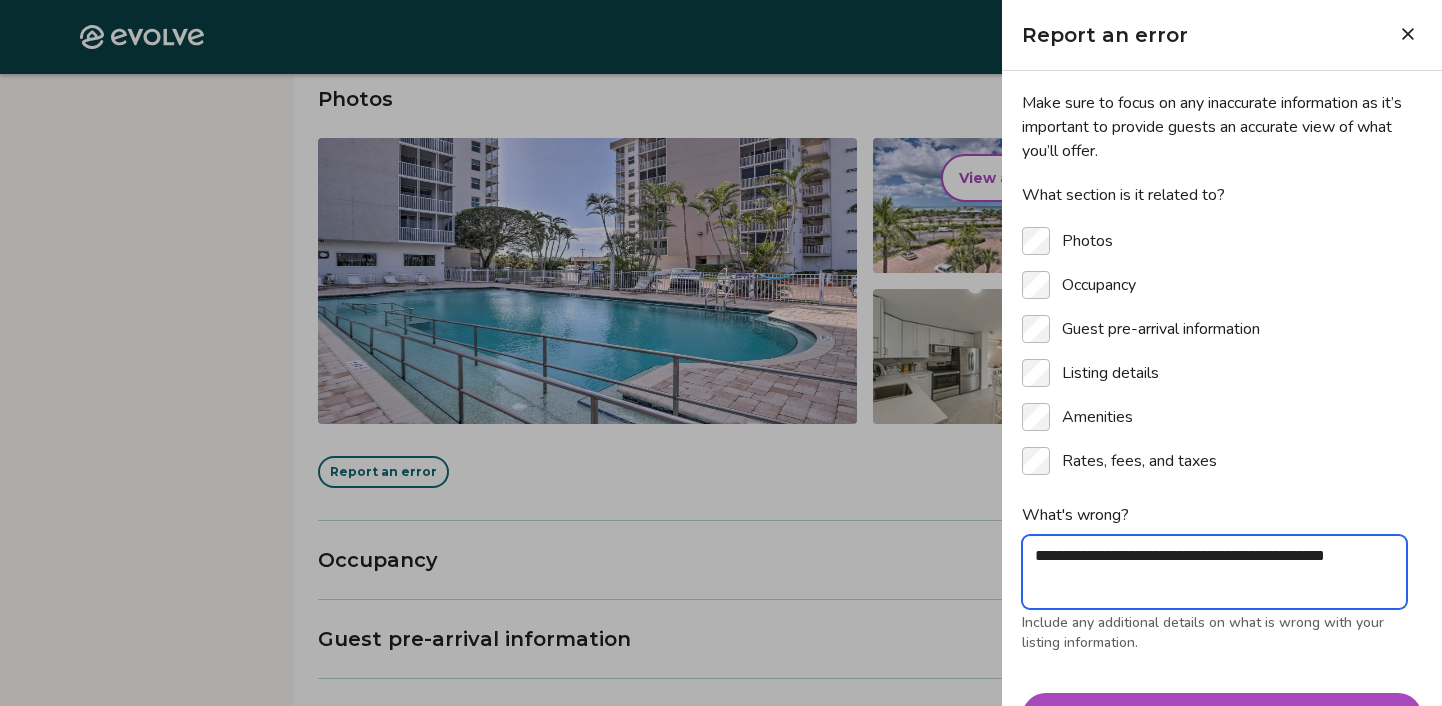 type on "**********" 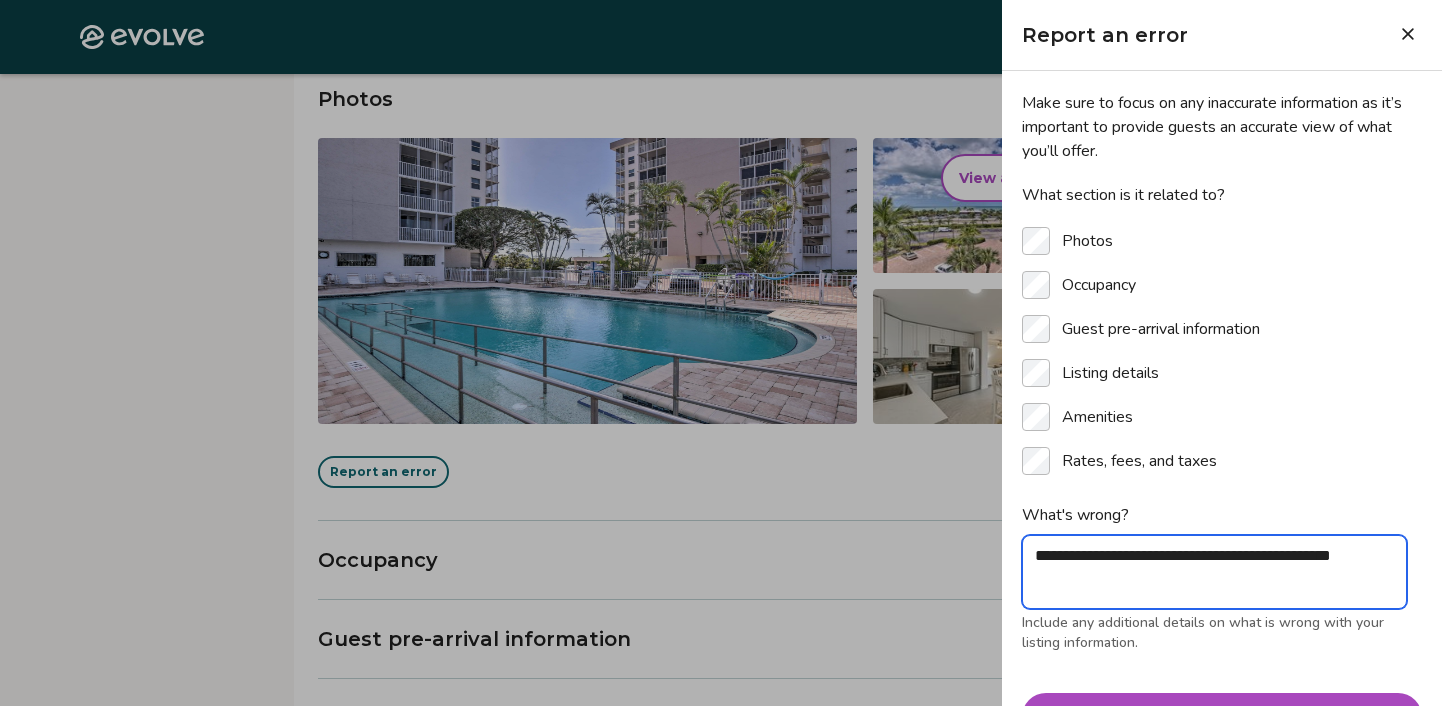 type on "**********" 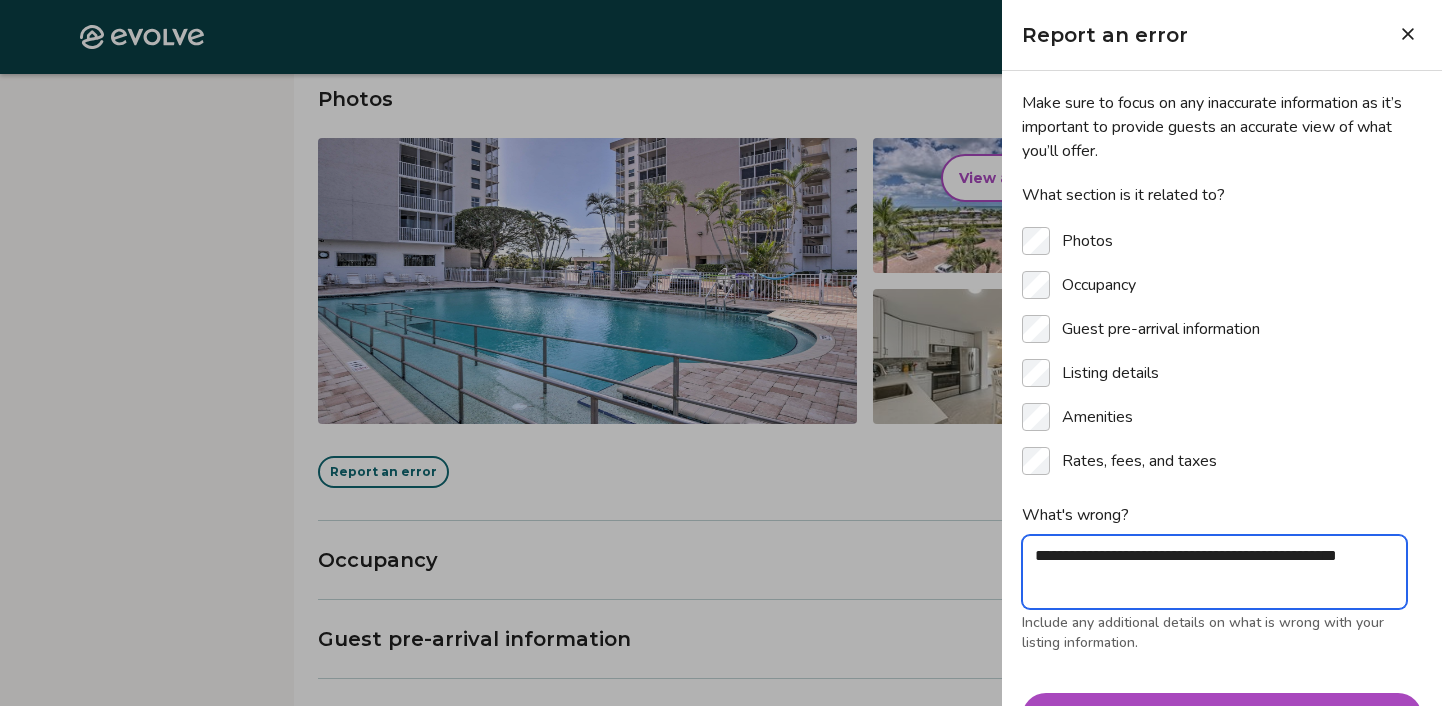 type on "**********" 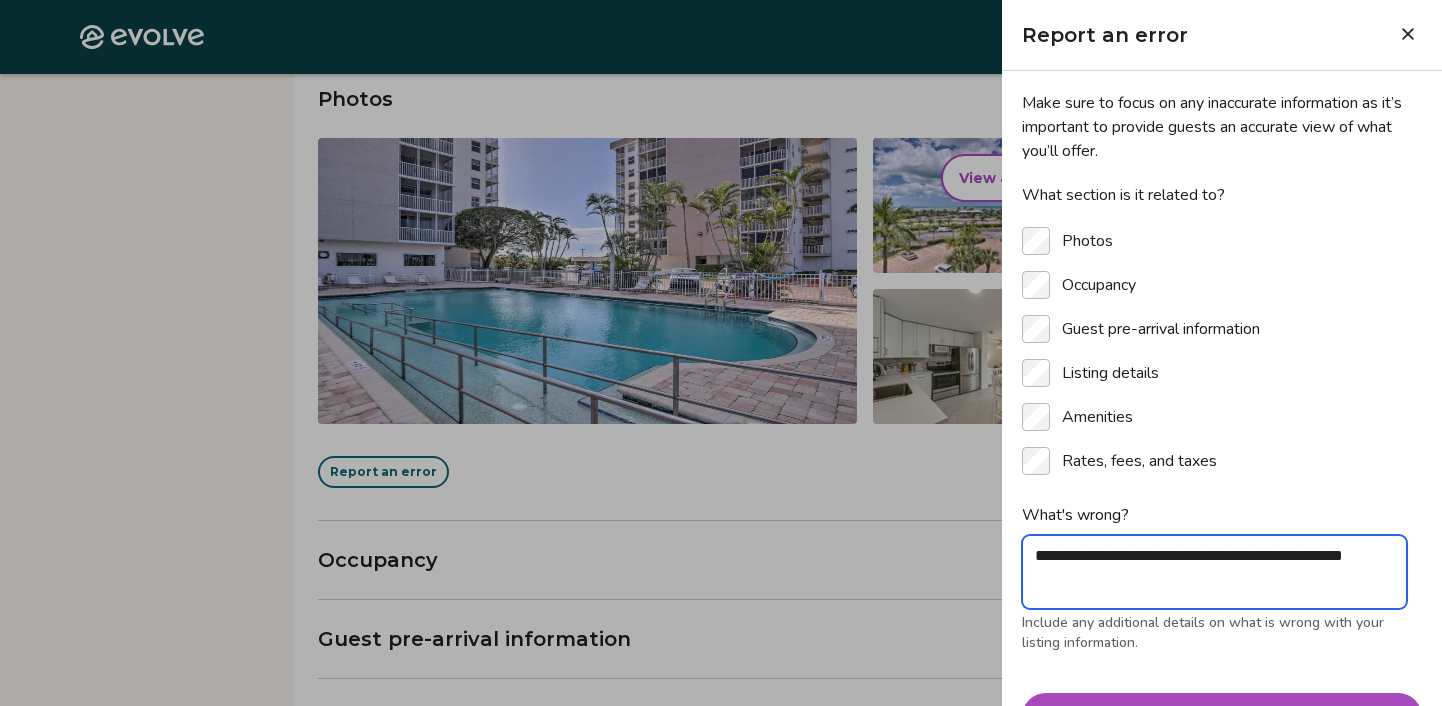 type on "**********" 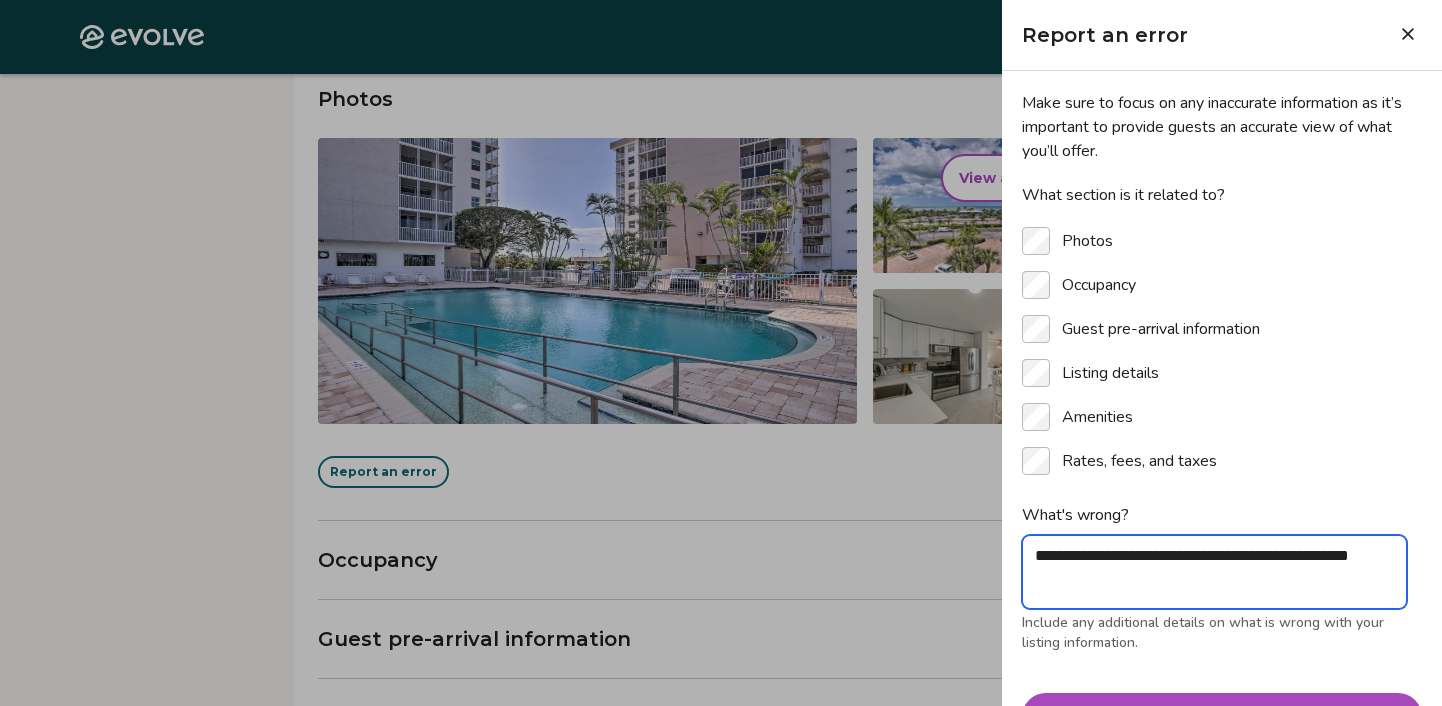 type on "**********" 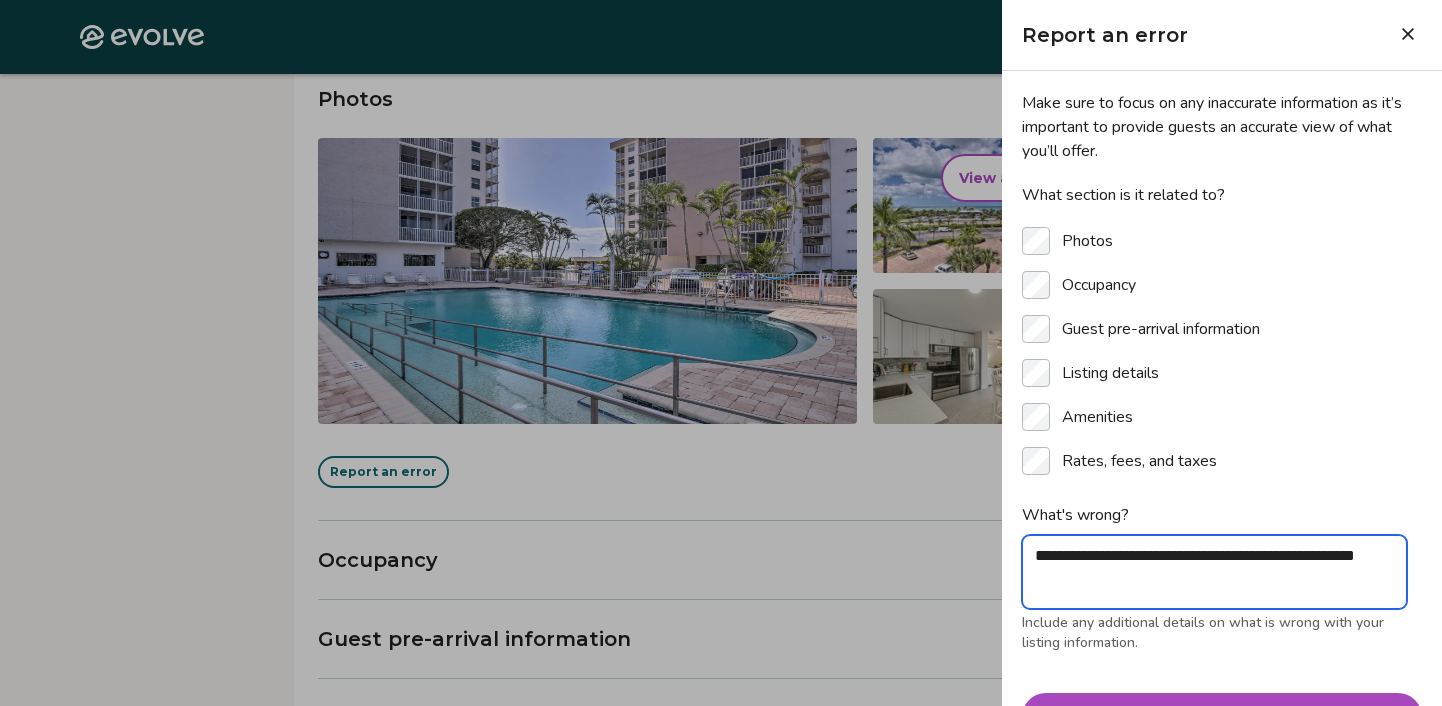 type on "**********" 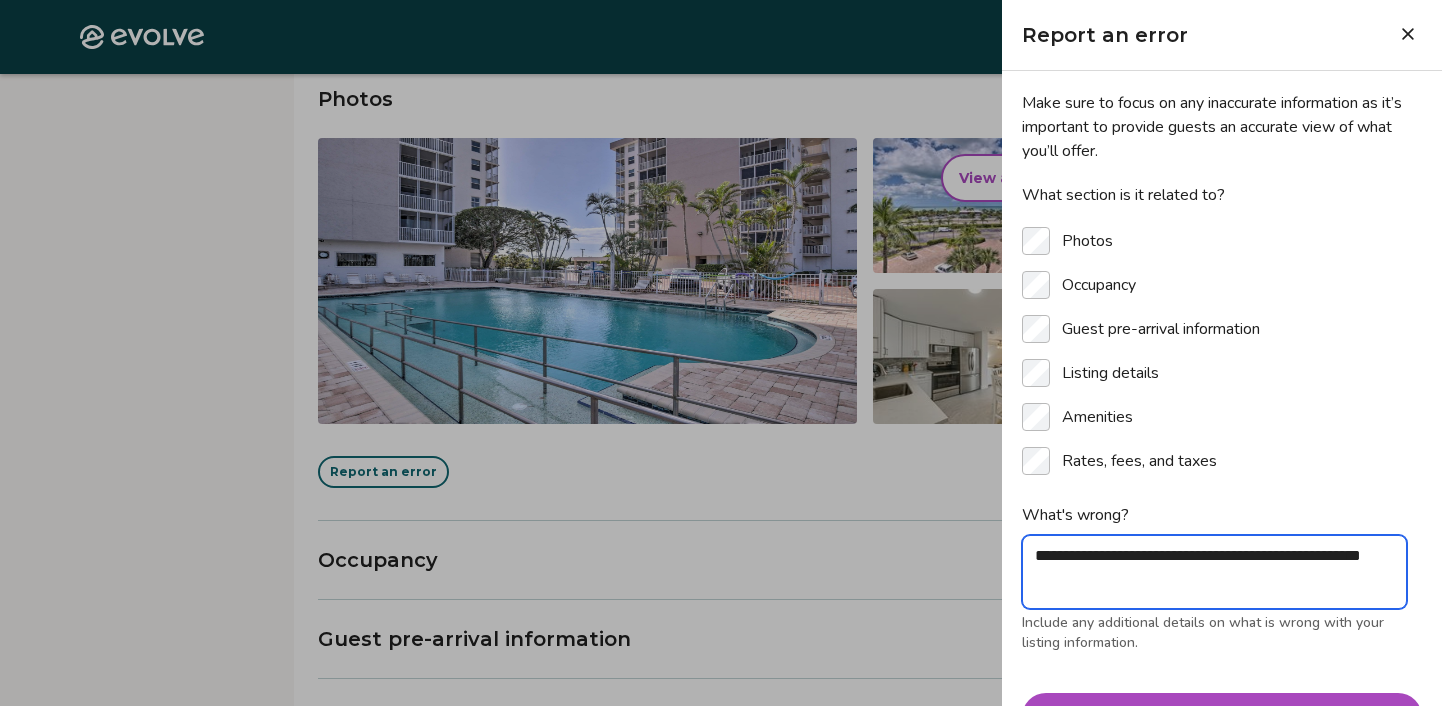 type on "**********" 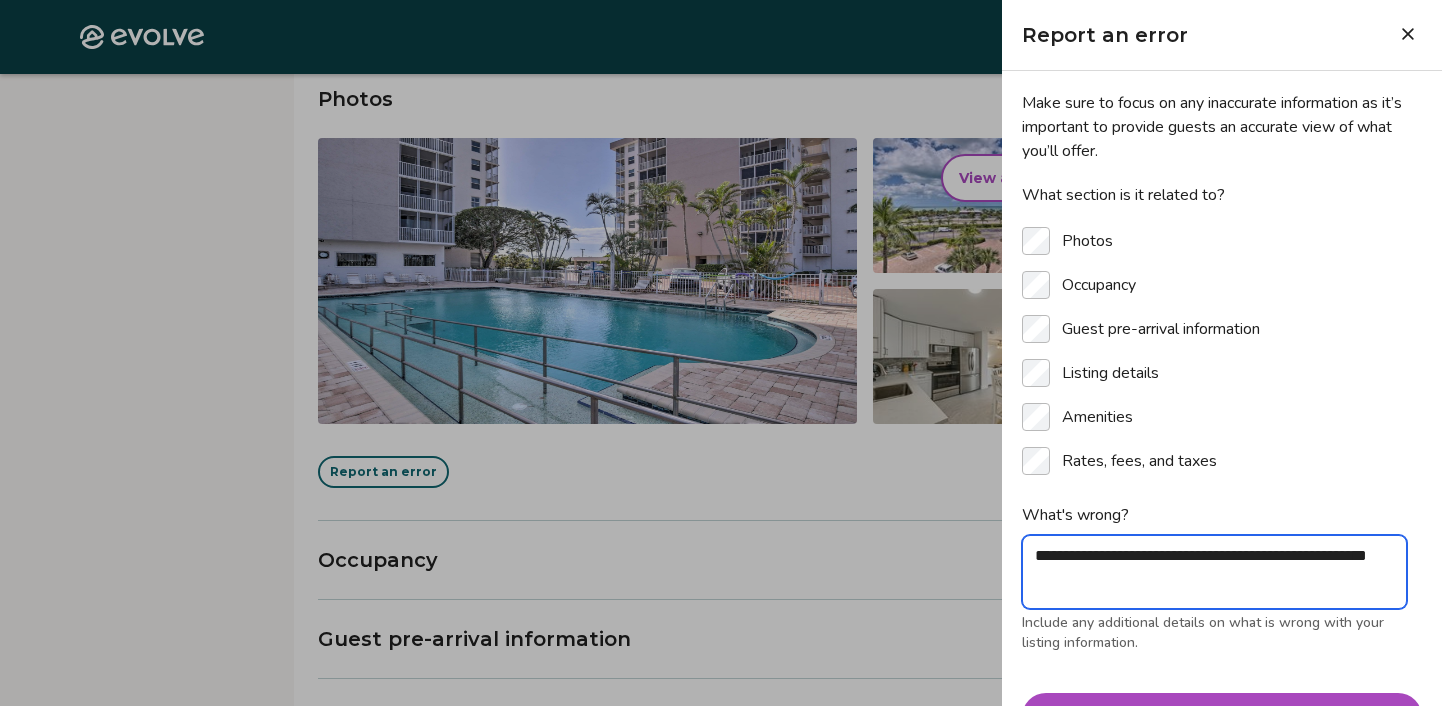 type on "**********" 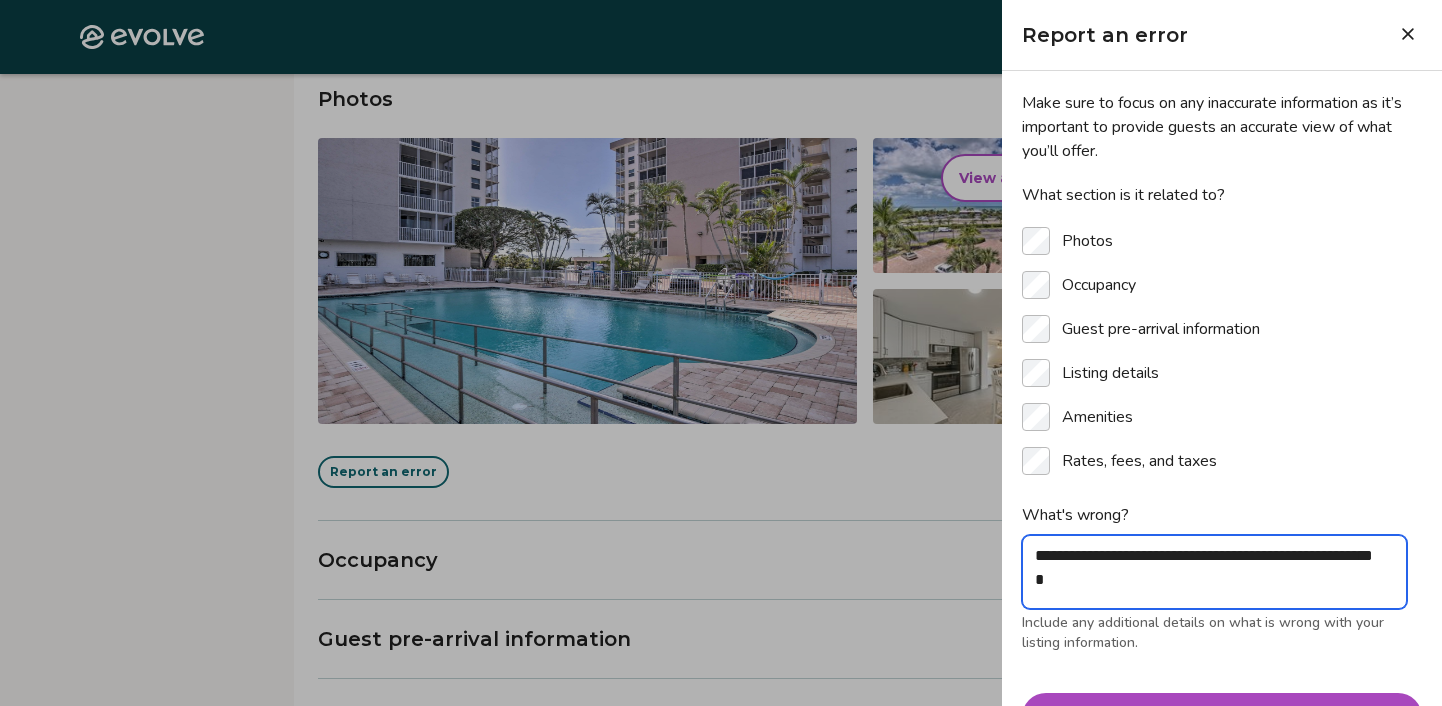 type on "**********" 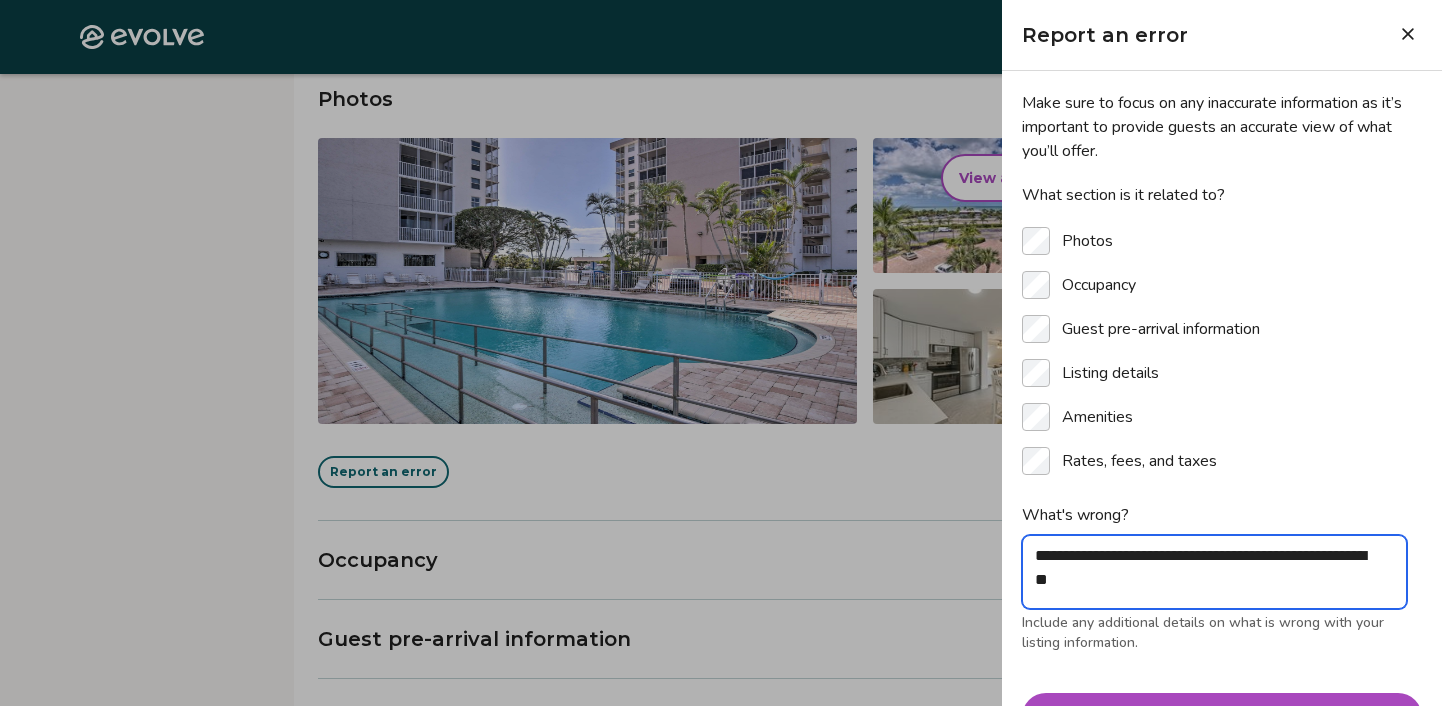 type on "**********" 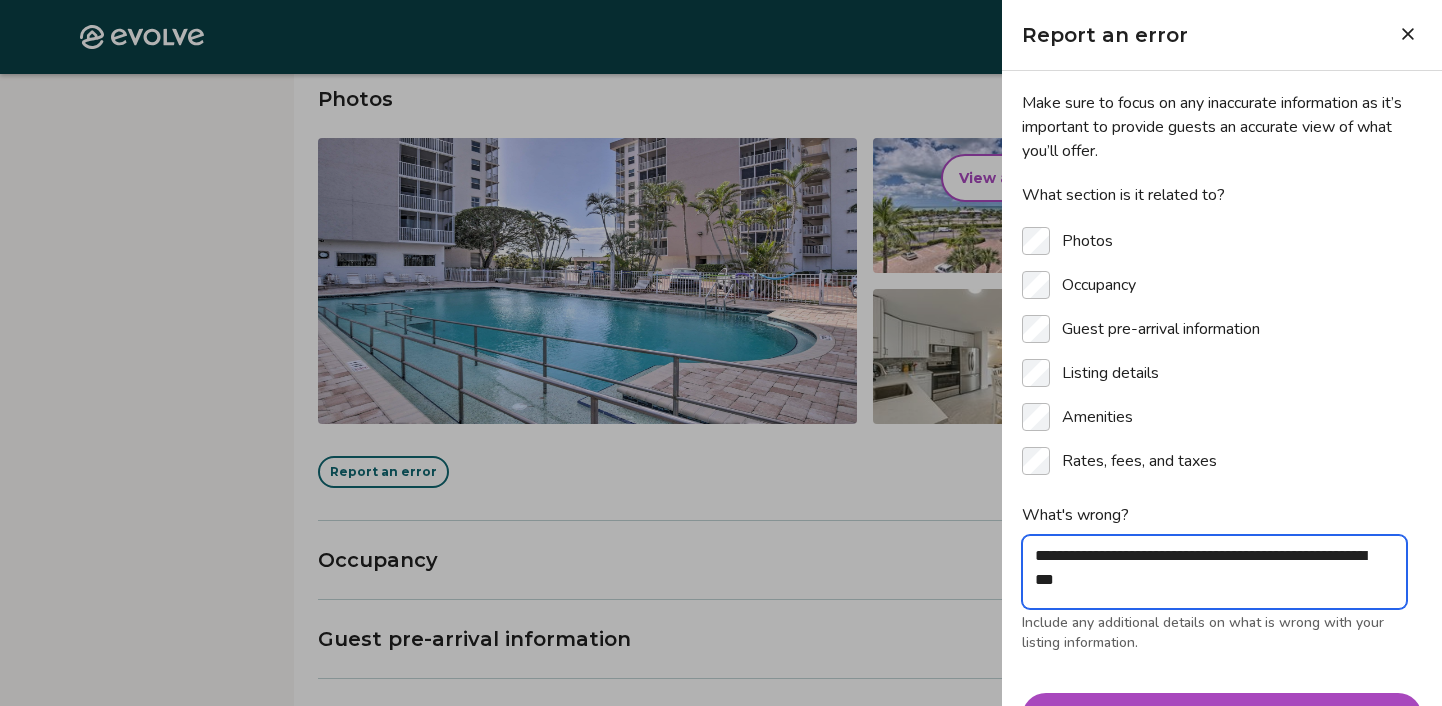 type on "**********" 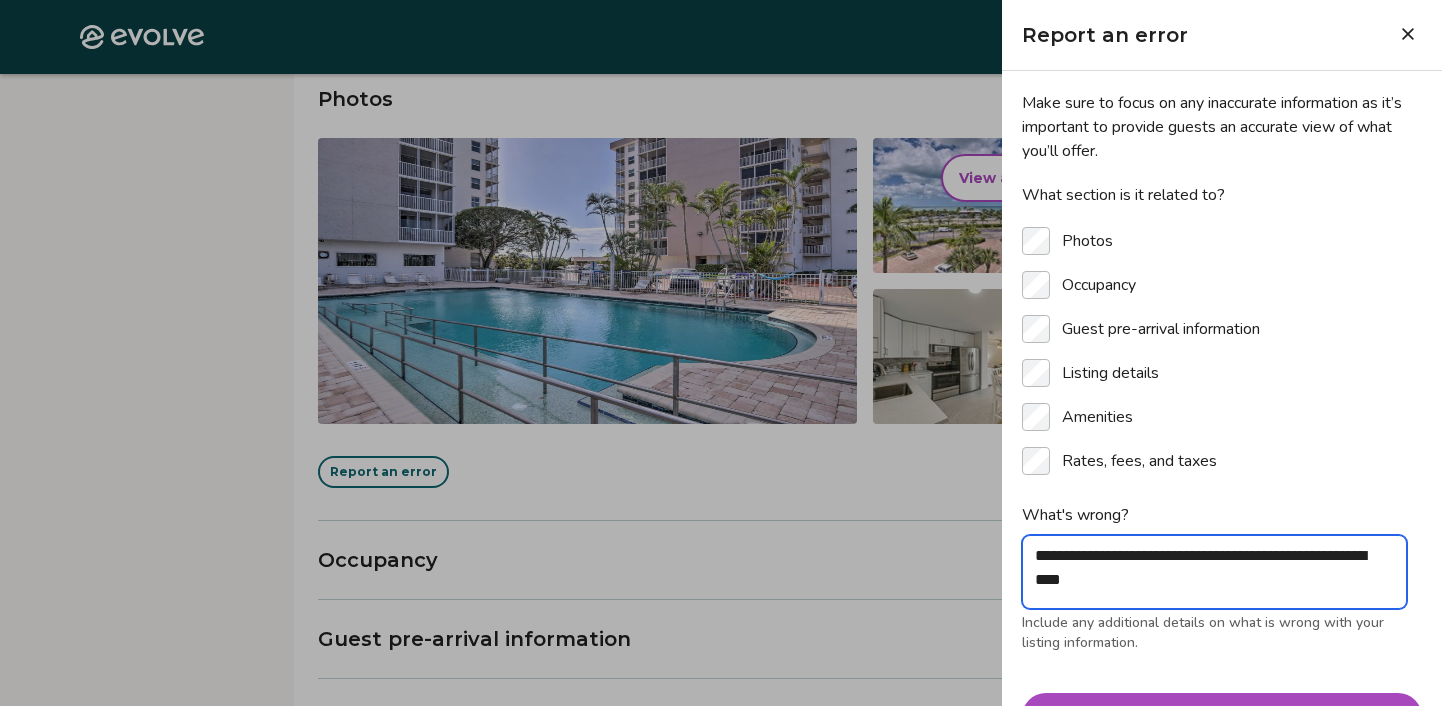 type on "**********" 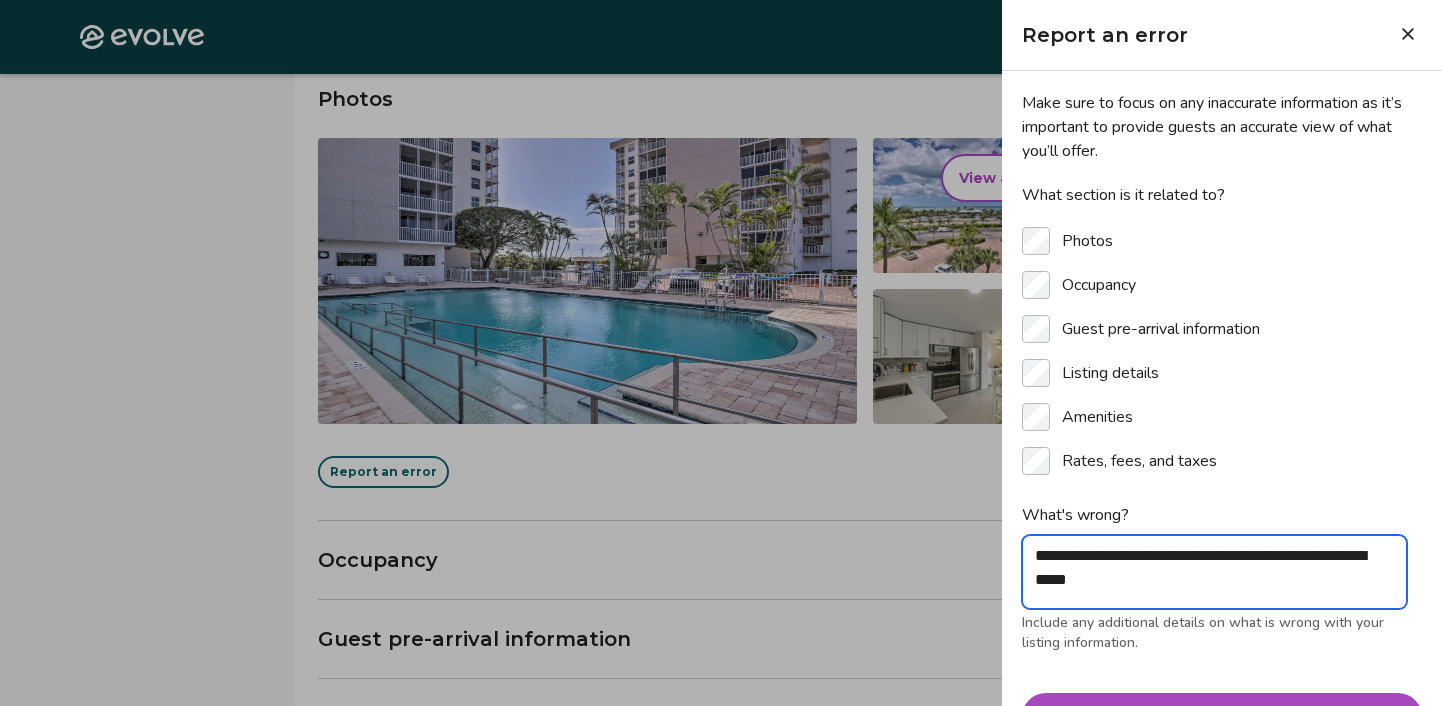 type on "**********" 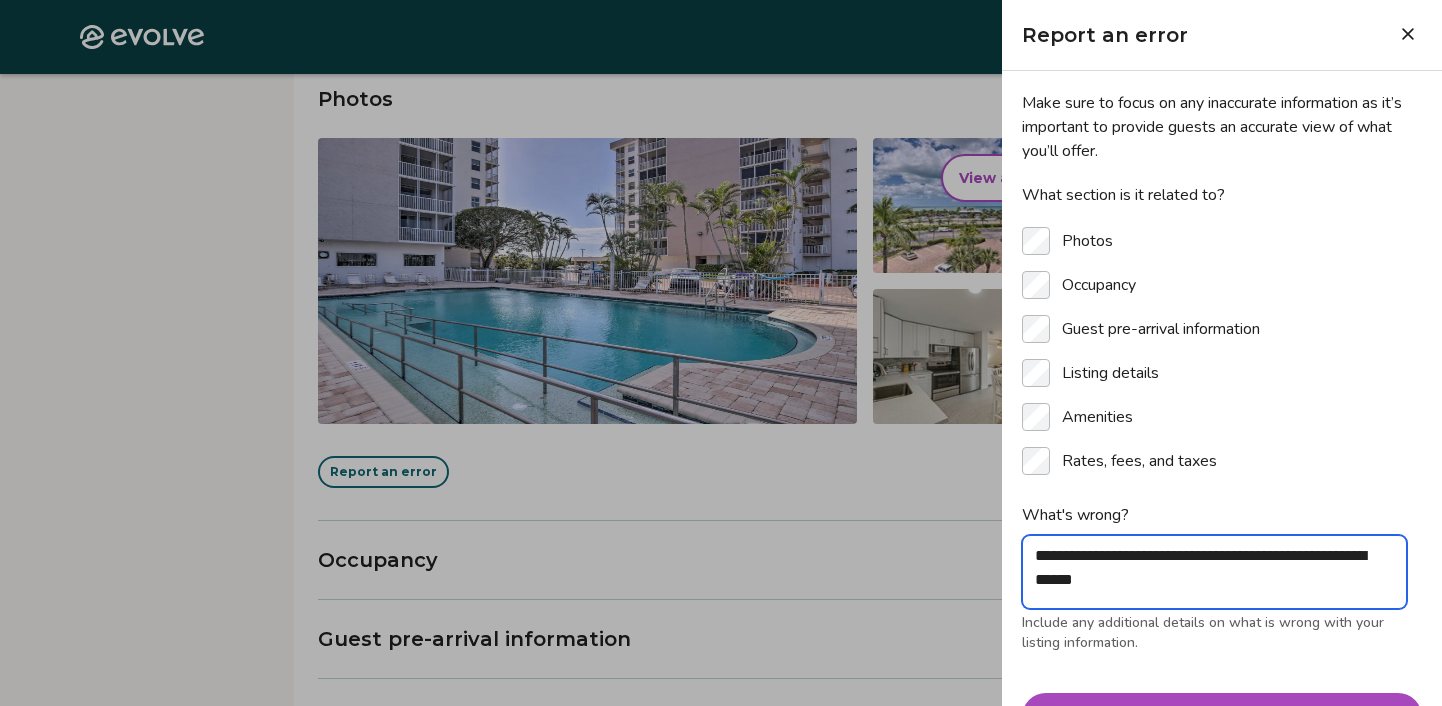 type on "**********" 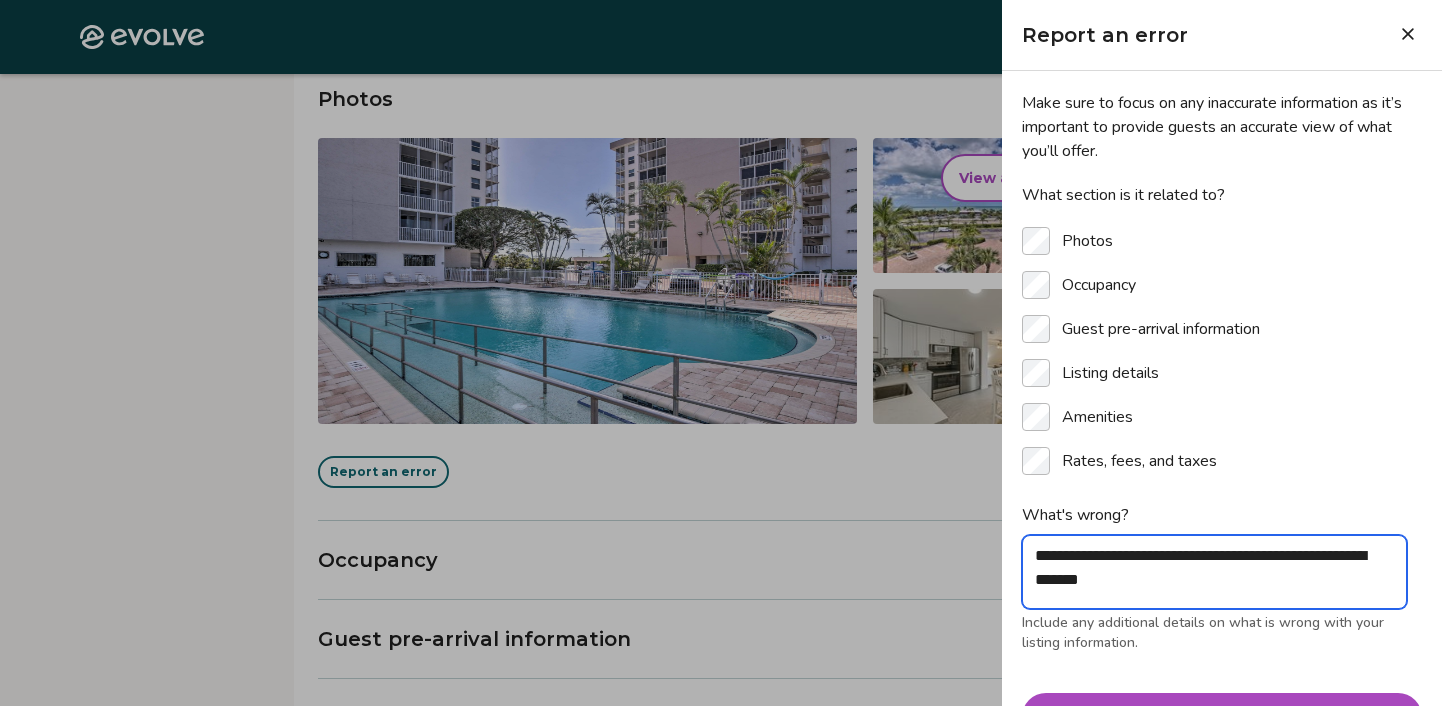type on "**********" 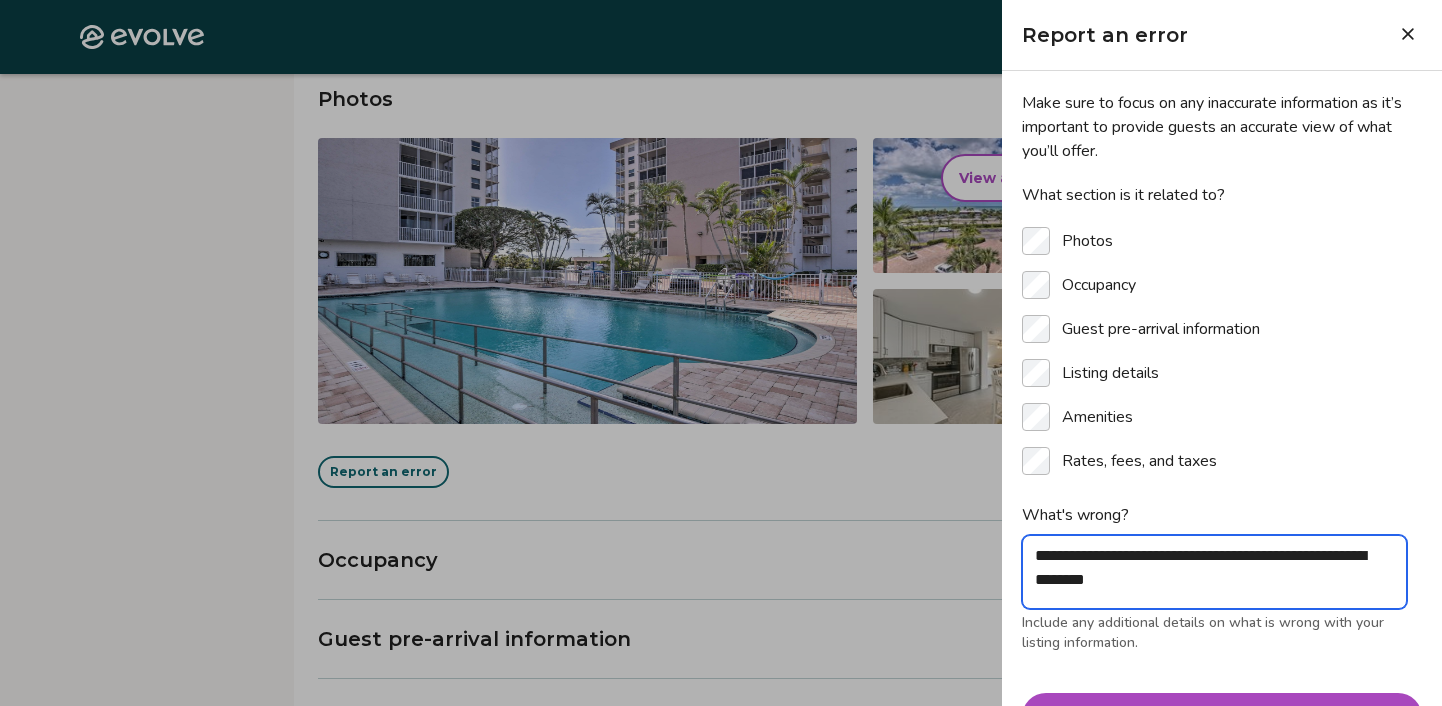 type on "**********" 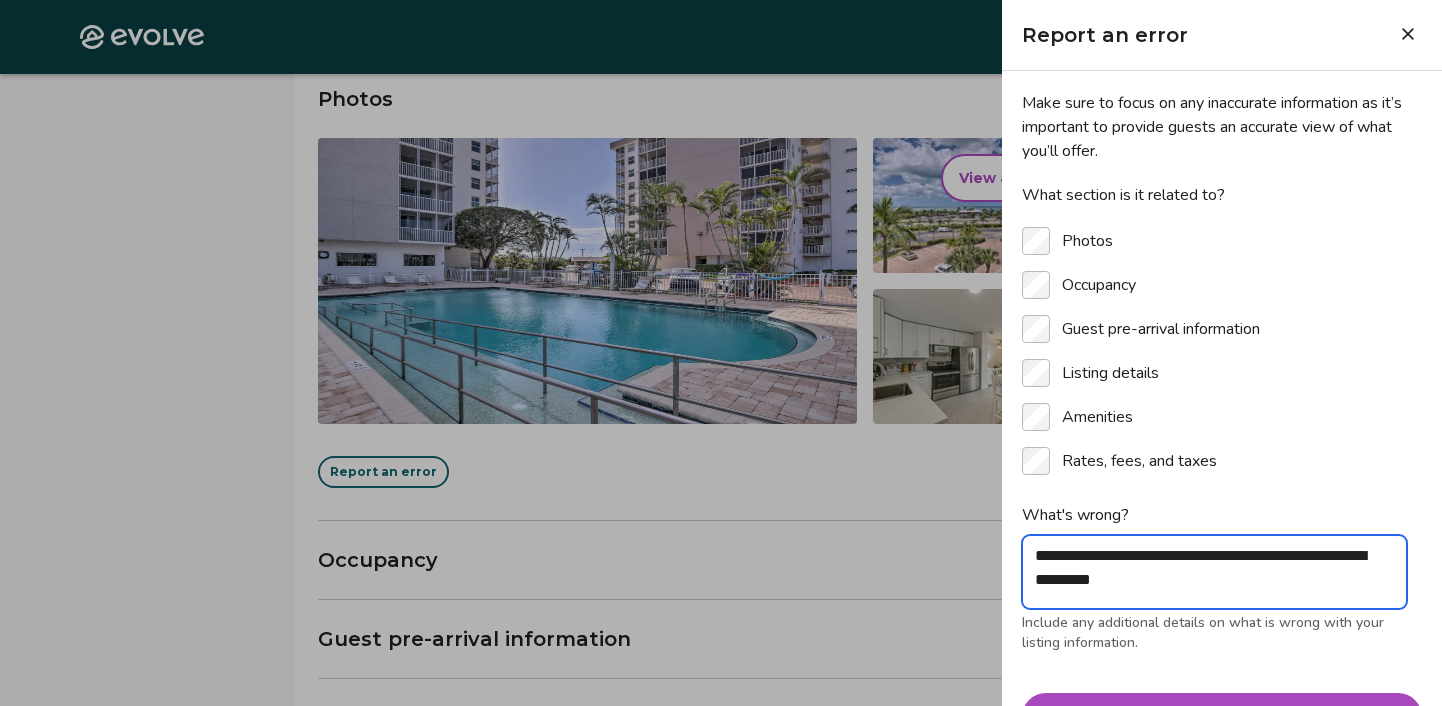 type on "**********" 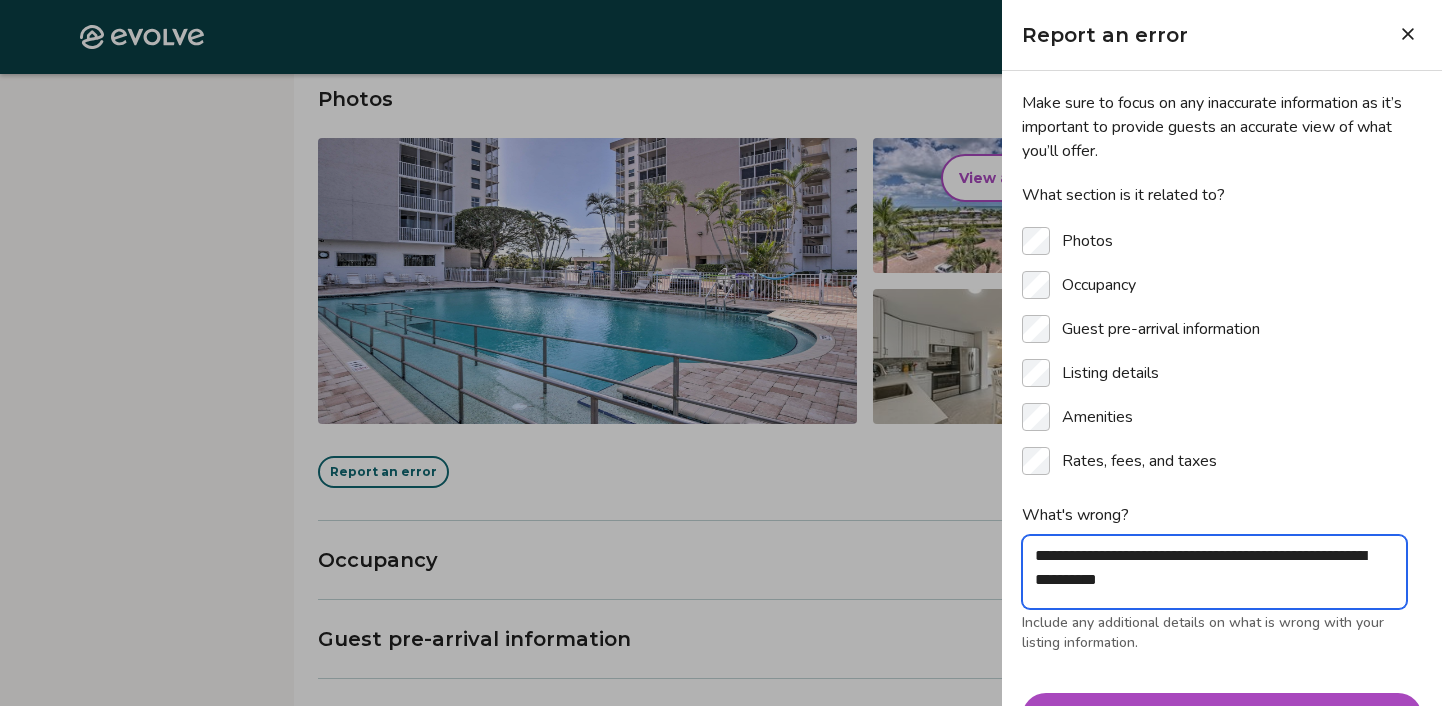 type on "**********" 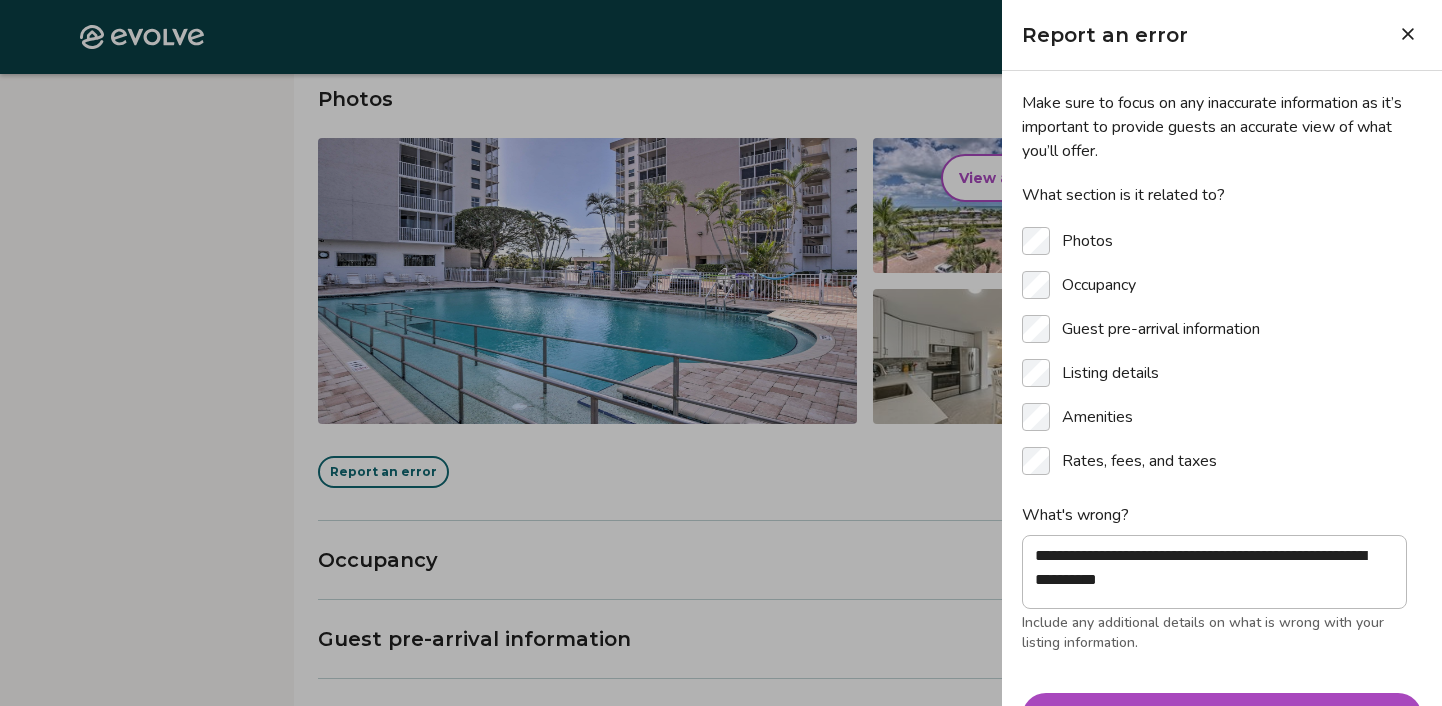 click on "Submit" at bounding box center (1222, 717) 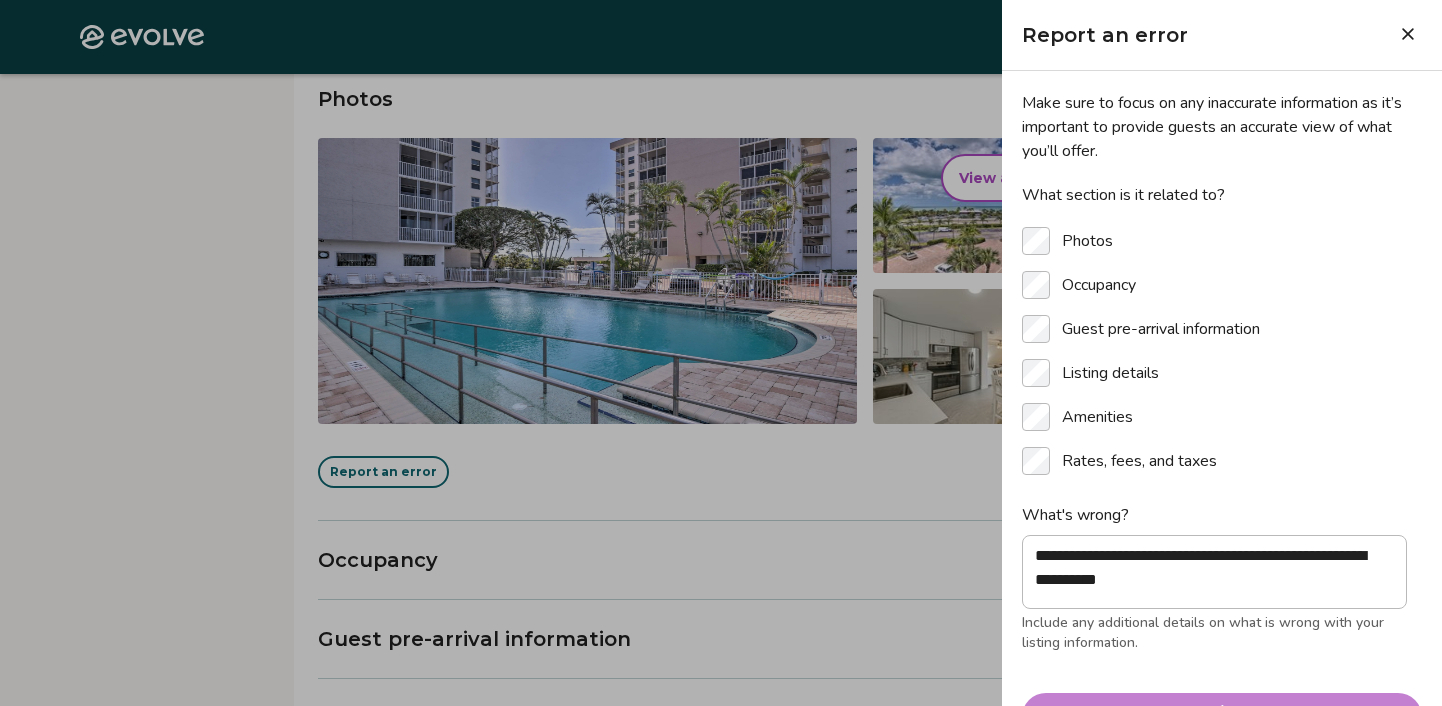 type on "*" 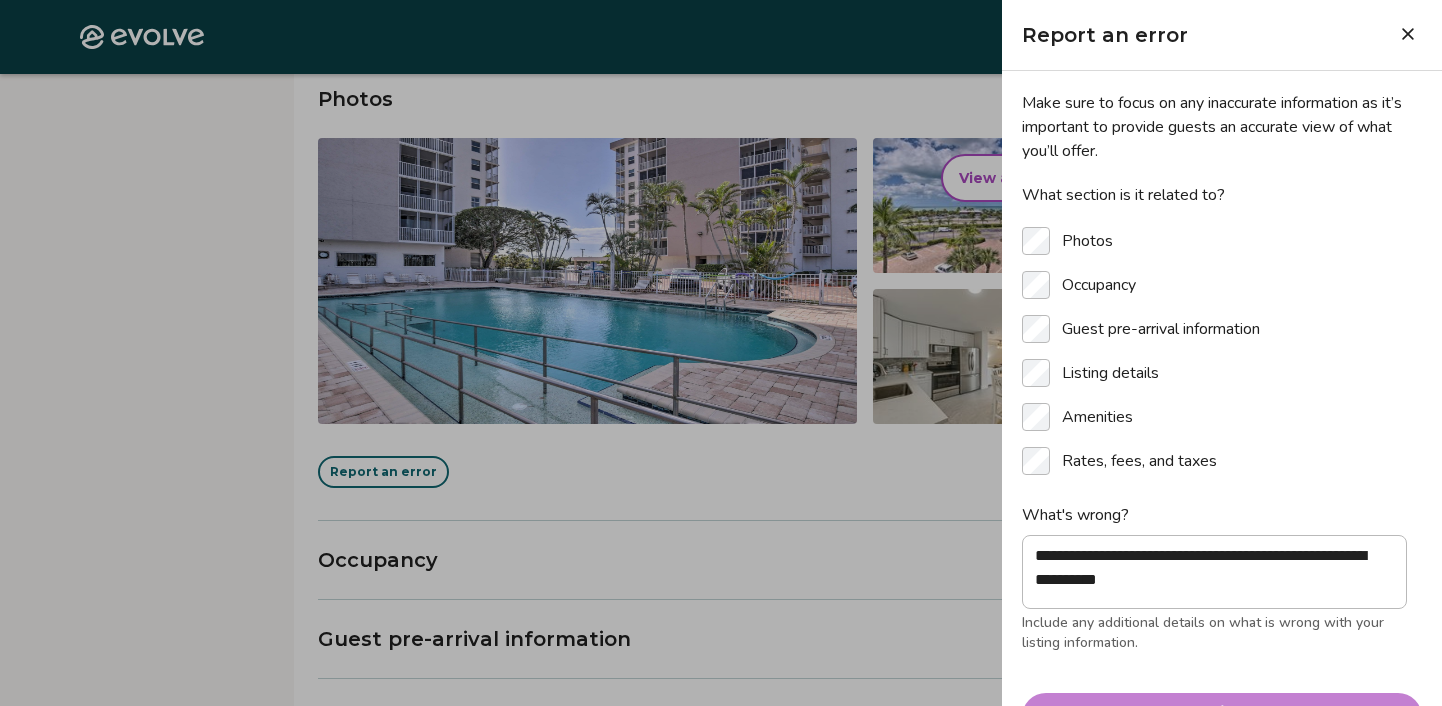 type 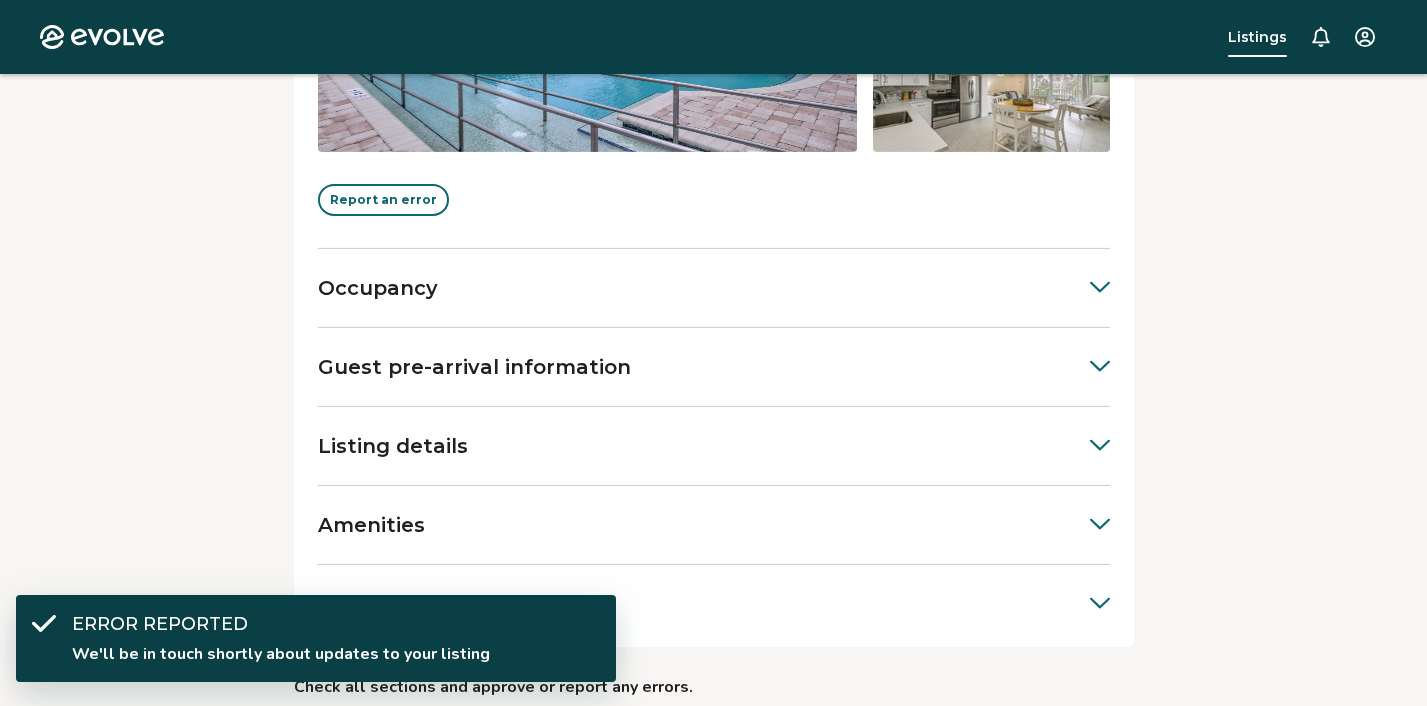 scroll, scrollTop: 760, scrollLeft: 0, axis: vertical 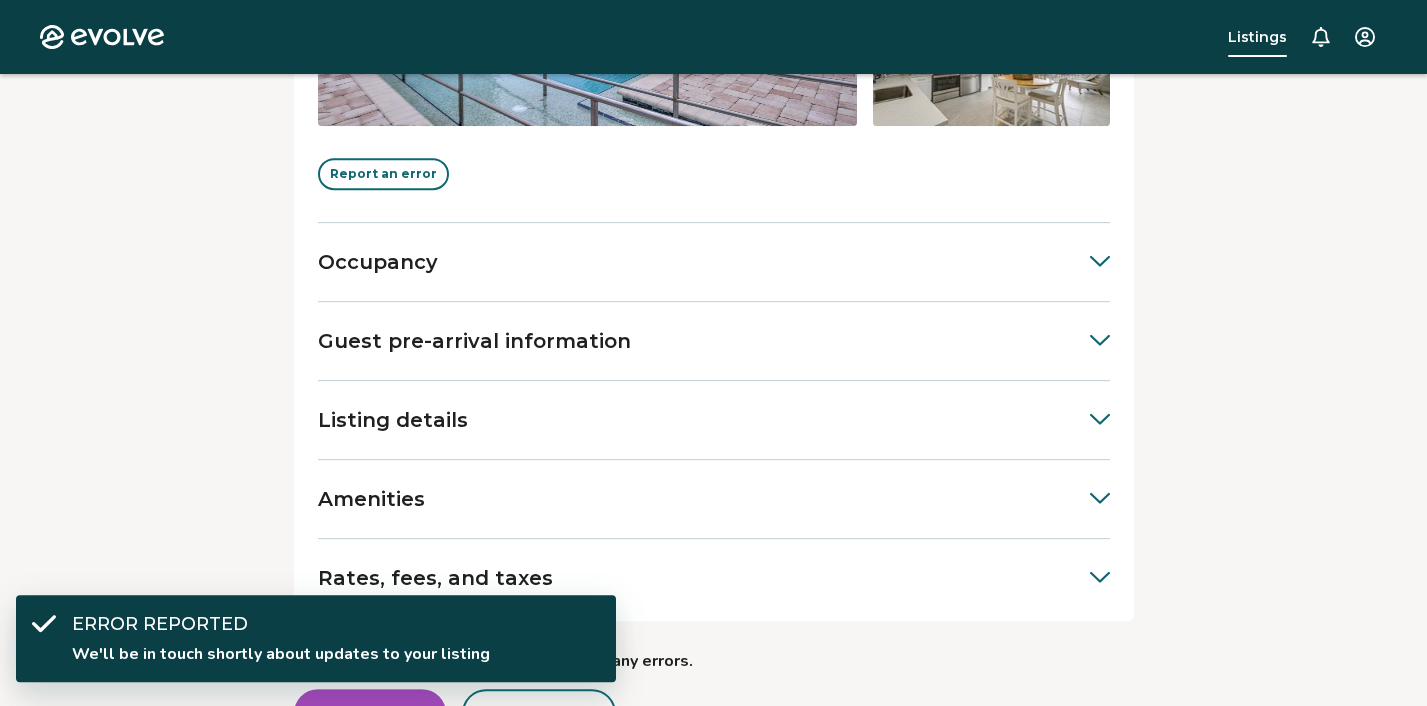 click at bounding box center [1090, 259] 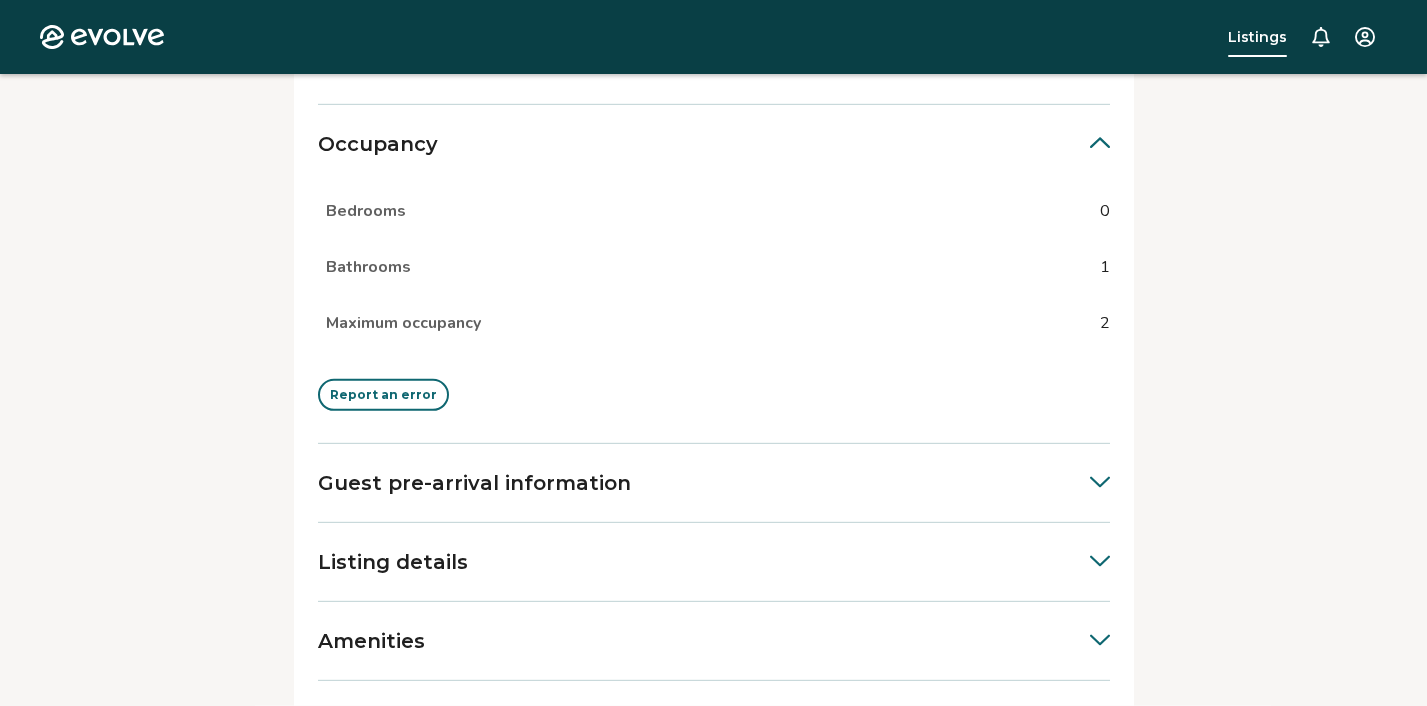 scroll, scrollTop: 883, scrollLeft: 0, axis: vertical 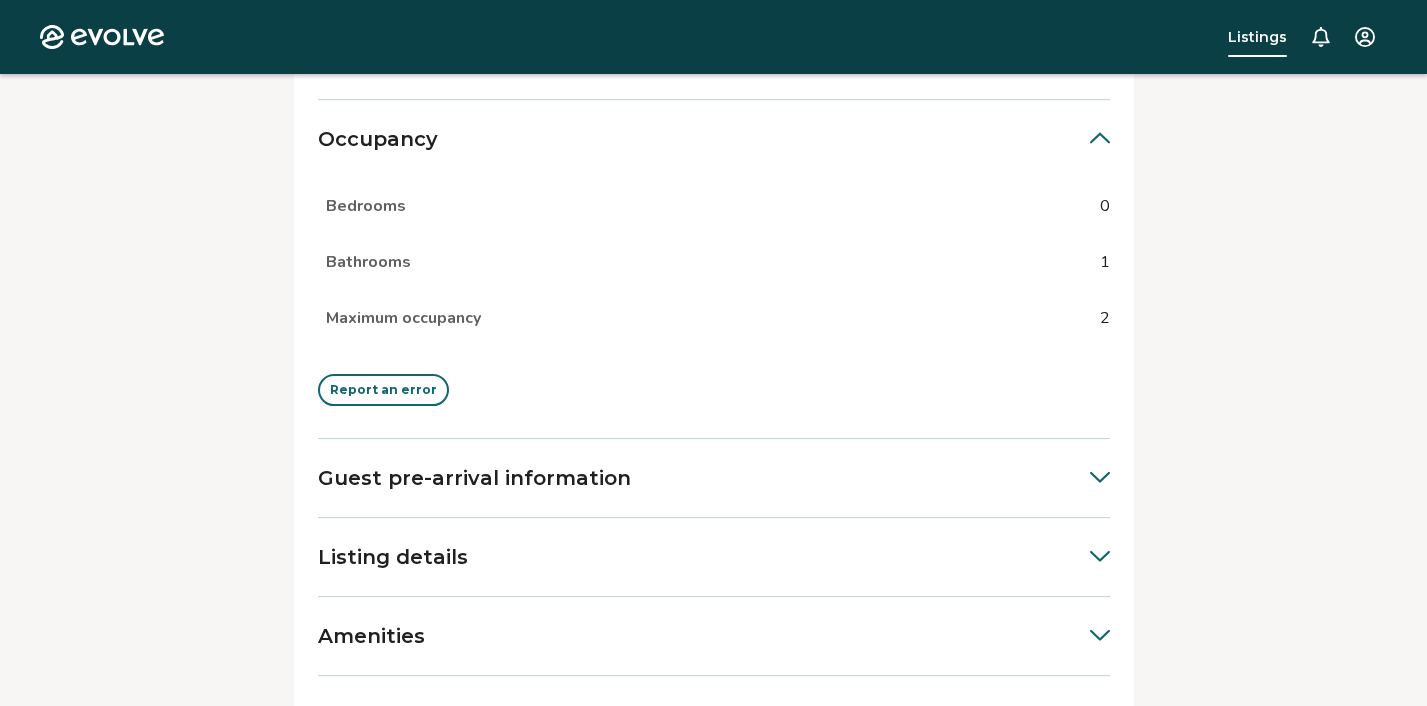click 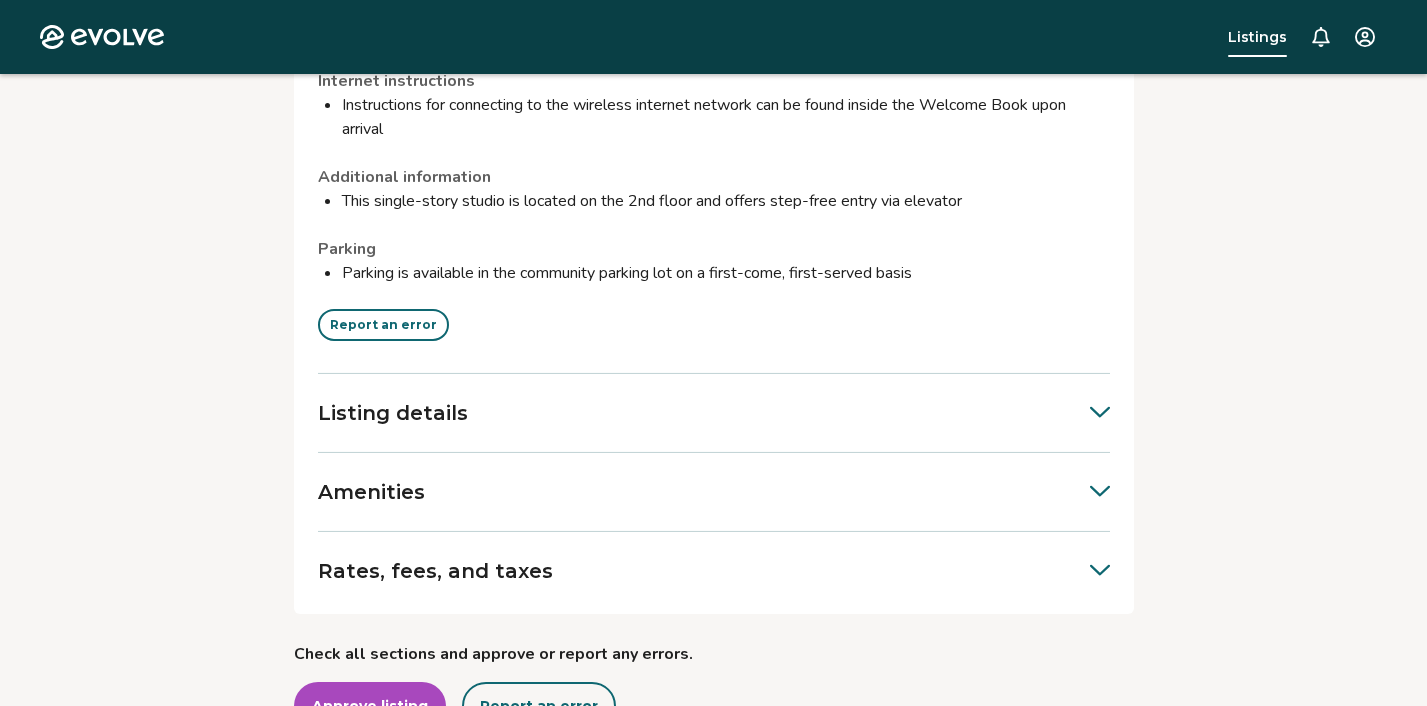 scroll, scrollTop: 2269, scrollLeft: 0, axis: vertical 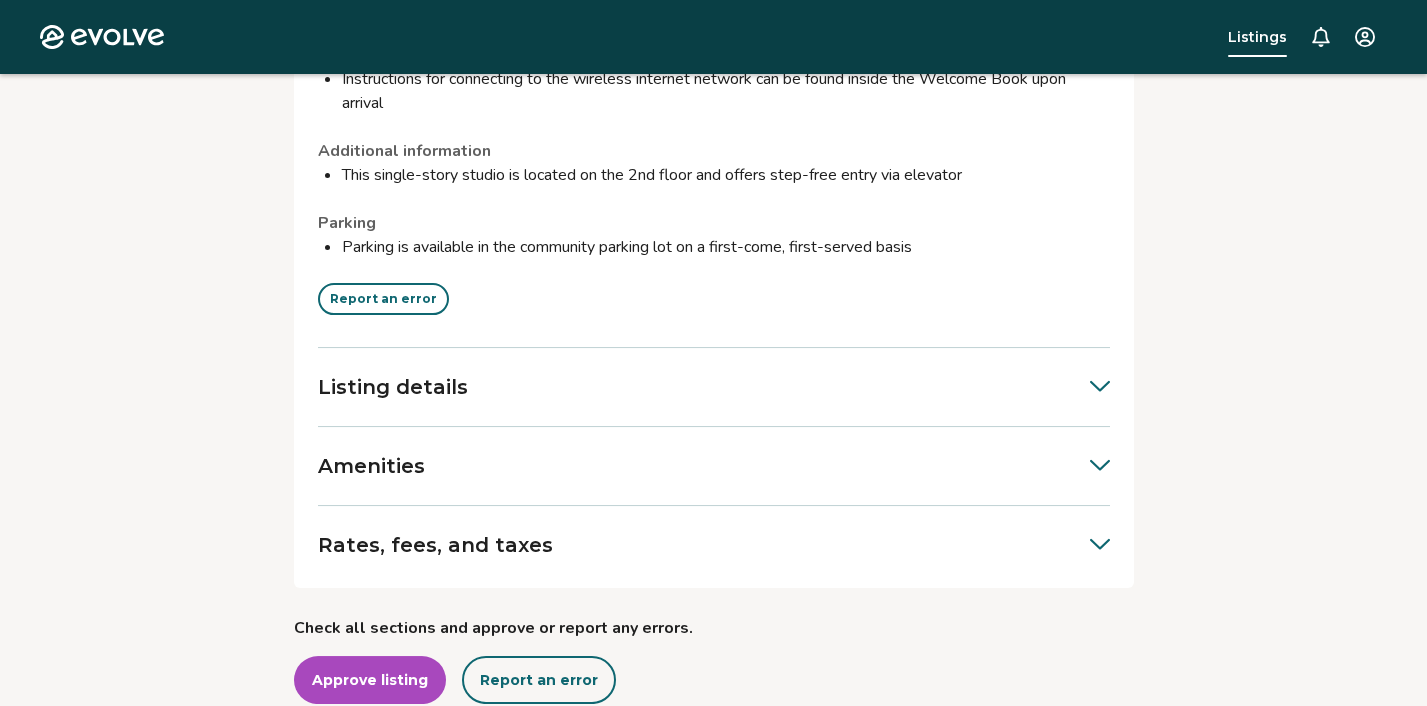 click 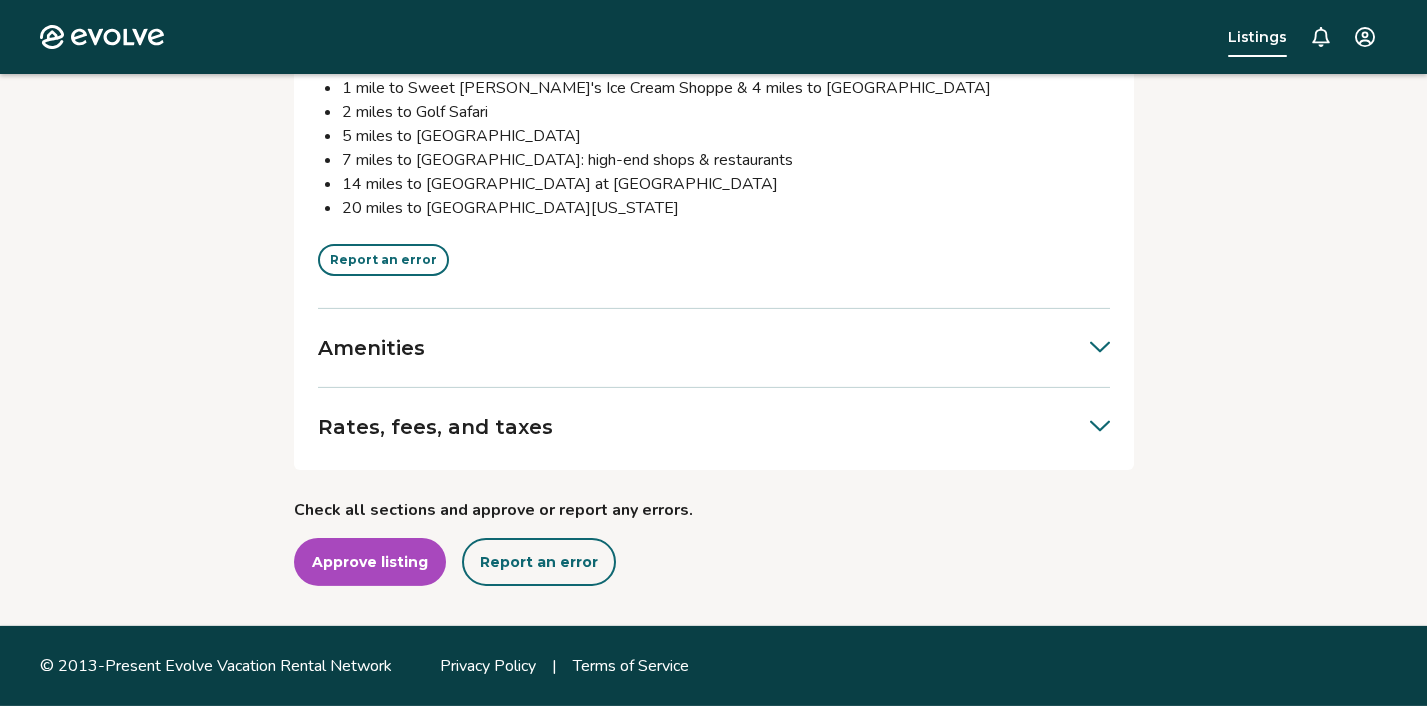 scroll, scrollTop: 4438, scrollLeft: 0, axis: vertical 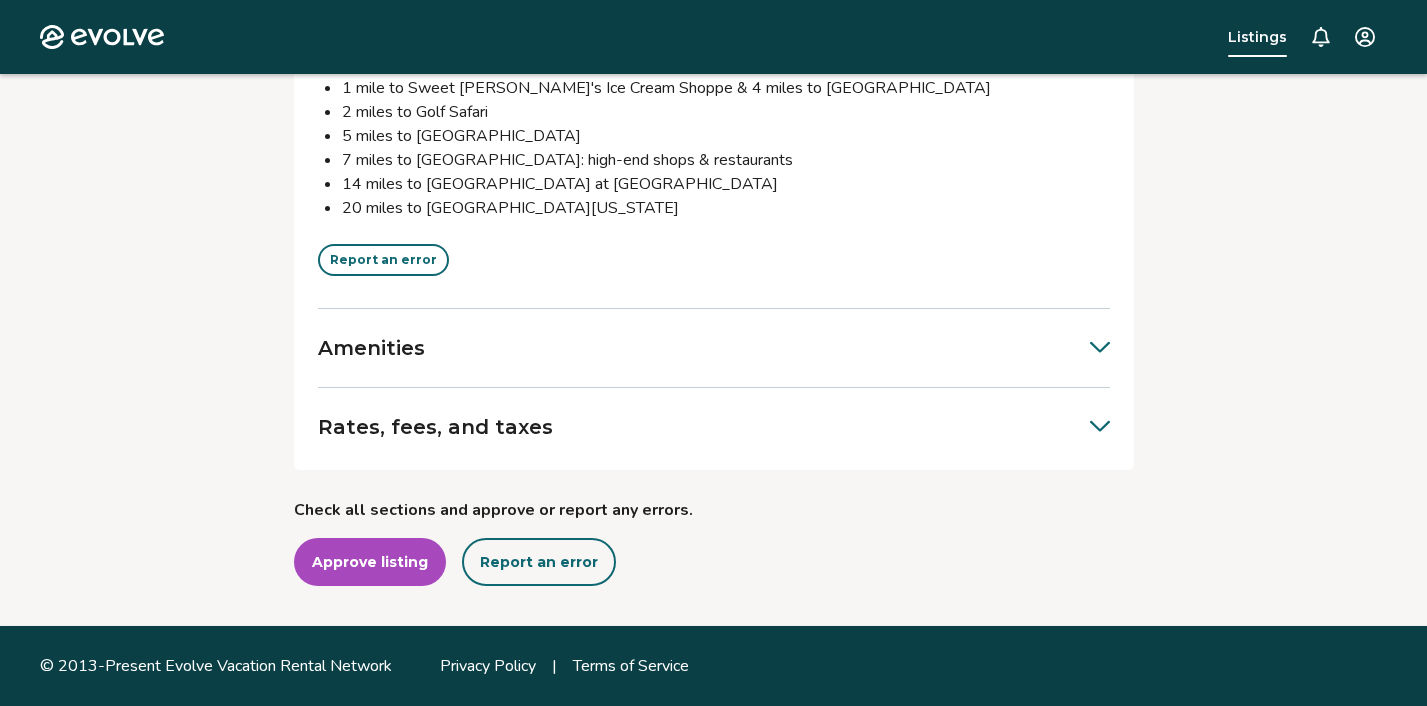click at bounding box center [1090, 345] 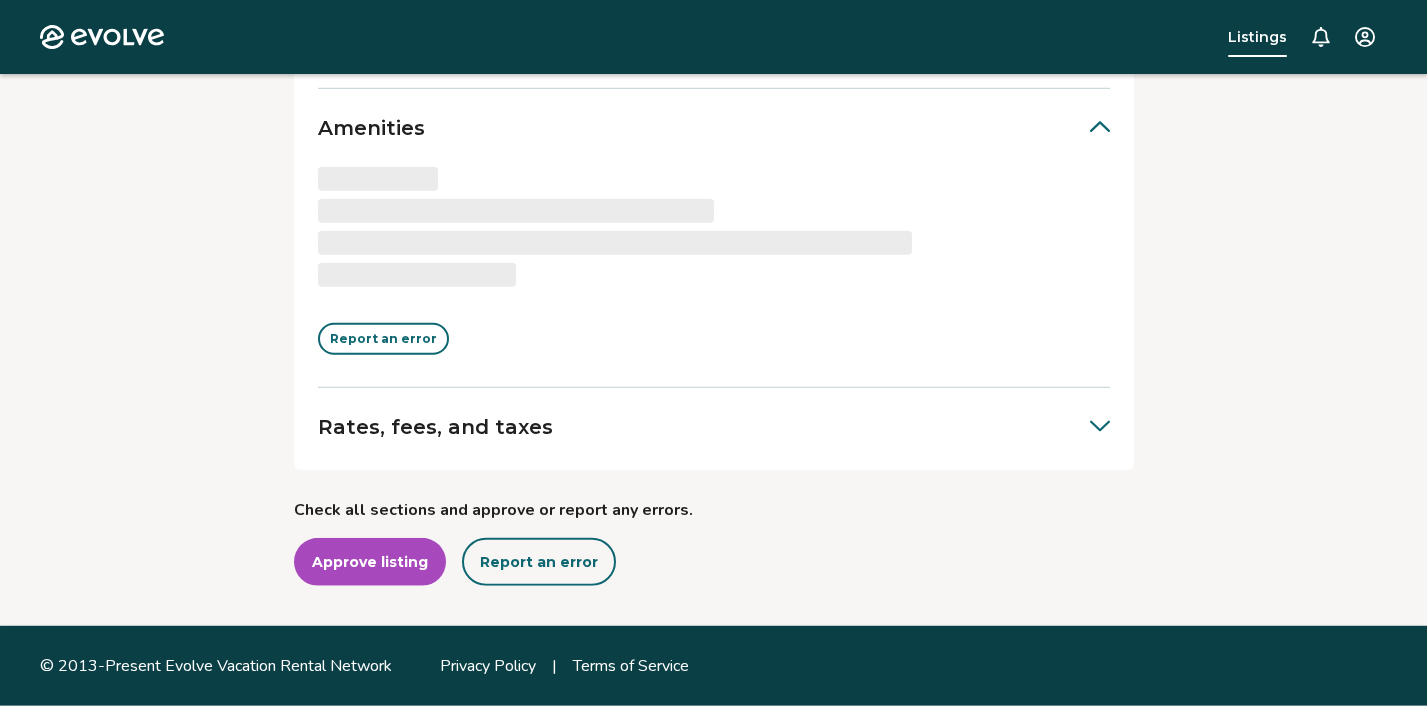 scroll, scrollTop: 4658, scrollLeft: 0, axis: vertical 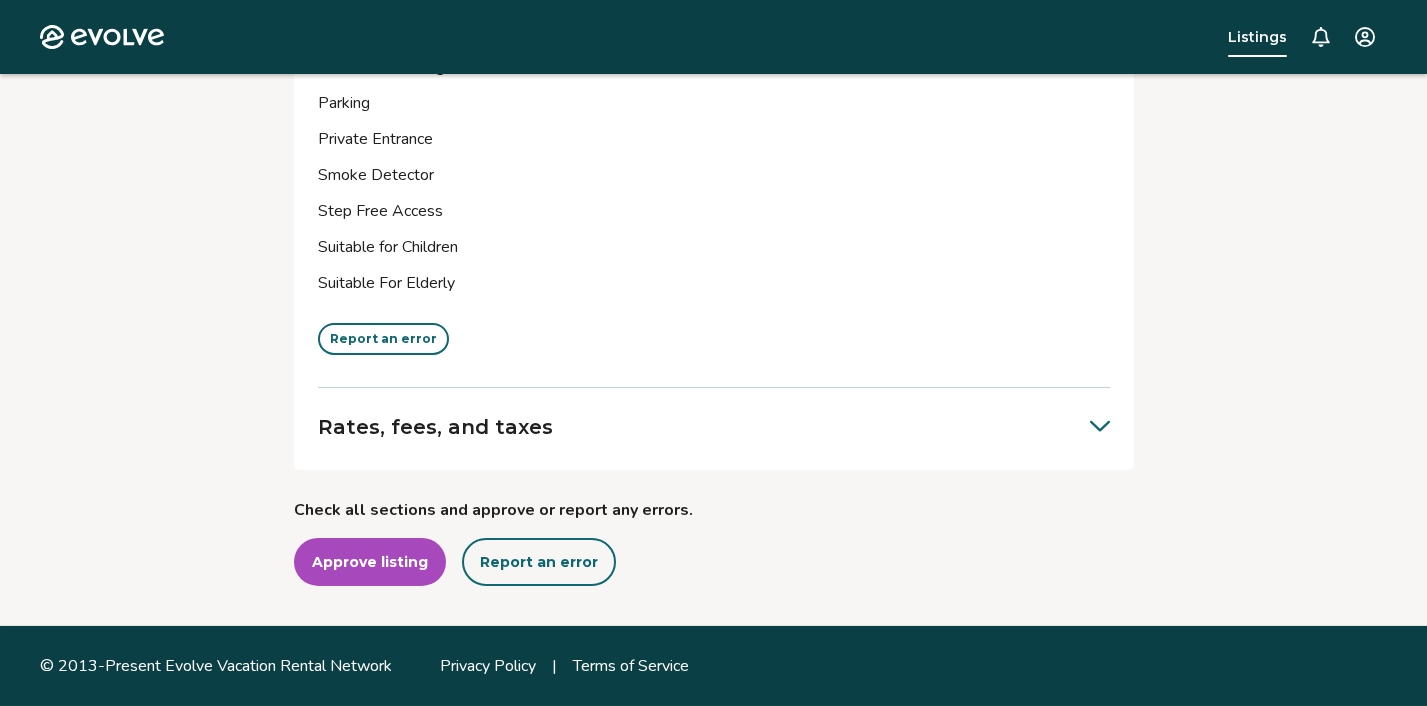 click 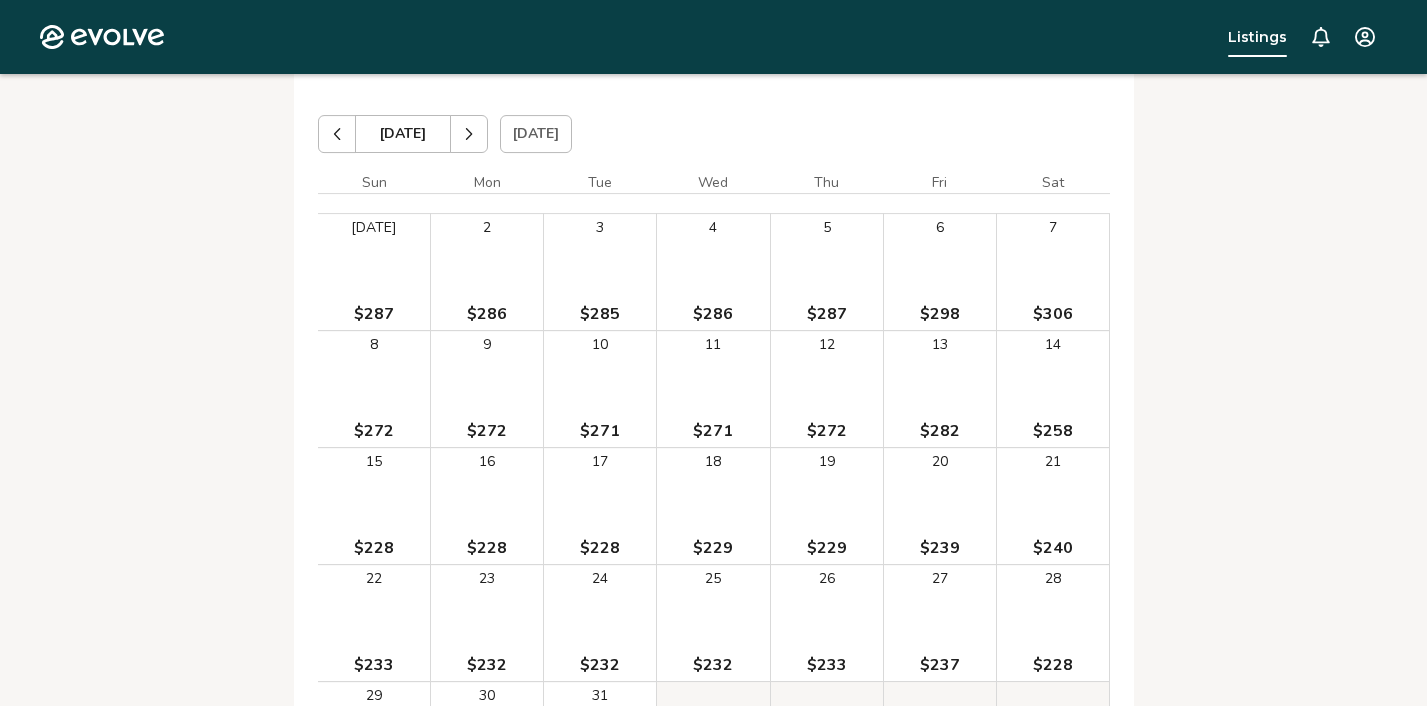 scroll, scrollTop: 7412, scrollLeft: 0, axis: vertical 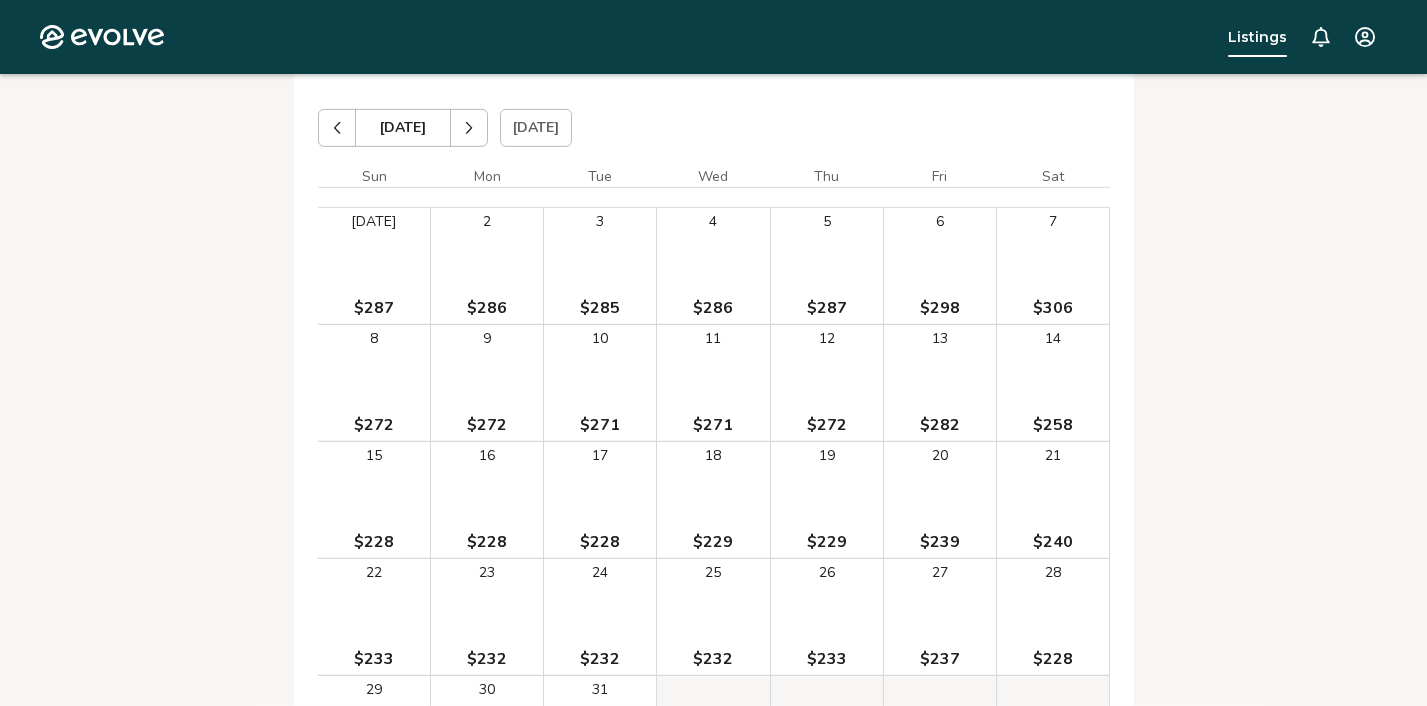 click on "[DATE]" at bounding box center [536, 128] 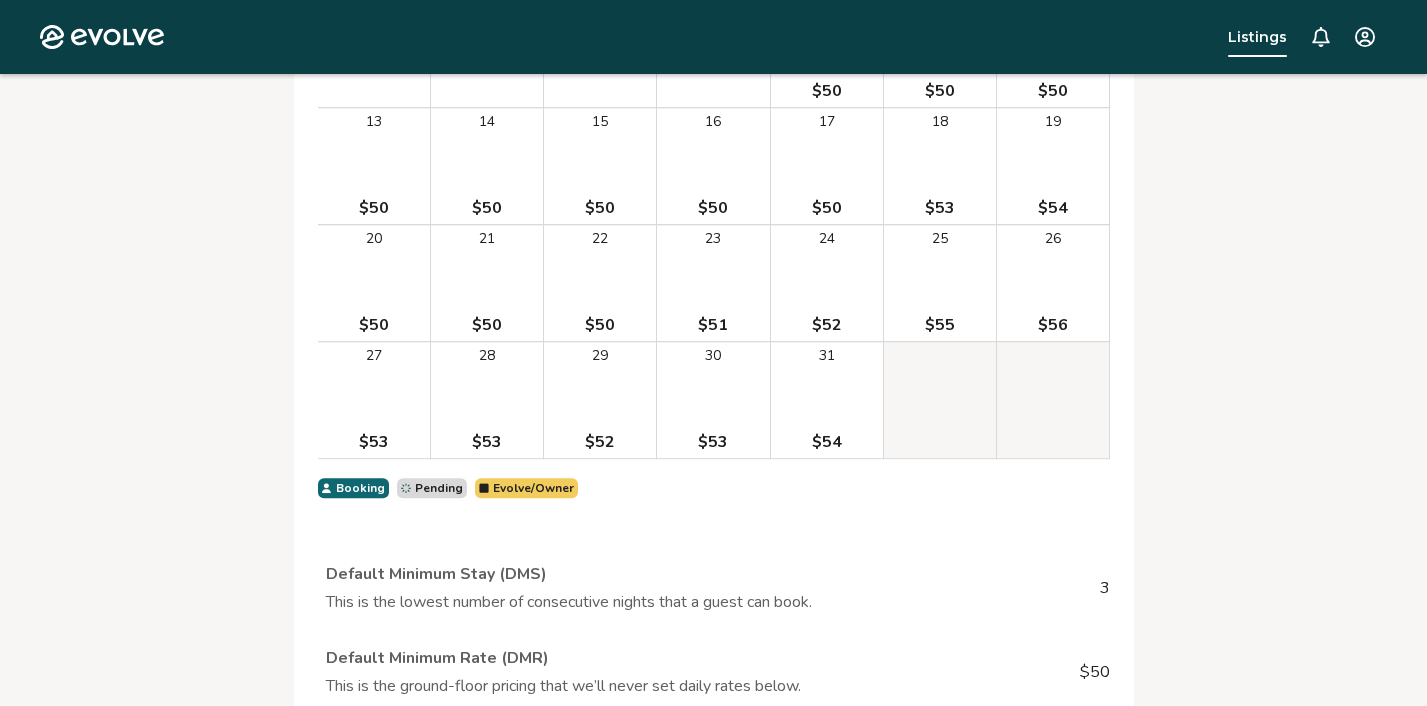 scroll, scrollTop: 7740, scrollLeft: 0, axis: vertical 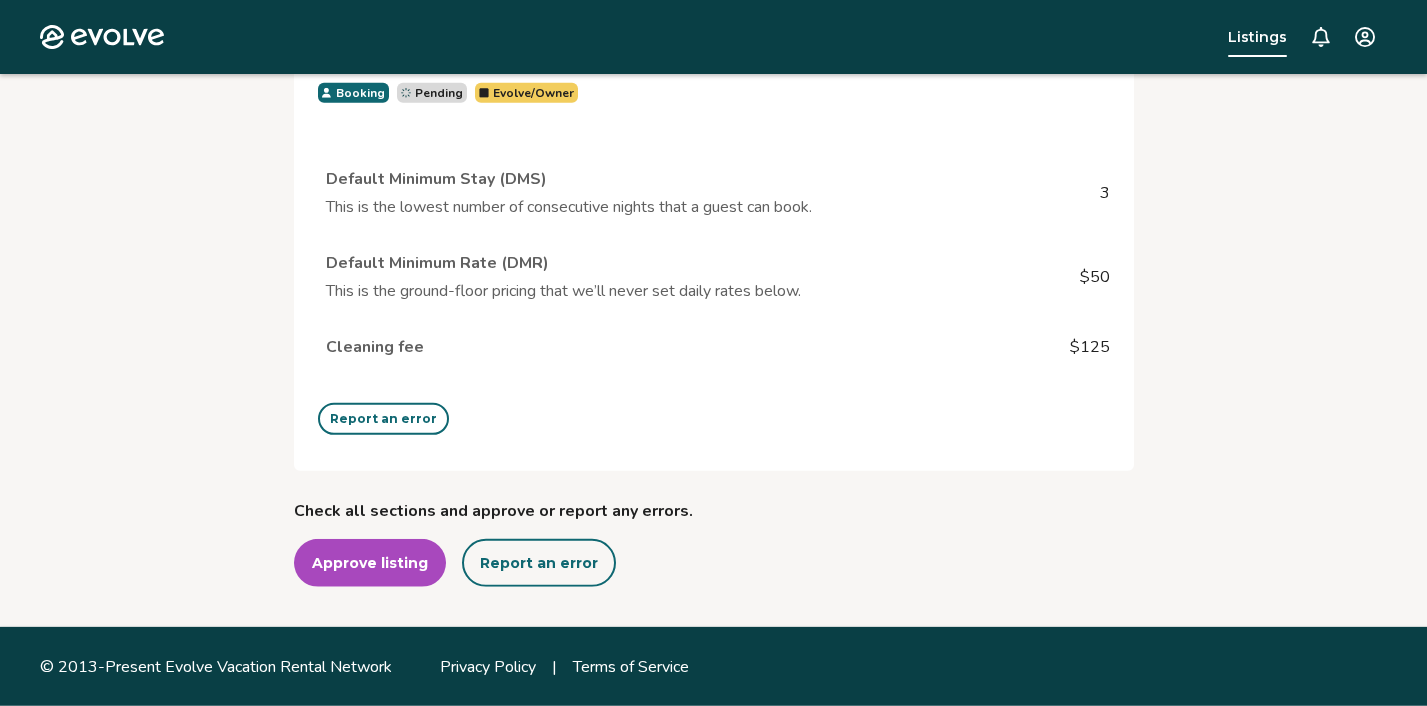 click on "Evolve" 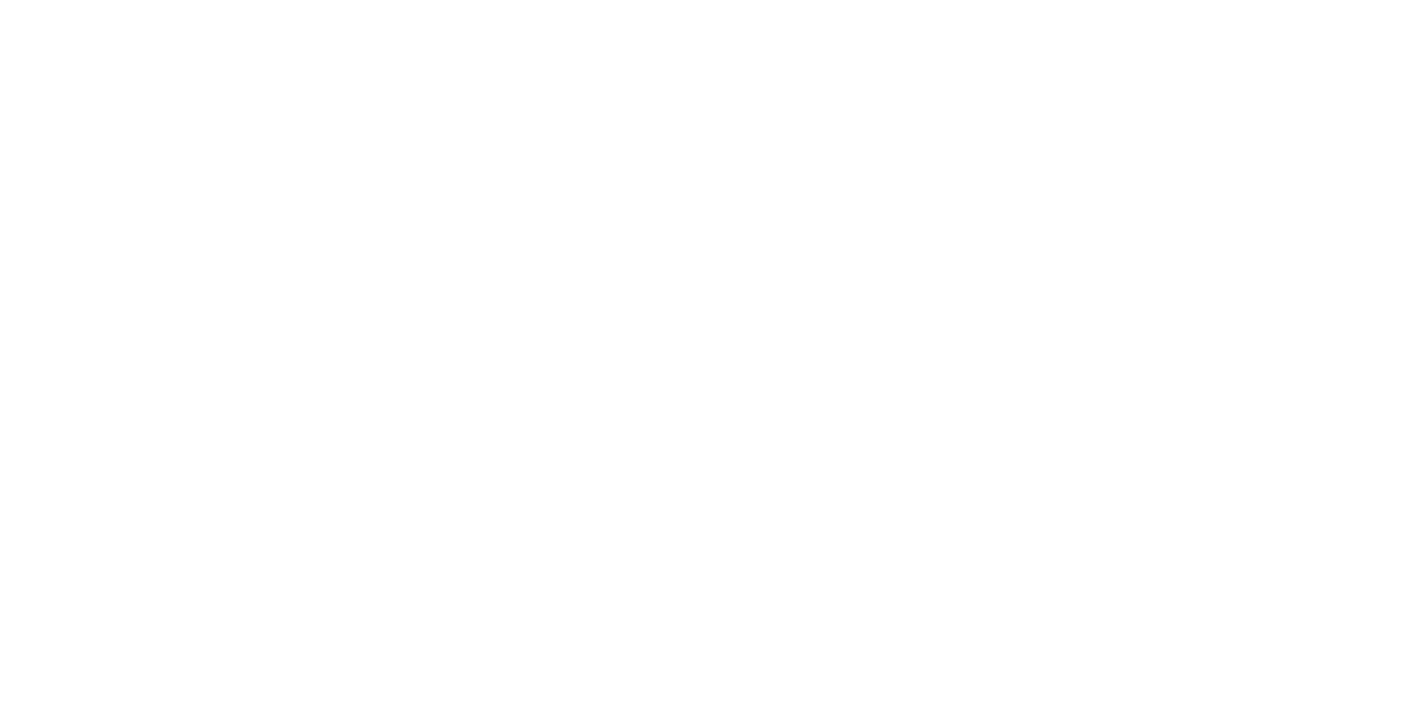 scroll, scrollTop: 0, scrollLeft: 0, axis: both 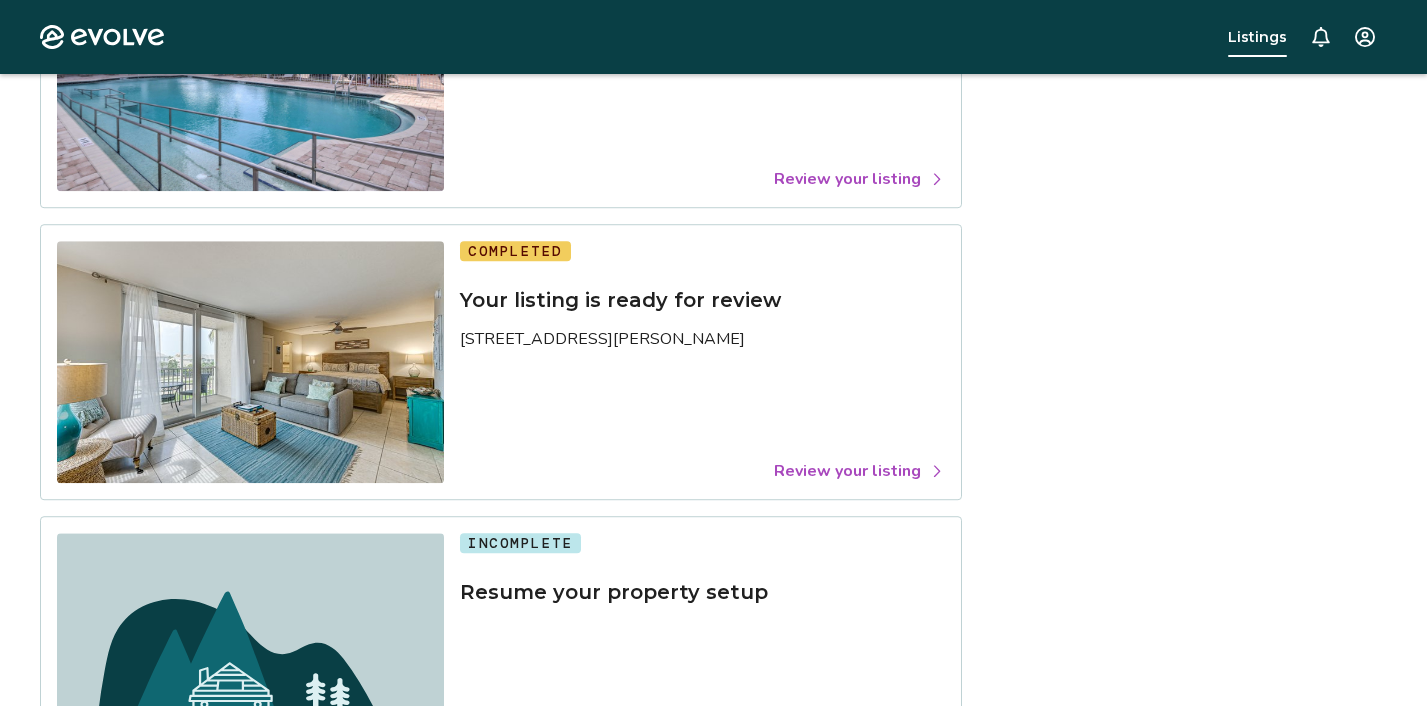 click on "Review your listing" at bounding box center [859, 471] 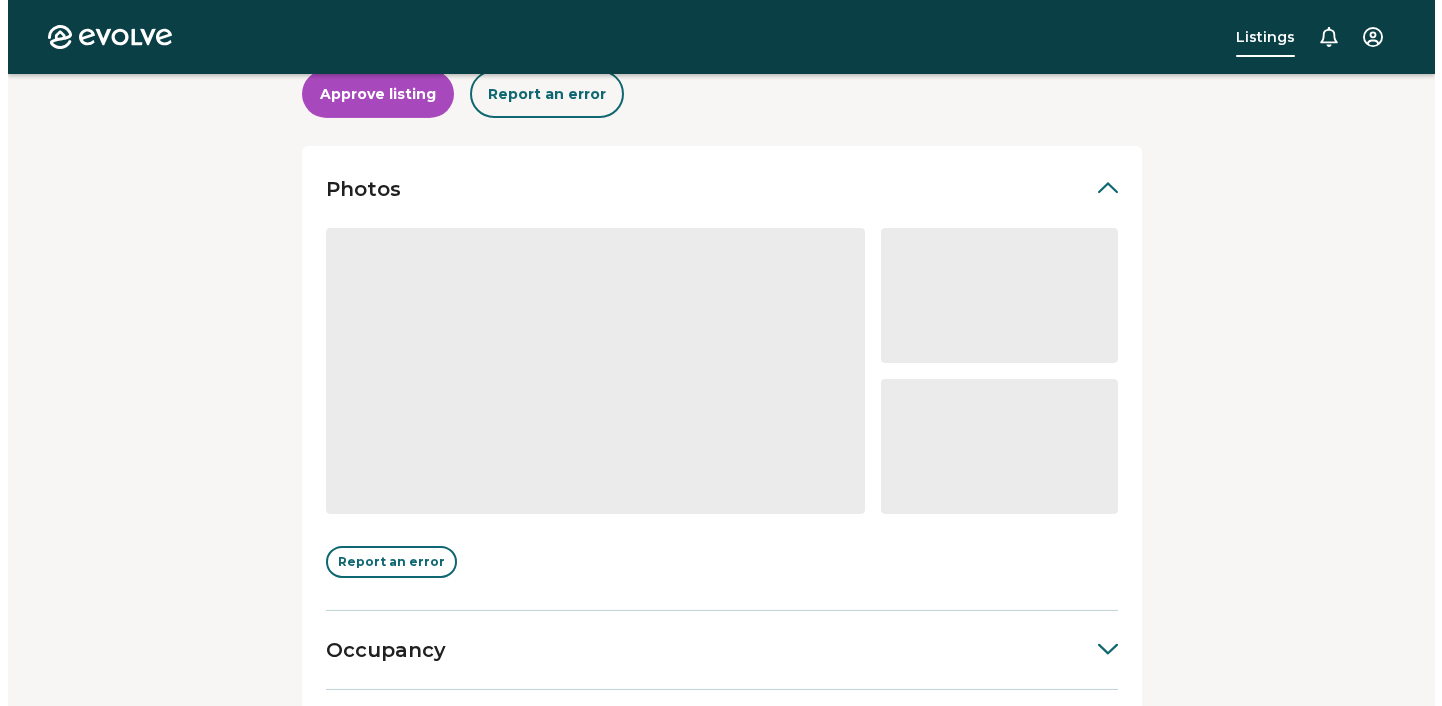 scroll, scrollTop: 392, scrollLeft: 0, axis: vertical 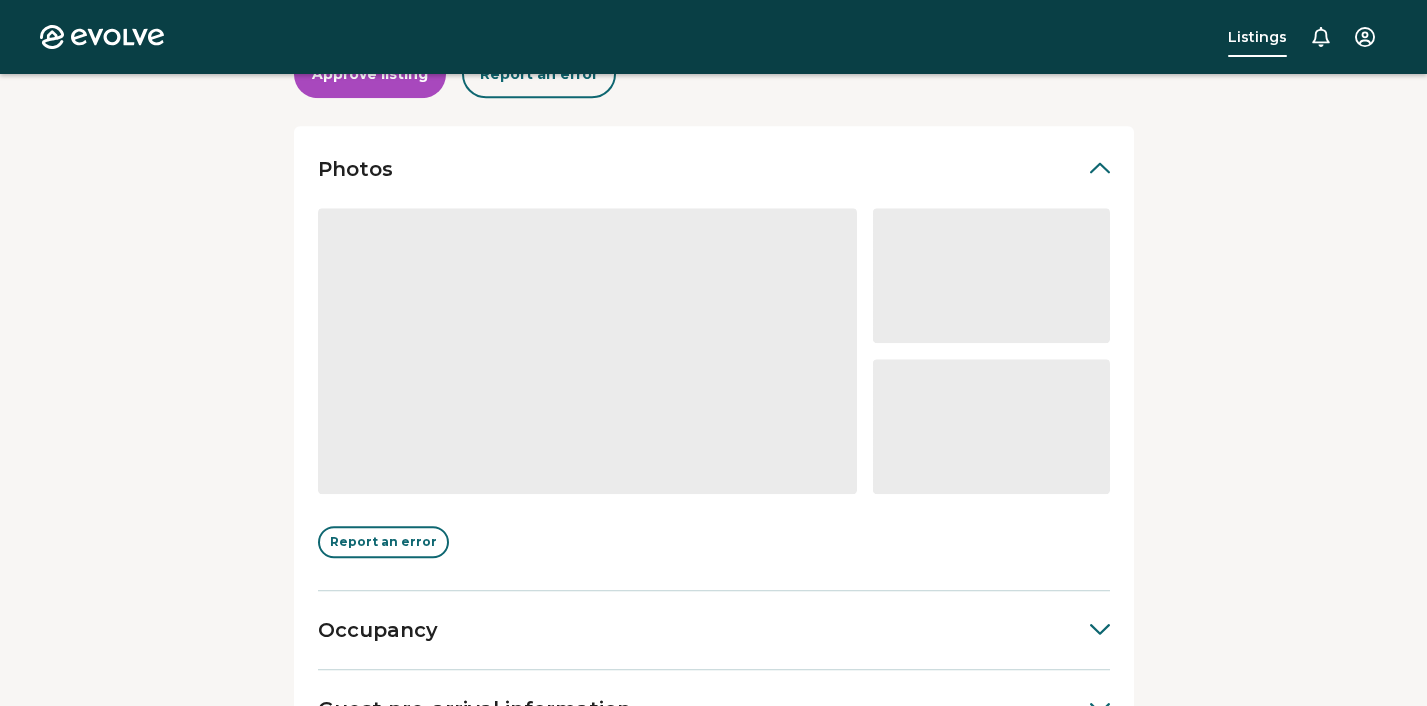 click on "‌" at bounding box center [588, 351] 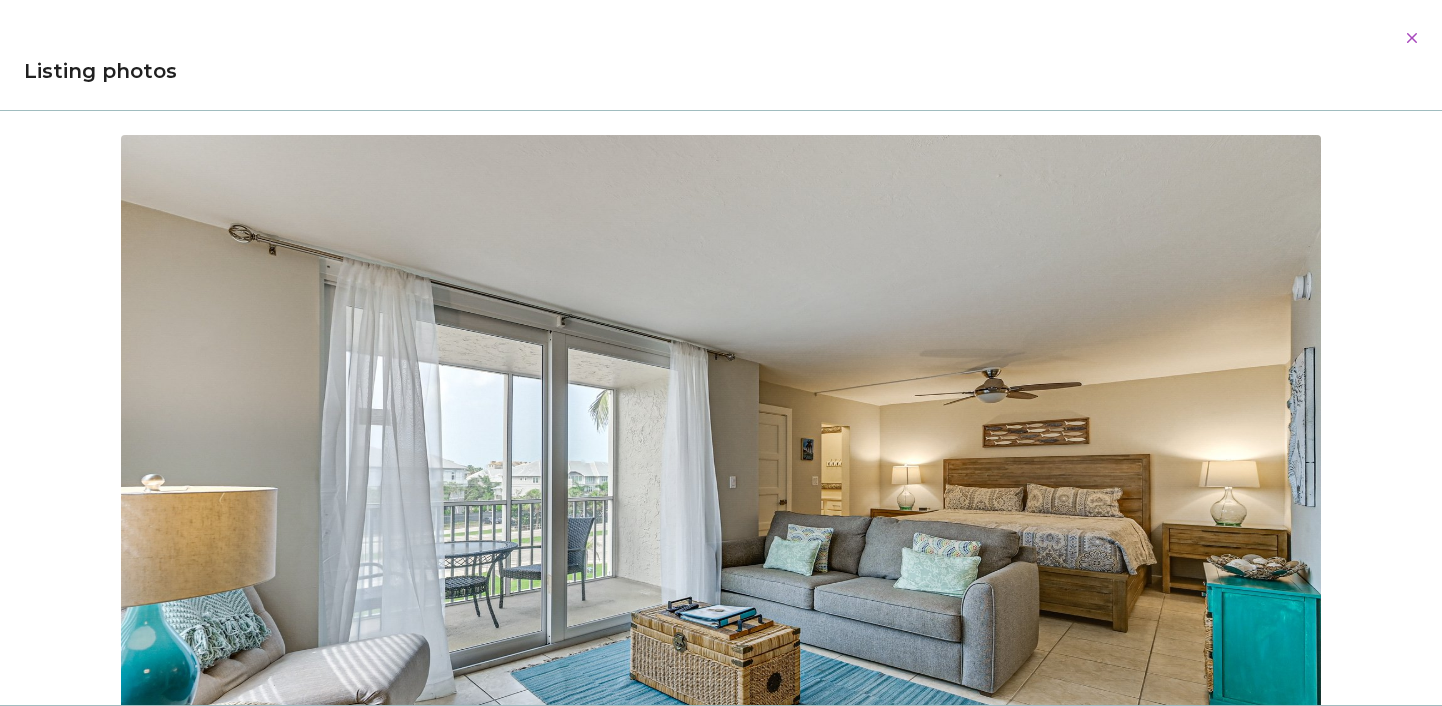 click on "Evolve Listings Listings [STREET_ADDRESS][PERSON_NAME][US_STATE] Review your listing Take a moment to double-check the information for accuracy. As soon as you confirm everything looks good, we'll start the process of publishing it across all our booking platforms. Check all sections and approve or report any errors. Approve listing Report an error Photos View all photos Report an error Occupancy Guest pre-arrival information Listing details Amenities Rates, fees, and taxes Check all sections and approve or report any errors. Approve listing Report an error © 2013-Present Evolve Vacation Rental Network Privacy Policy | Terms of Service
* Dialog Listing photos 01/27 02/27 03/27 04/27 05/27 06/27 07/27 08/27 09/27 10/27 11/27 12/27 13/27 14/27 15/27 16/27 17/27 18/27 19/27 20/27 21/27 22/27 23/27 24/27 25/27 26/27 27/27" at bounding box center [713, 422] 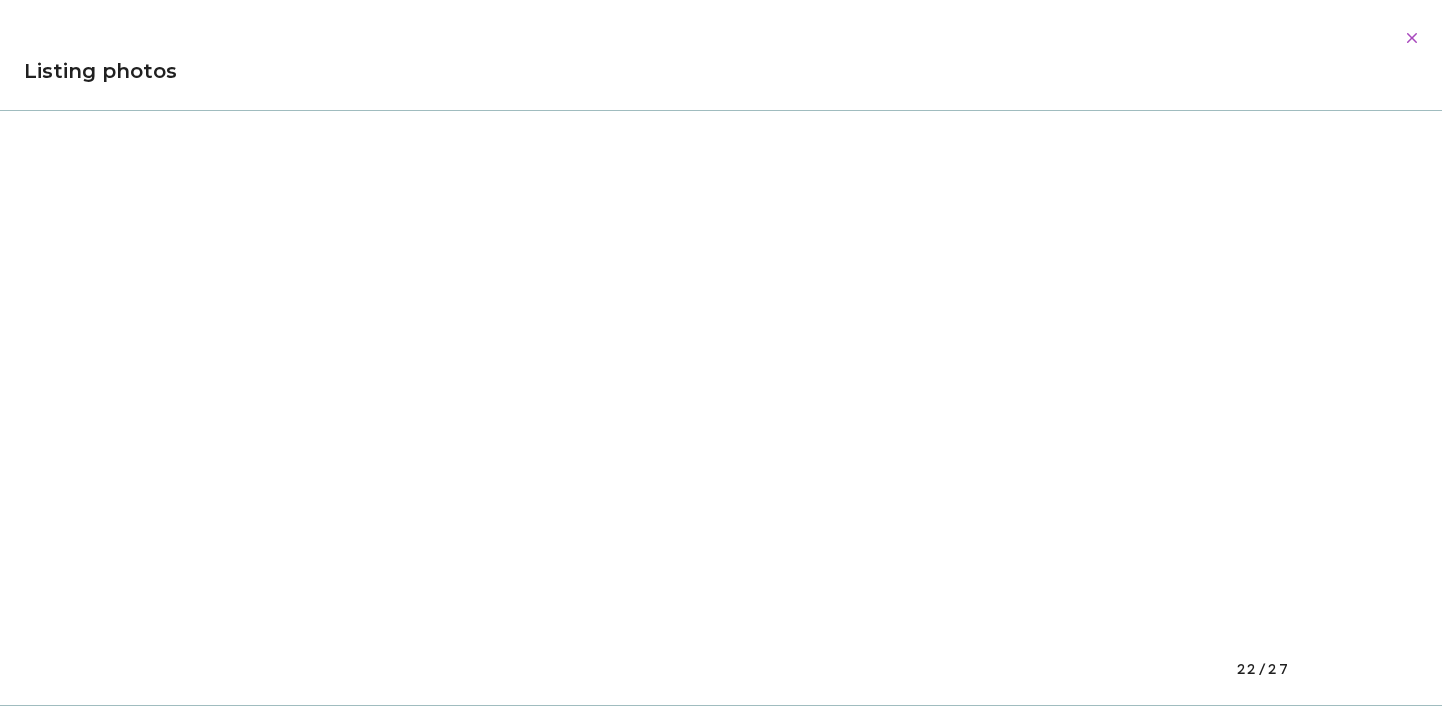 scroll, scrollTop: 15164, scrollLeft: 0, axis: vertical 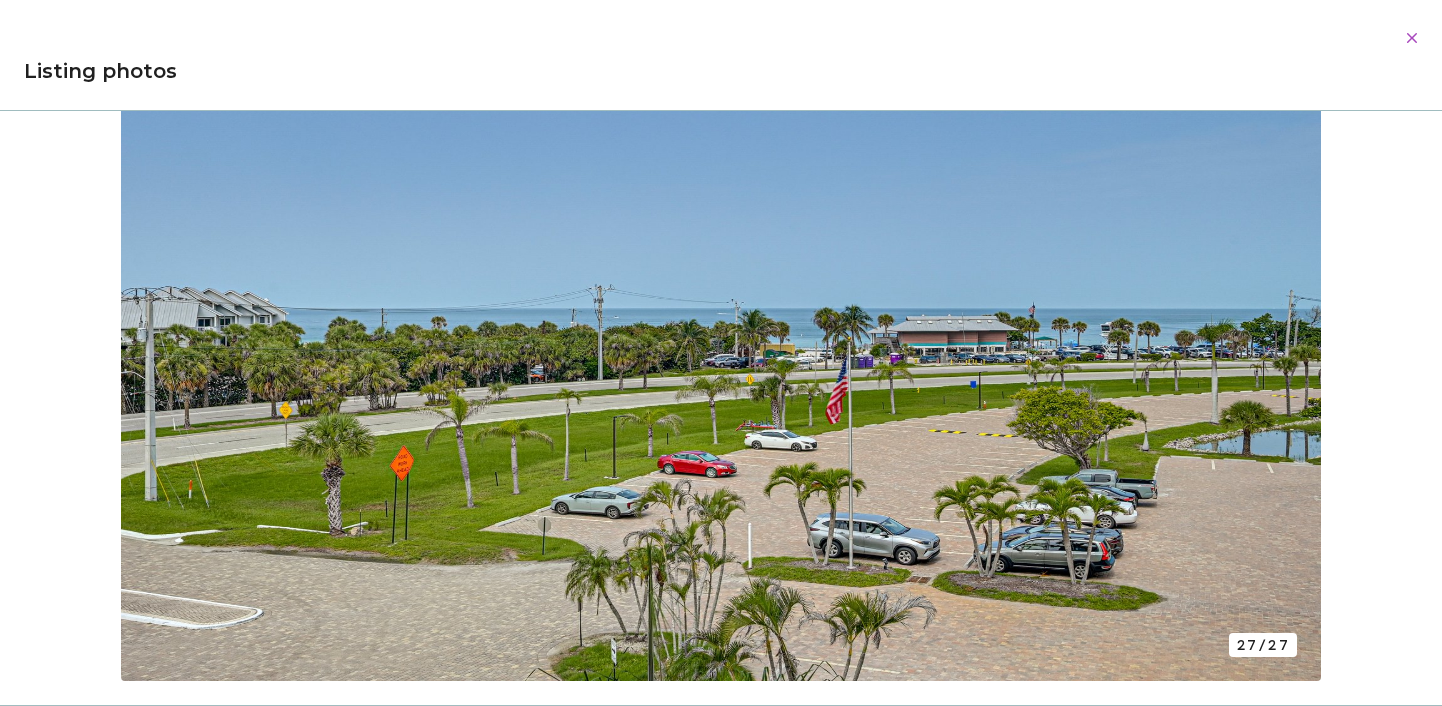 click 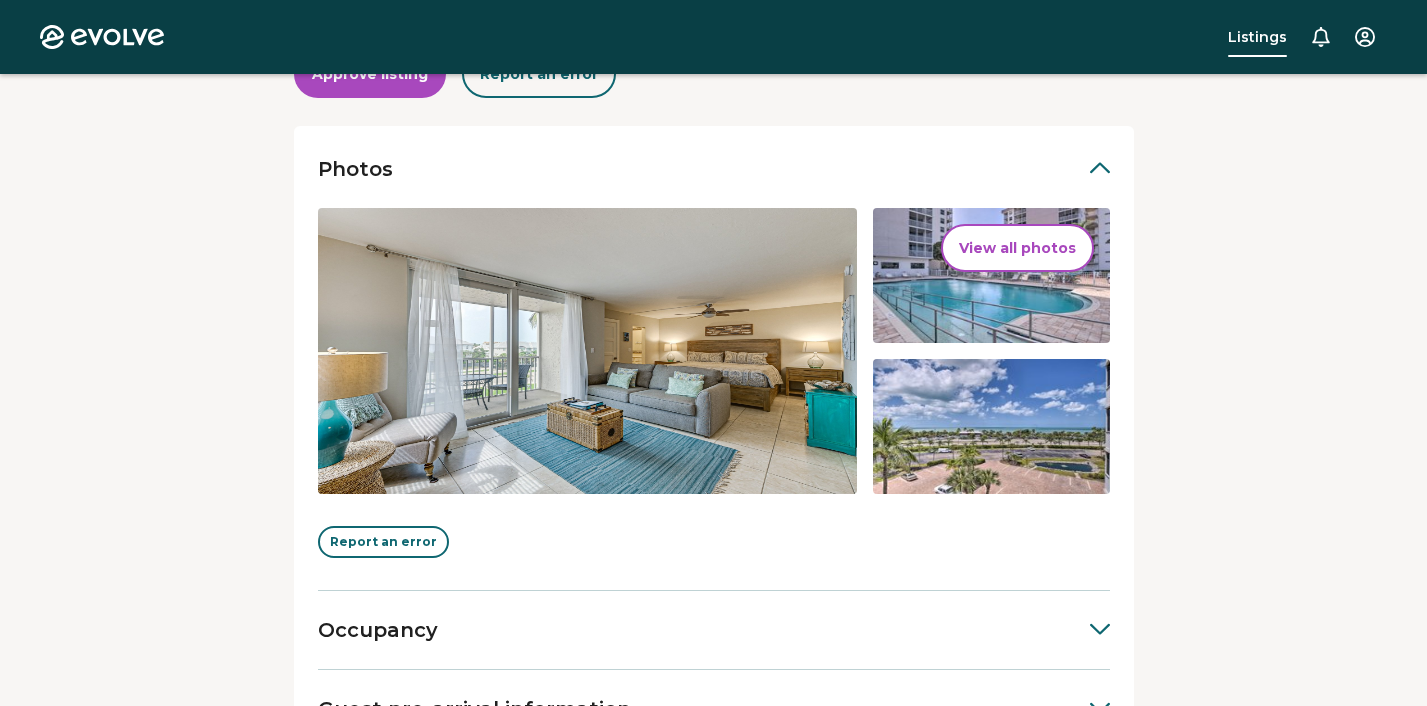 click on "Report an error" at bounding box center (383, 542) 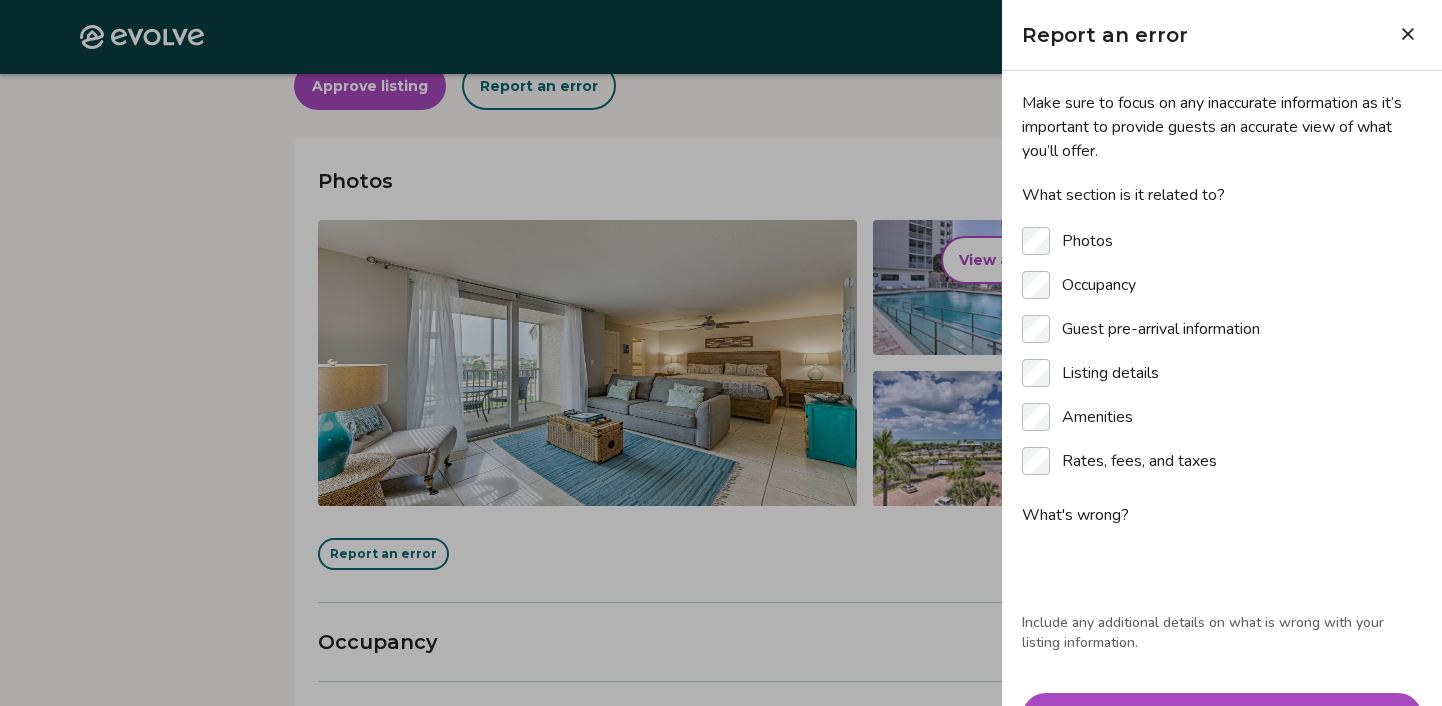 type on "*" 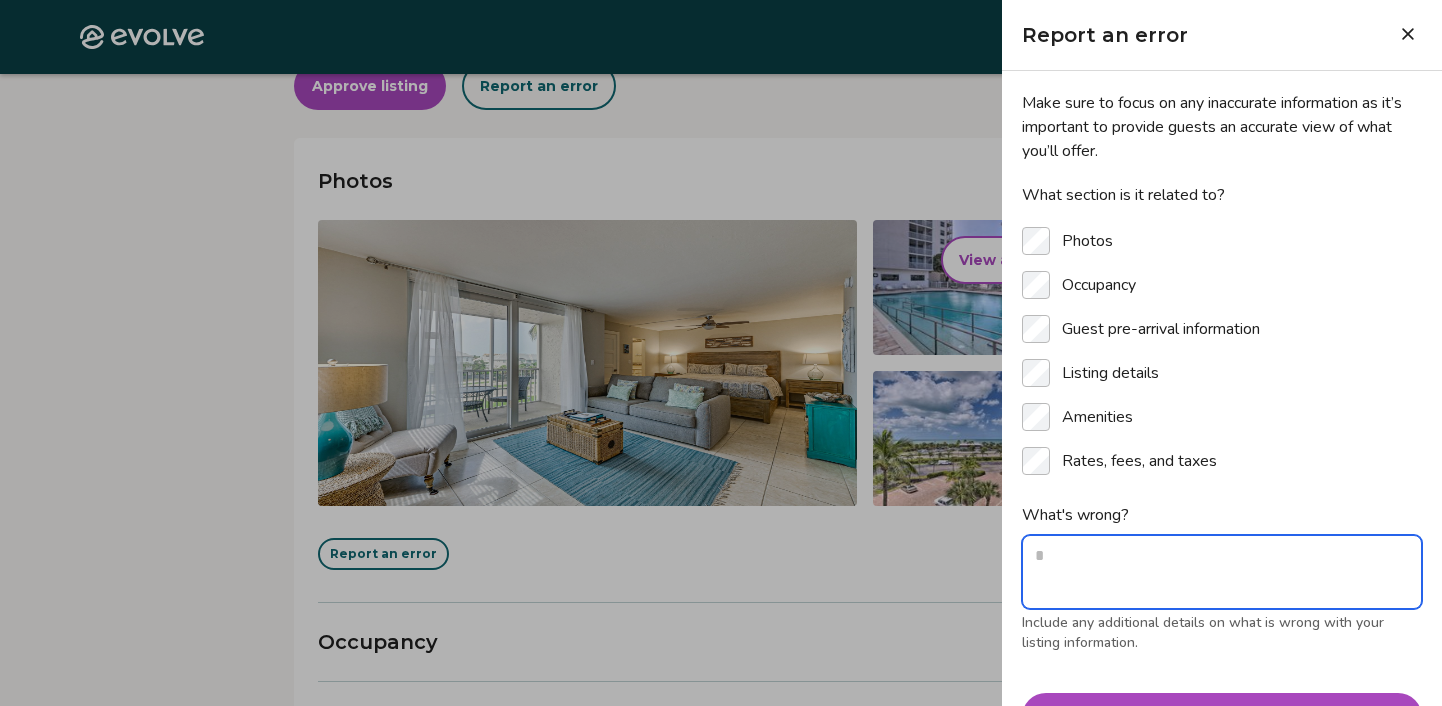 click on "What's wrong?" at bounding box center (1222, 572) 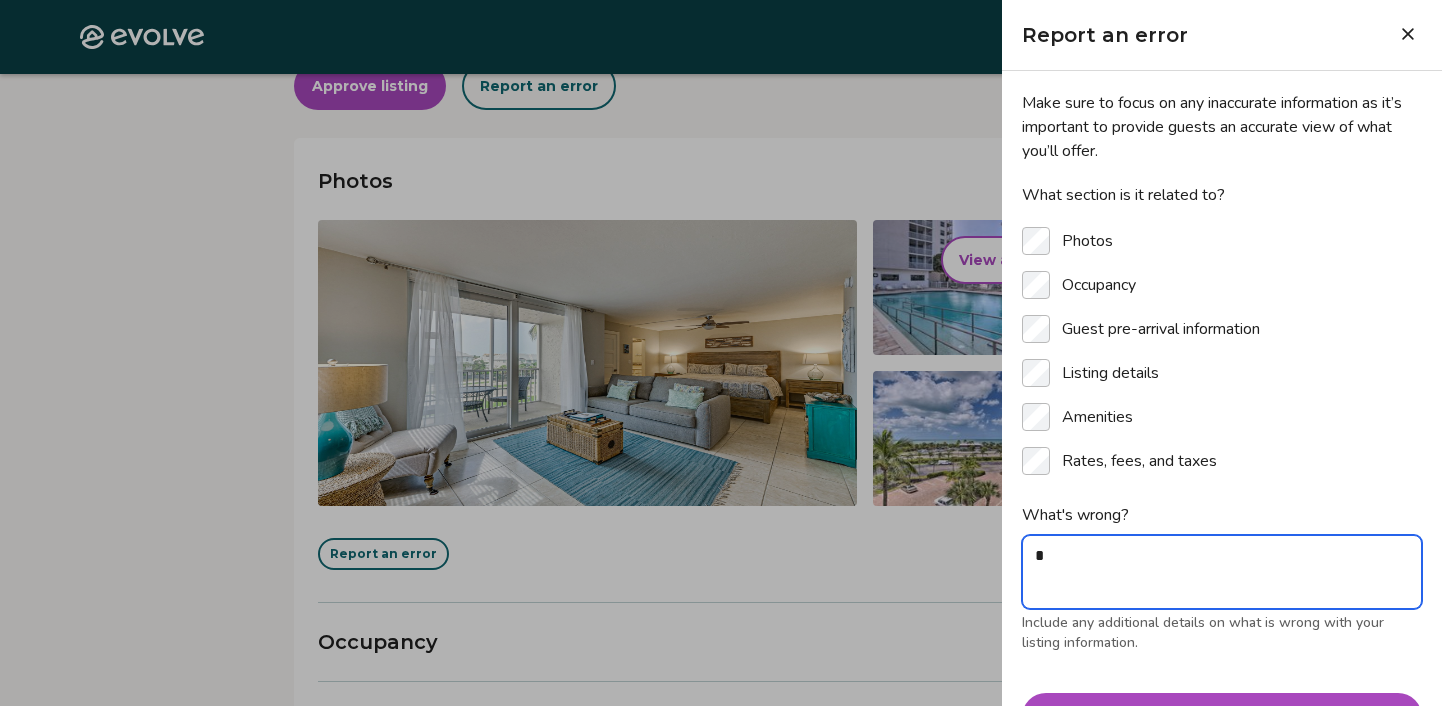 type on "*" 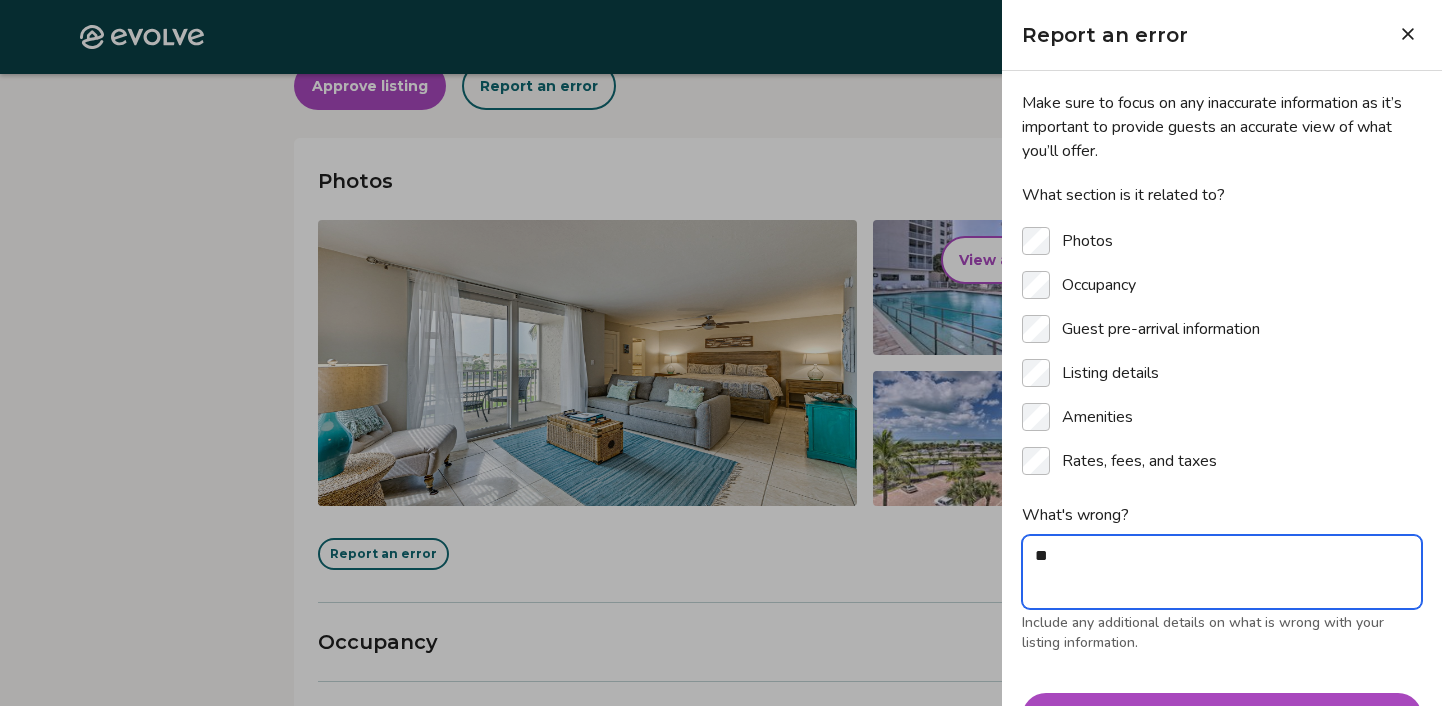 type on "*" 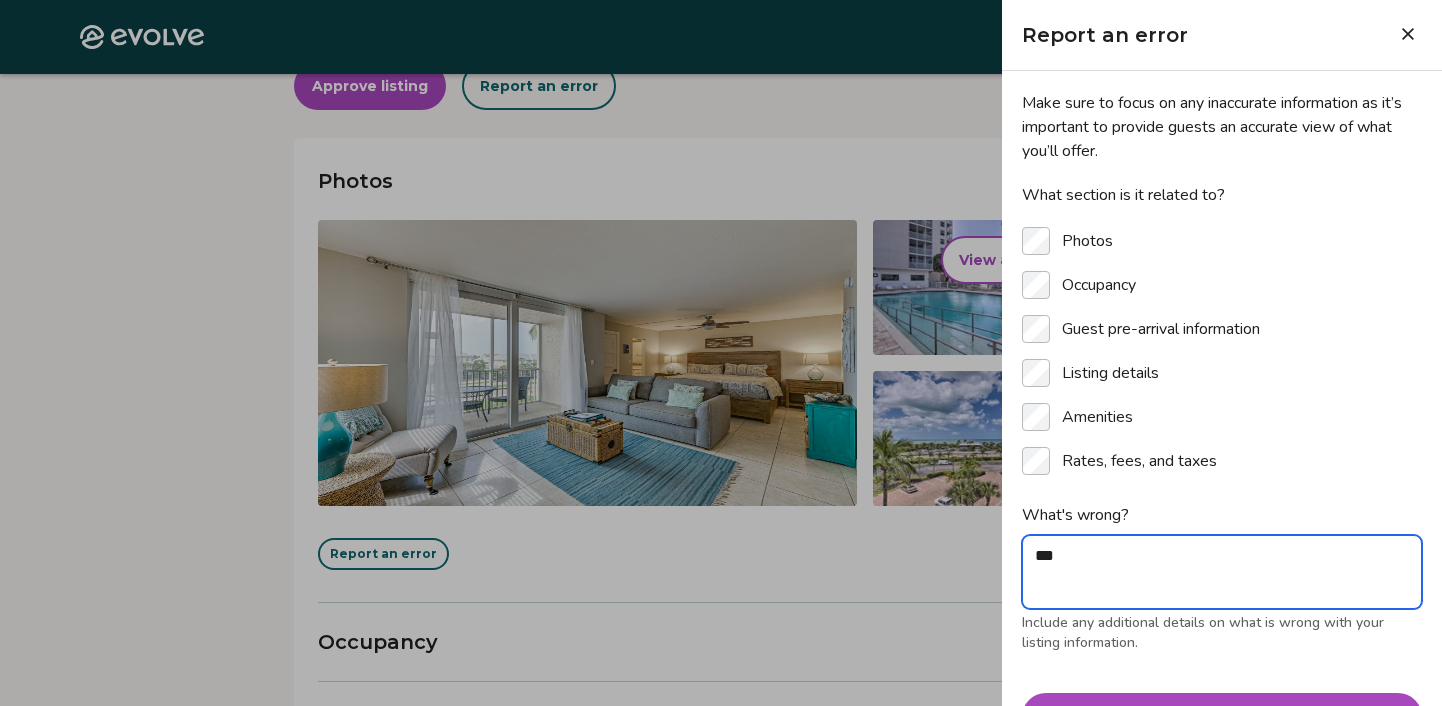 type on "*" 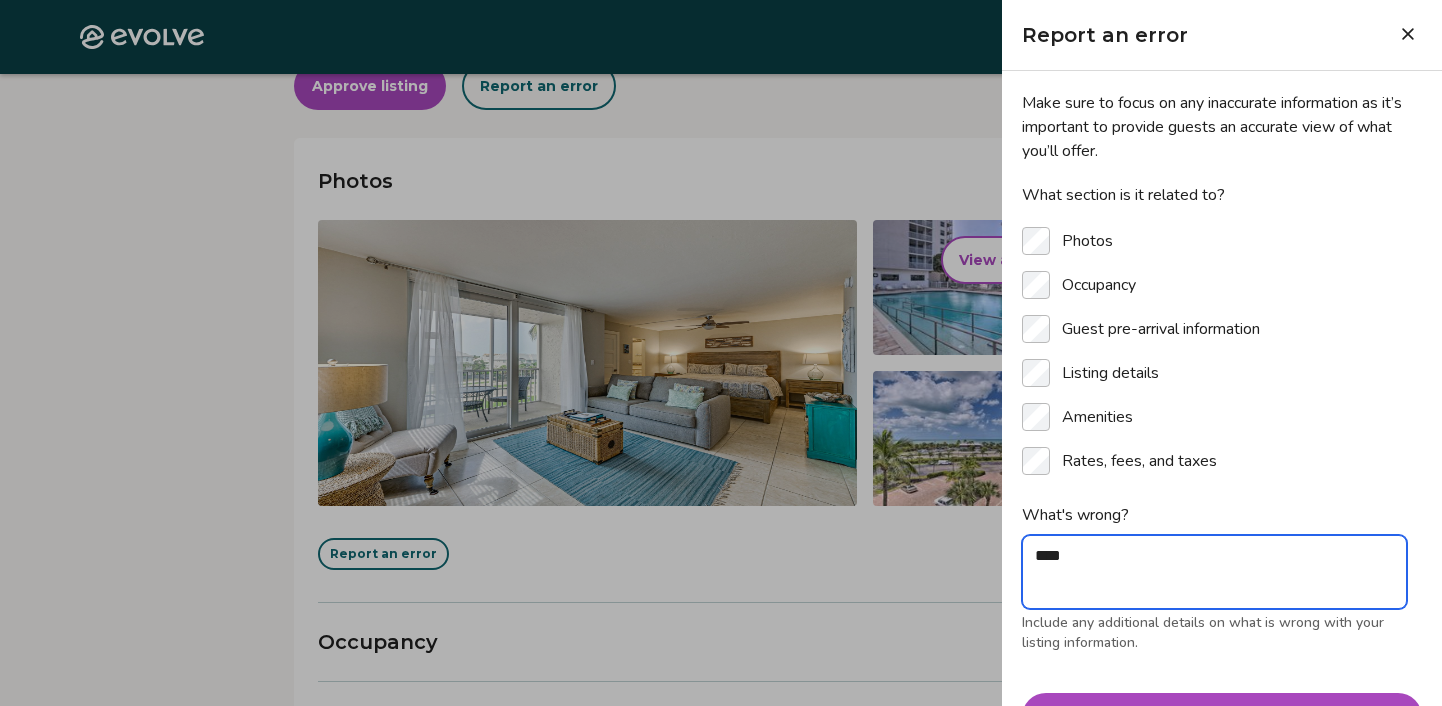 type on "*" 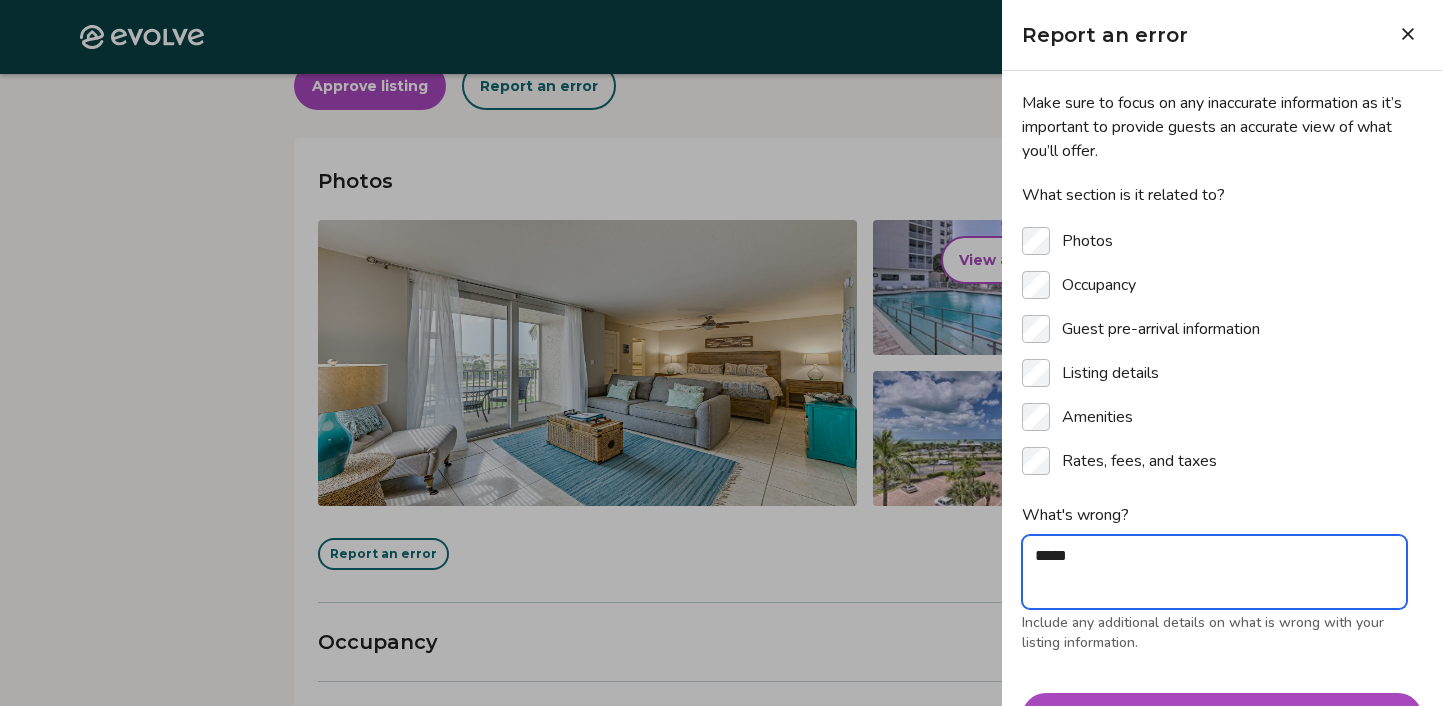 type on "*" 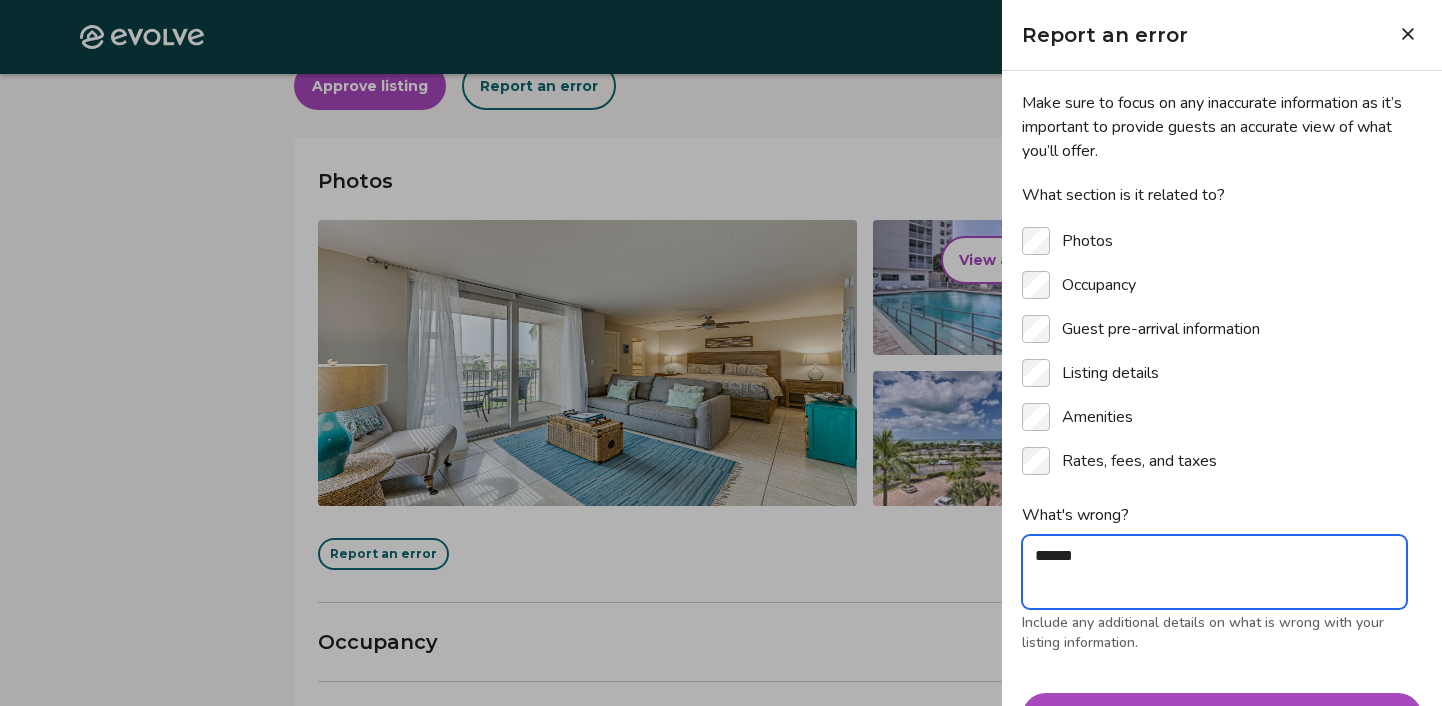 type on "*" 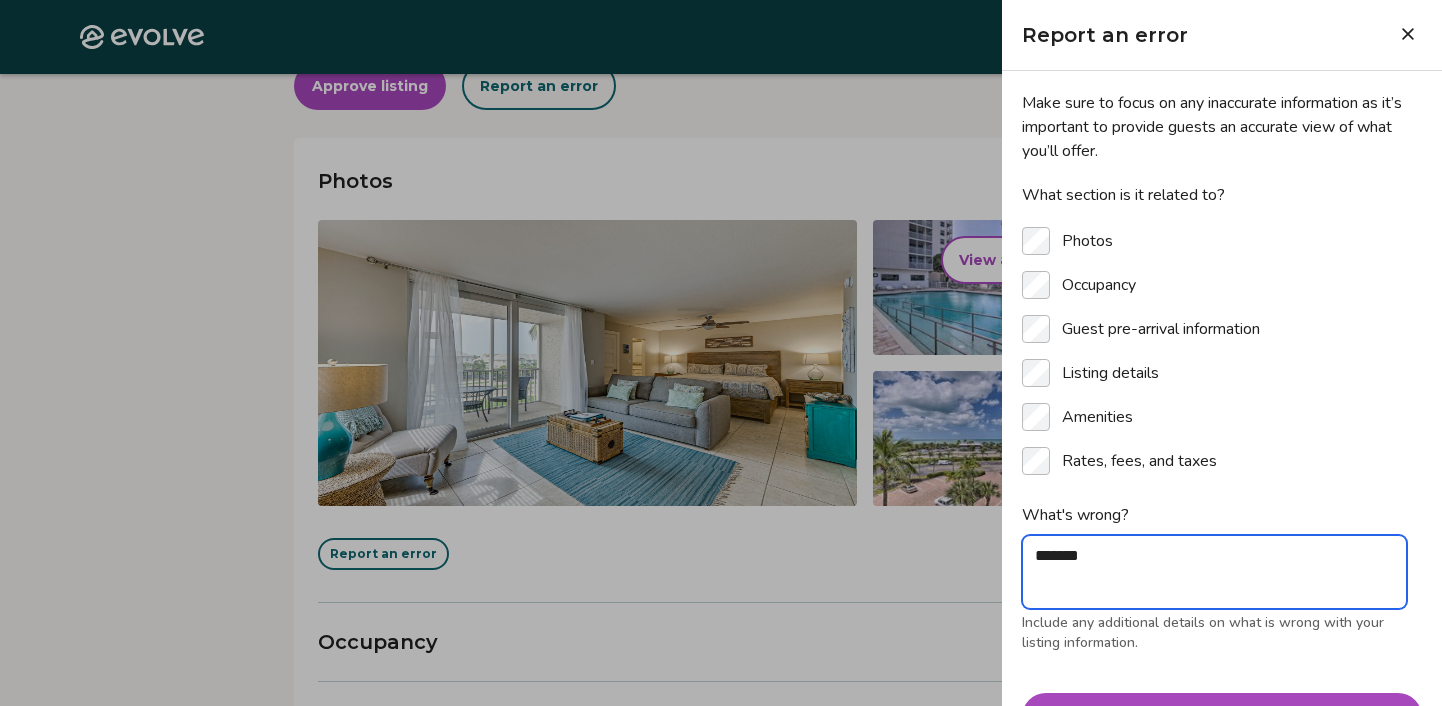 type on "*" 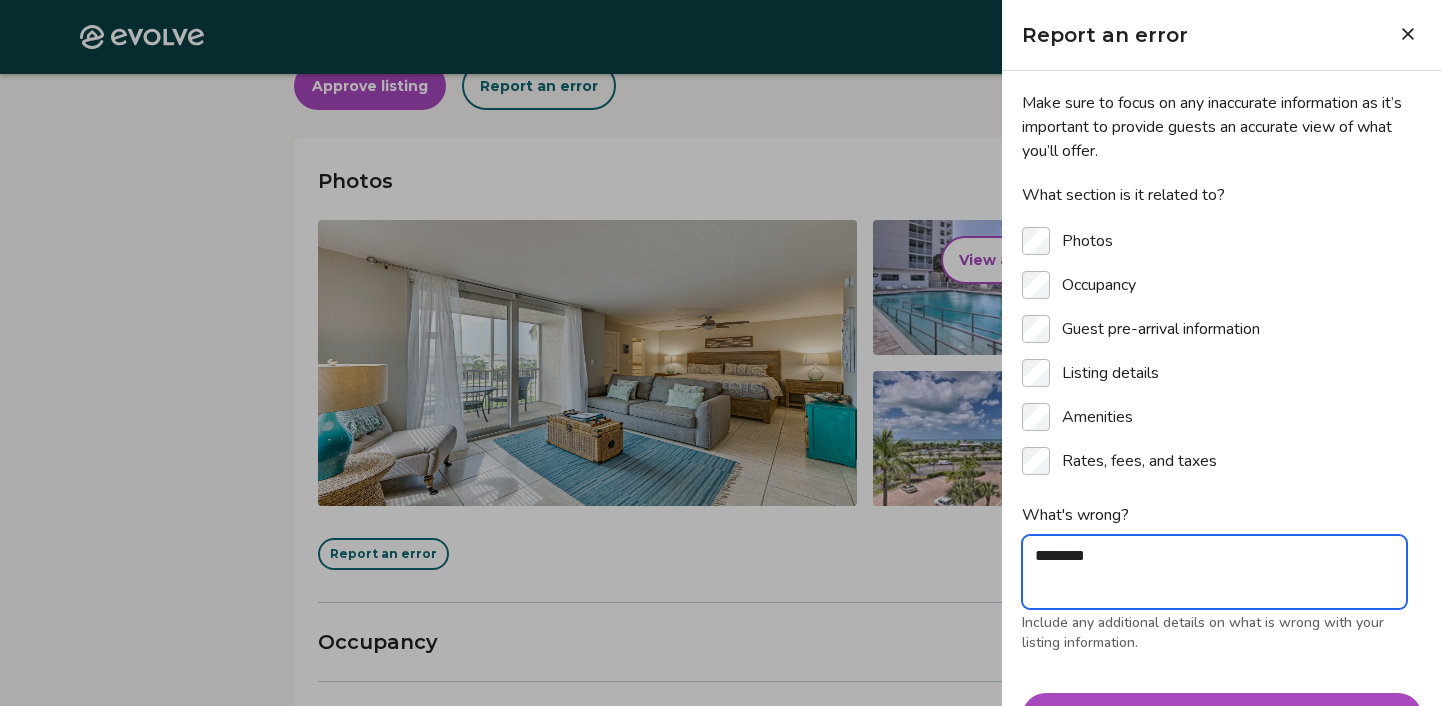 type on "*" 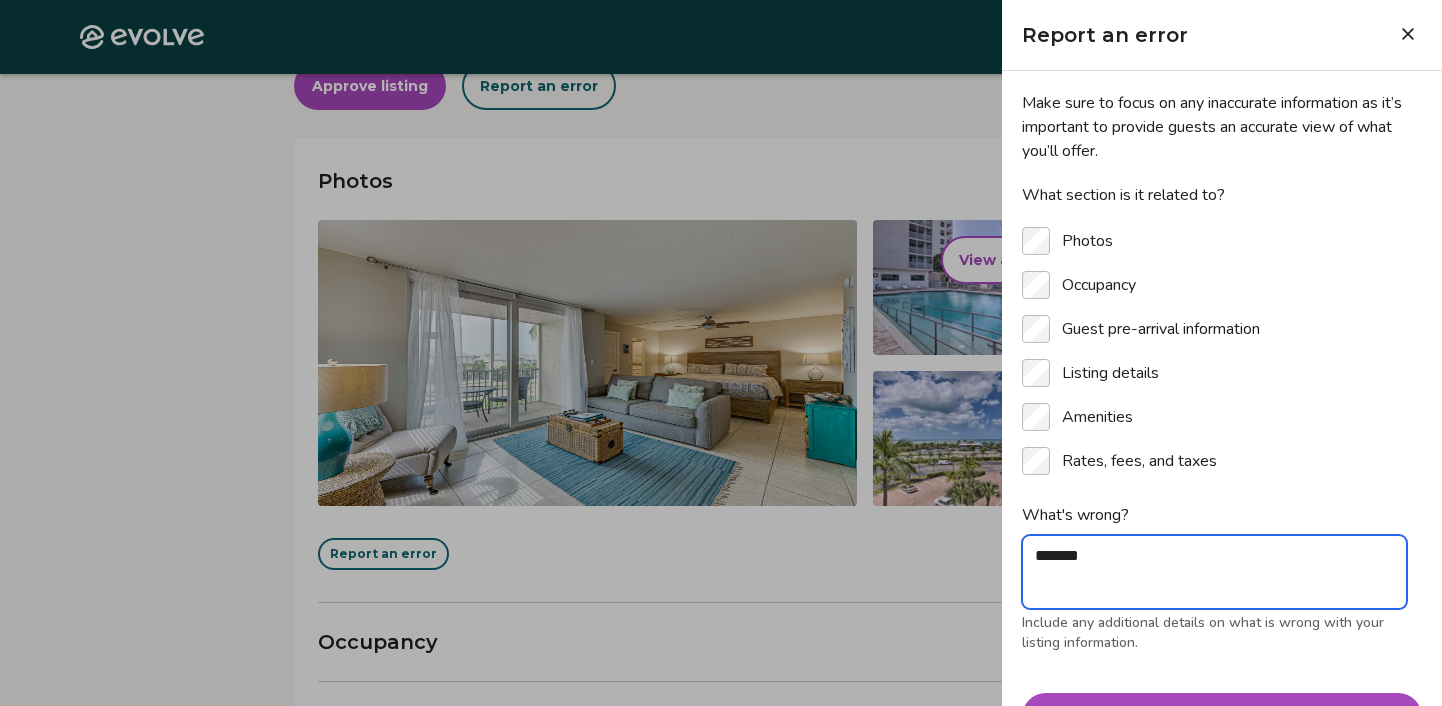 type on "*" 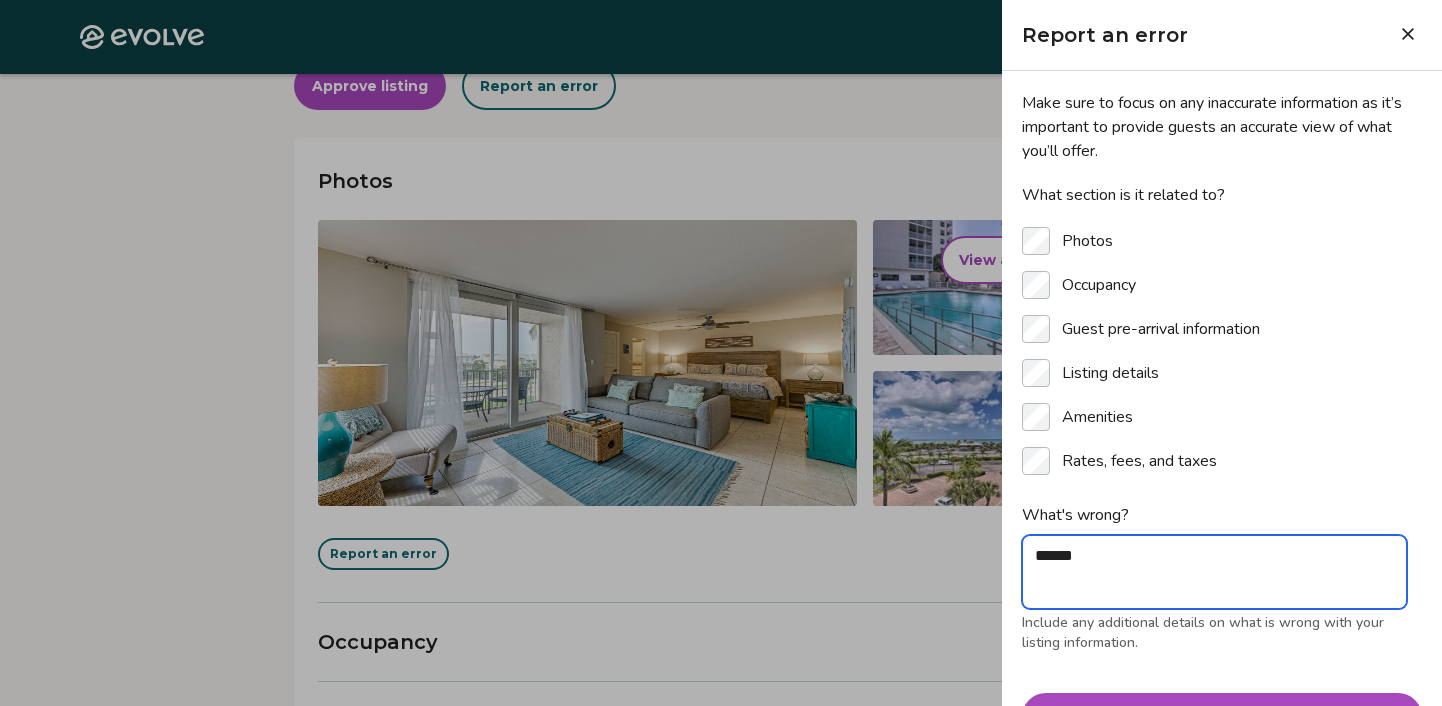type on "*" 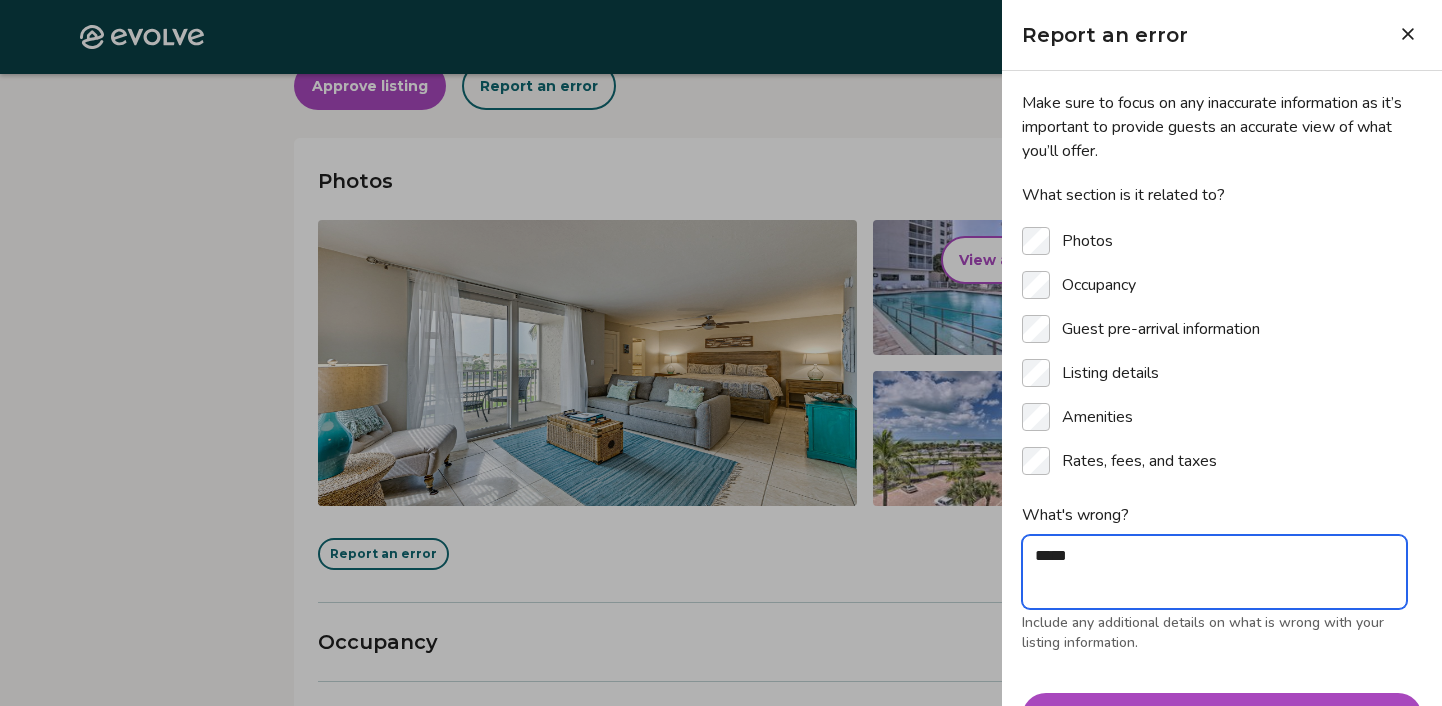 type on "*" 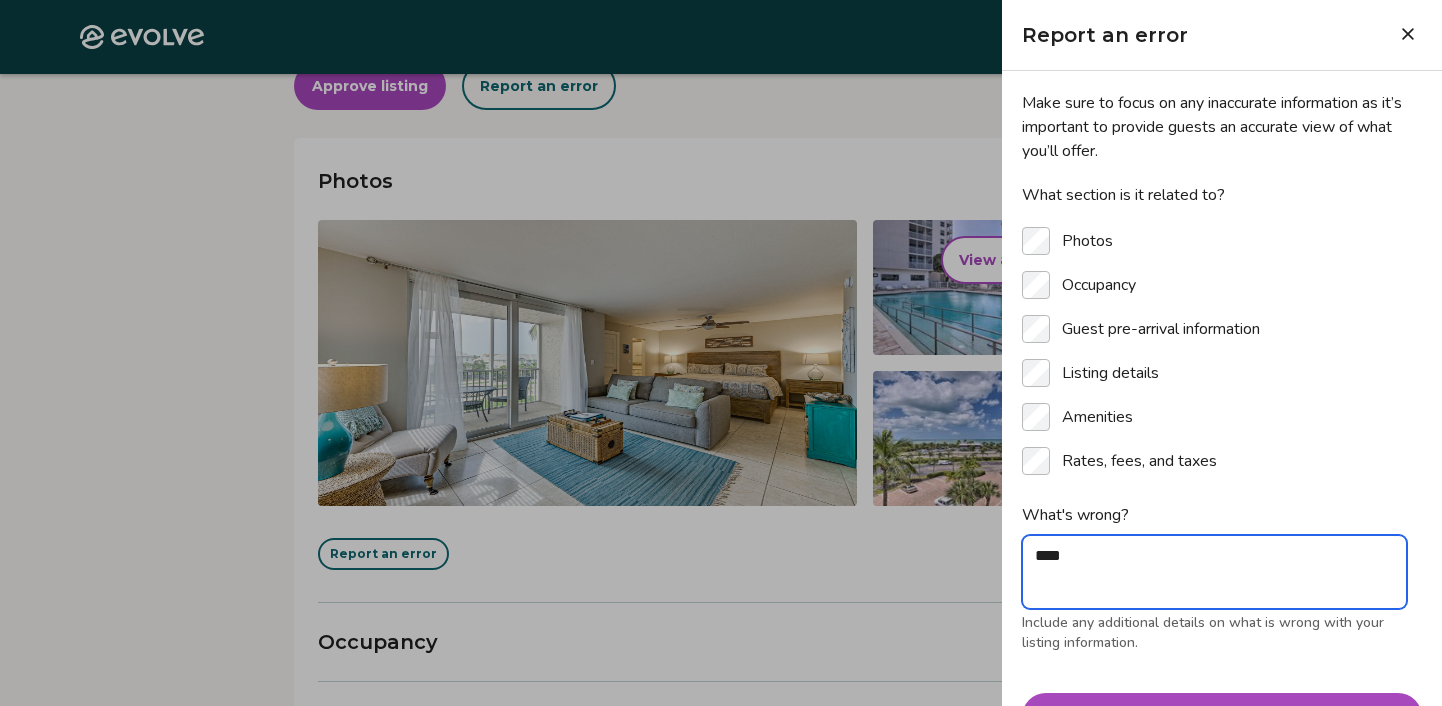 type on "*" 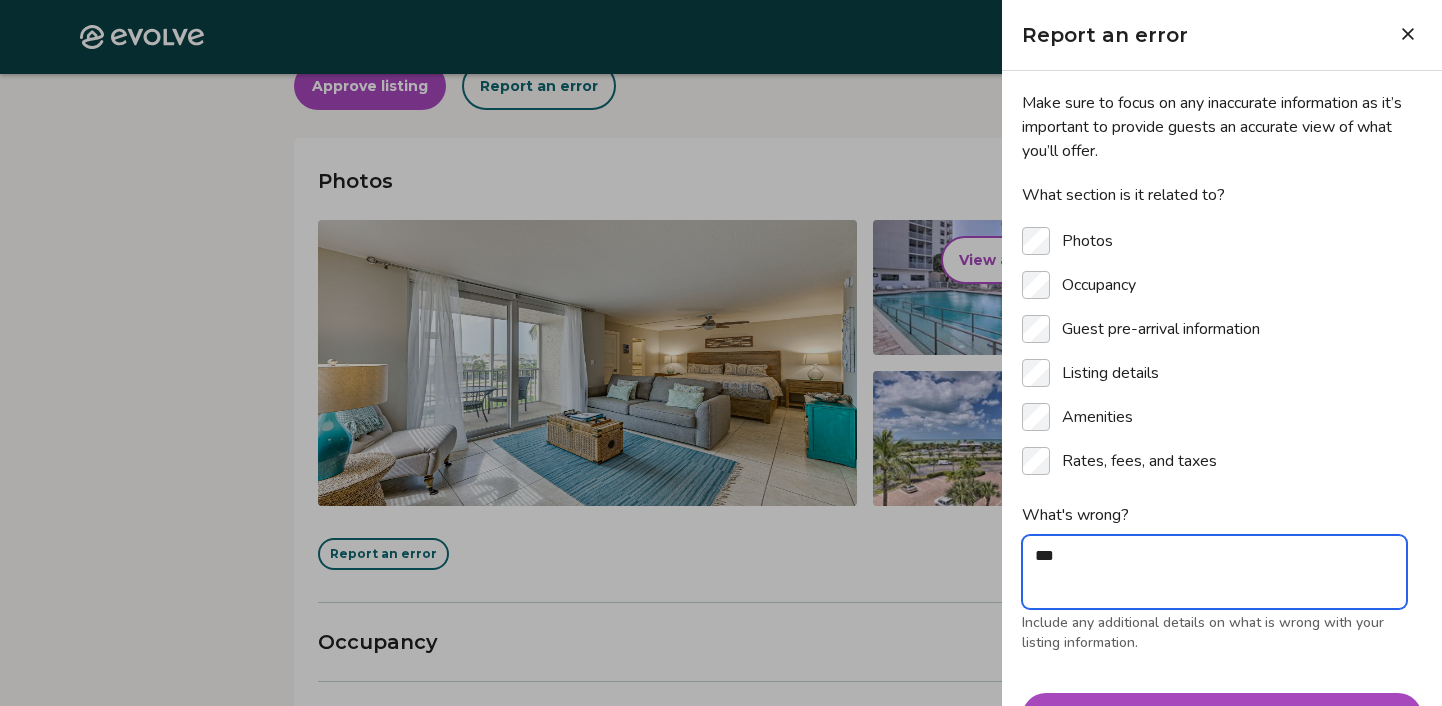 type on "*" 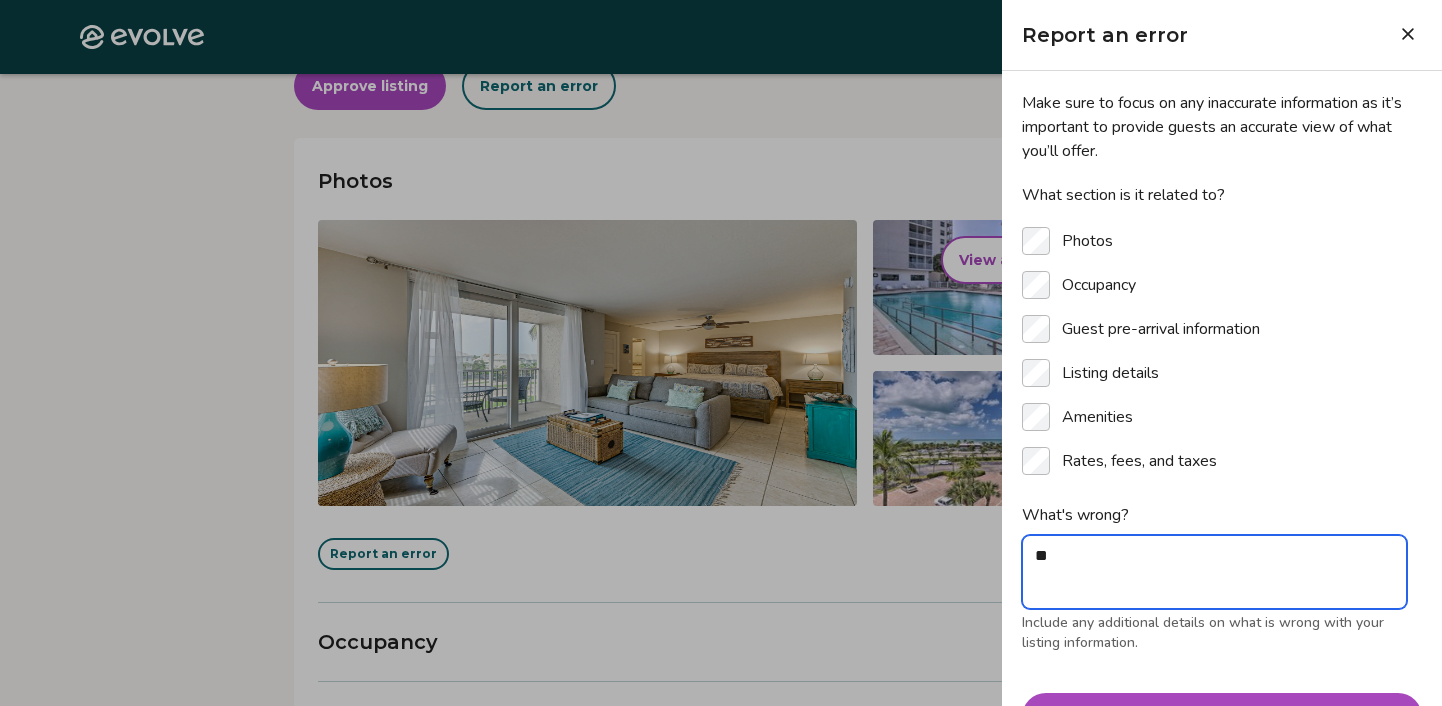 type on "*" 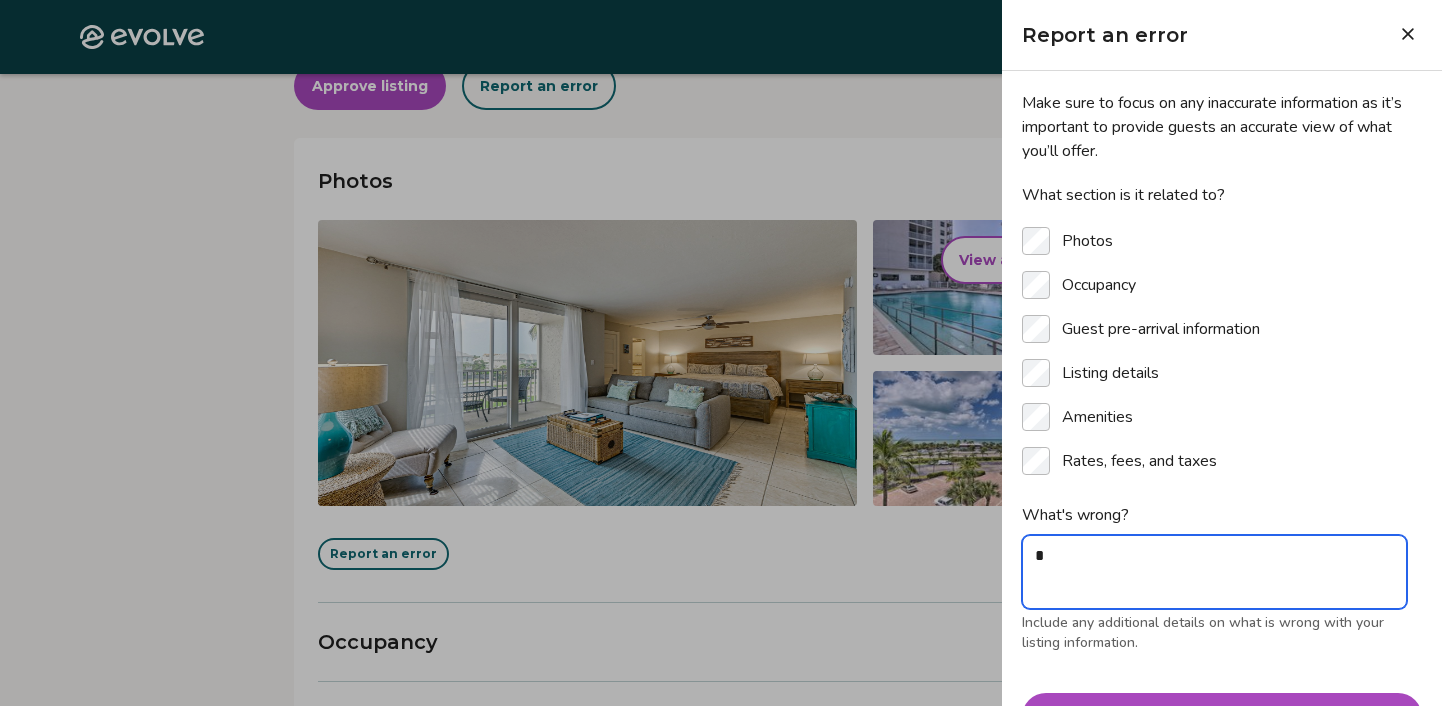 type on "*" 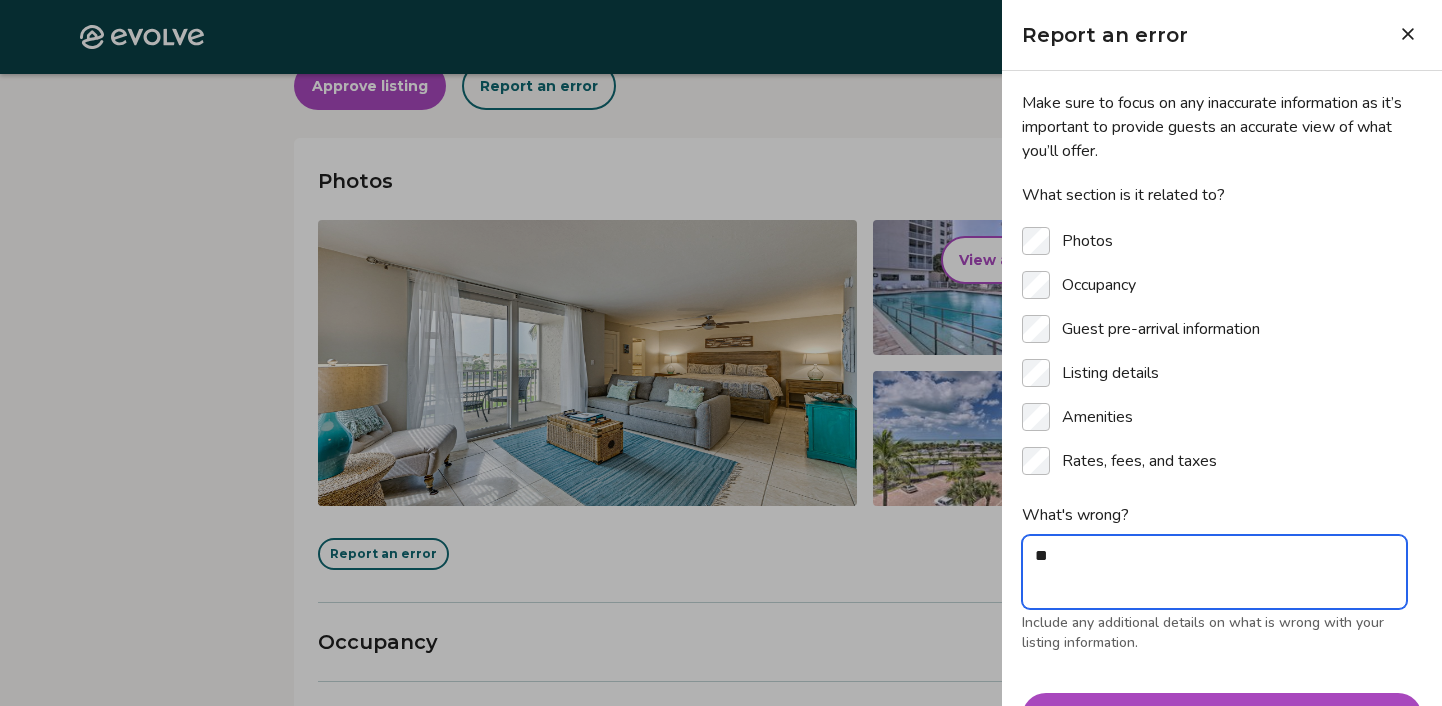 type on "*" 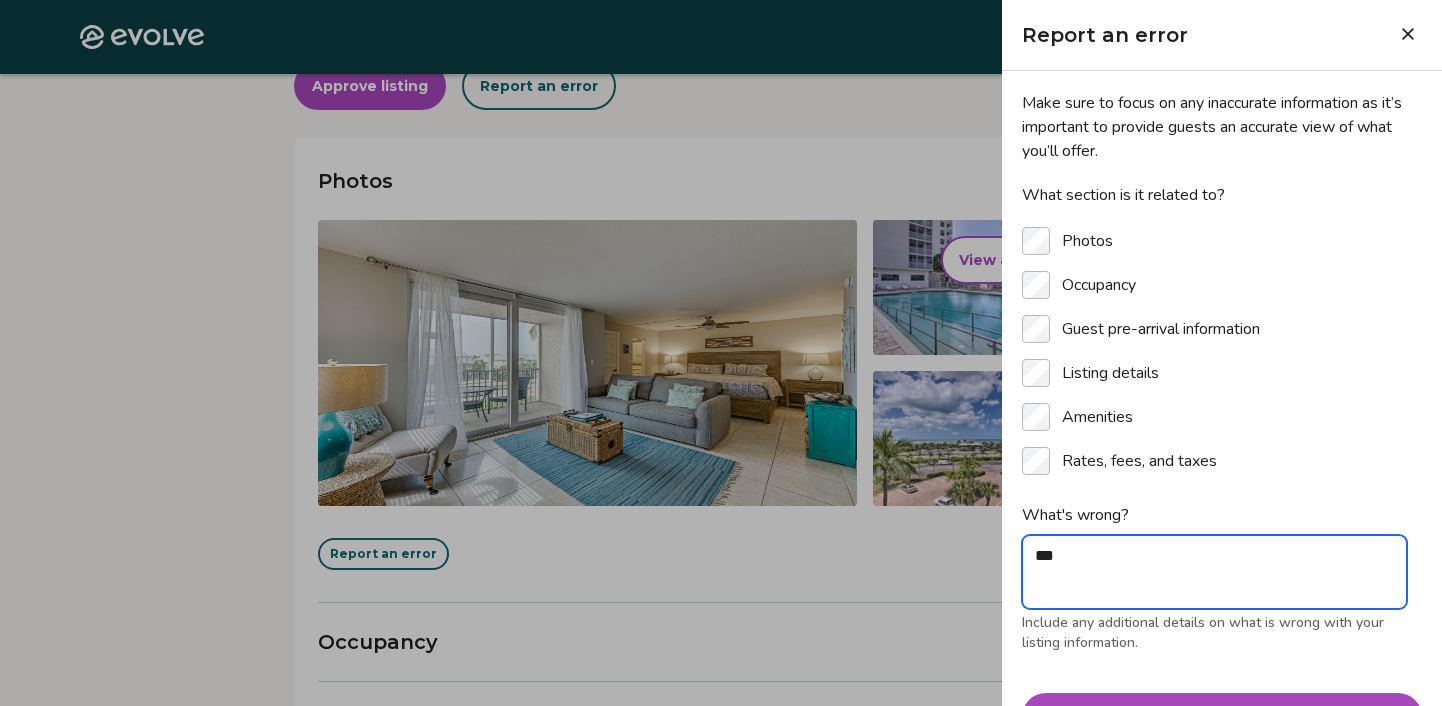 type 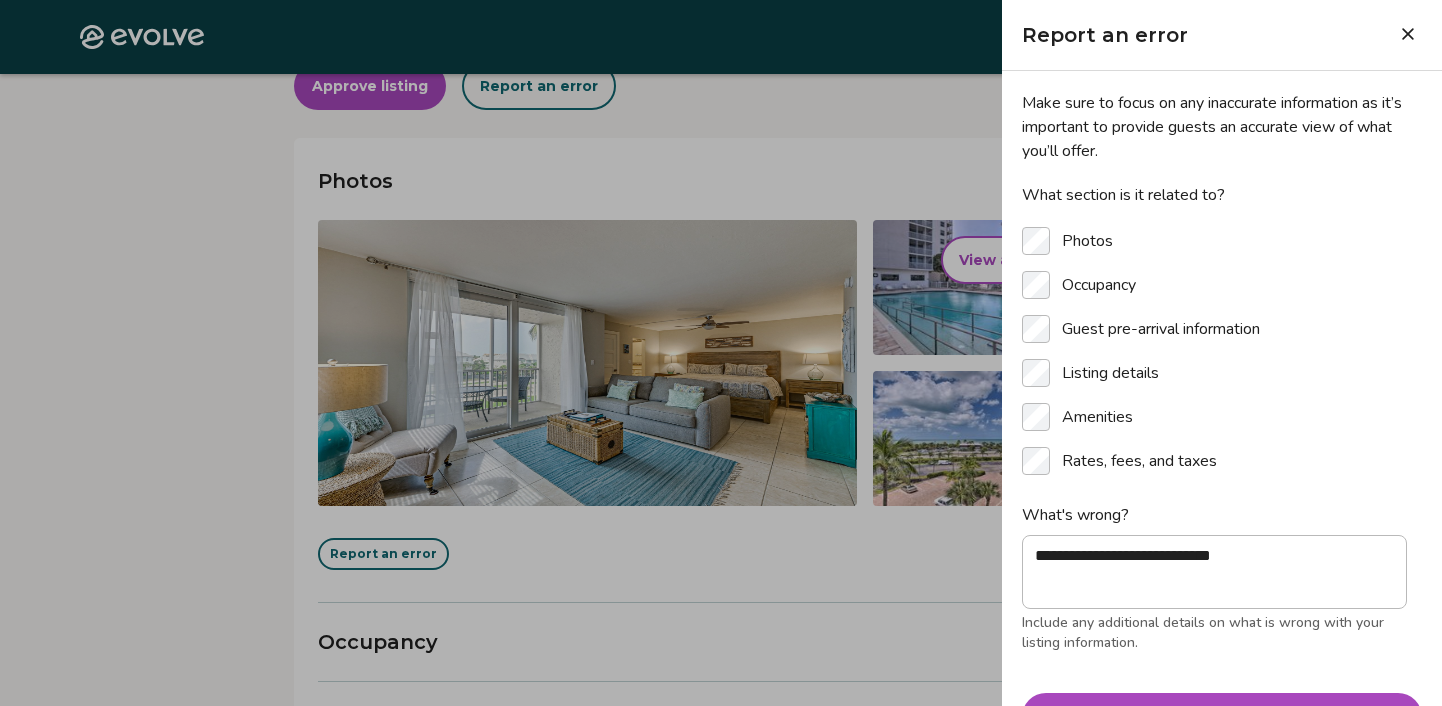 click on "Submit" at bounding box center [1222, 717] 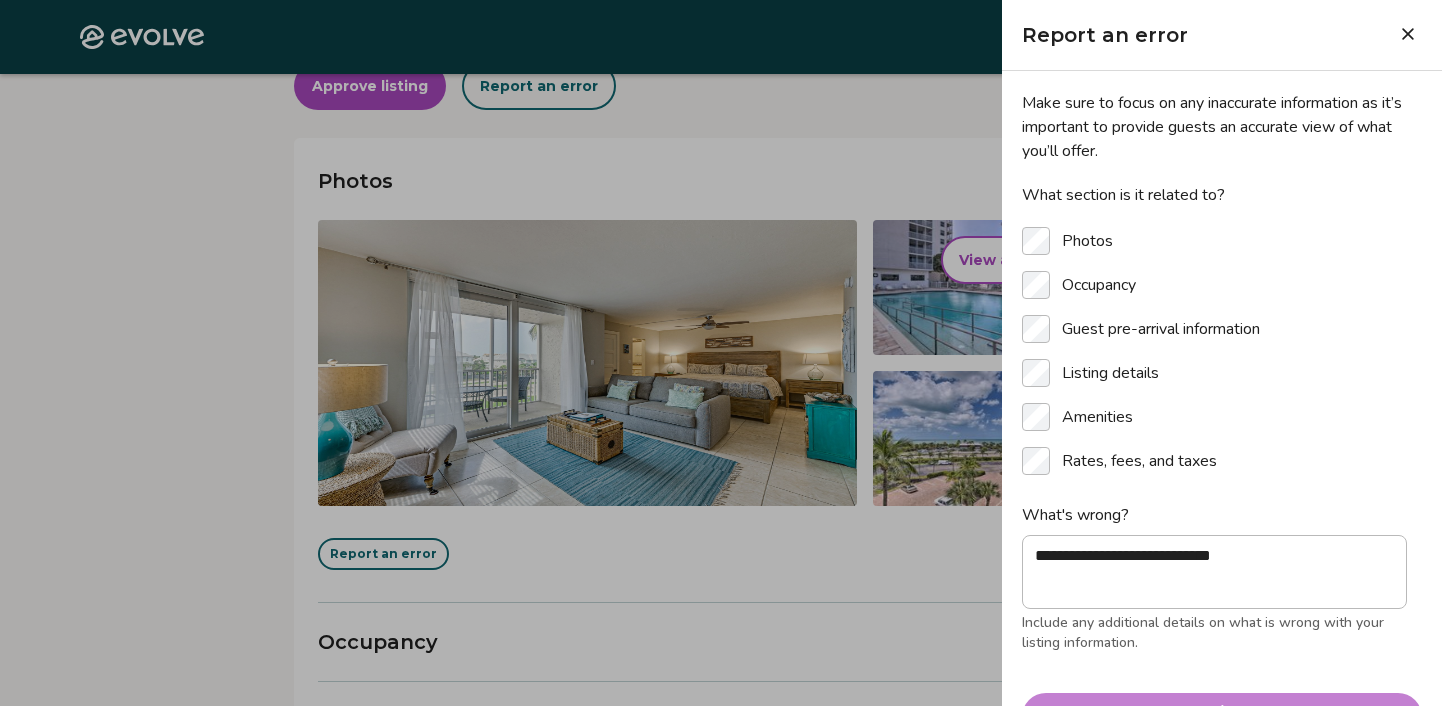 click on "Evolve Listings Listings [STREET_ADDRESS][PERSON_NAME][US_STATE] Review your listing Take a moment to double-check the information for accuracy. As soon as you confirm everything looks good, we'll start the process of publishing it across all our booking platforms. Check all sections and approve or report any errors. Approve listing Report an error Photos View all photos Report an error Occupancy Guest pre-arrival information Listing details Amenities Rates, fees, and taxes Check all sections and approve or report any errors. Approve listing Report an error © 2013-Present Evolve Vacation Rental Network Privacy Policy | Terms of Service
* Report an error Report an error Make sure to focus on any inaccurate information as it’s important to provide guests an accurate view of what you’ll offer. What section is it related to?   Photos Occupancy Guest pre-arrival information Listing details Amenities Rates, fees, and taxes" at bounding box center (713, 422) 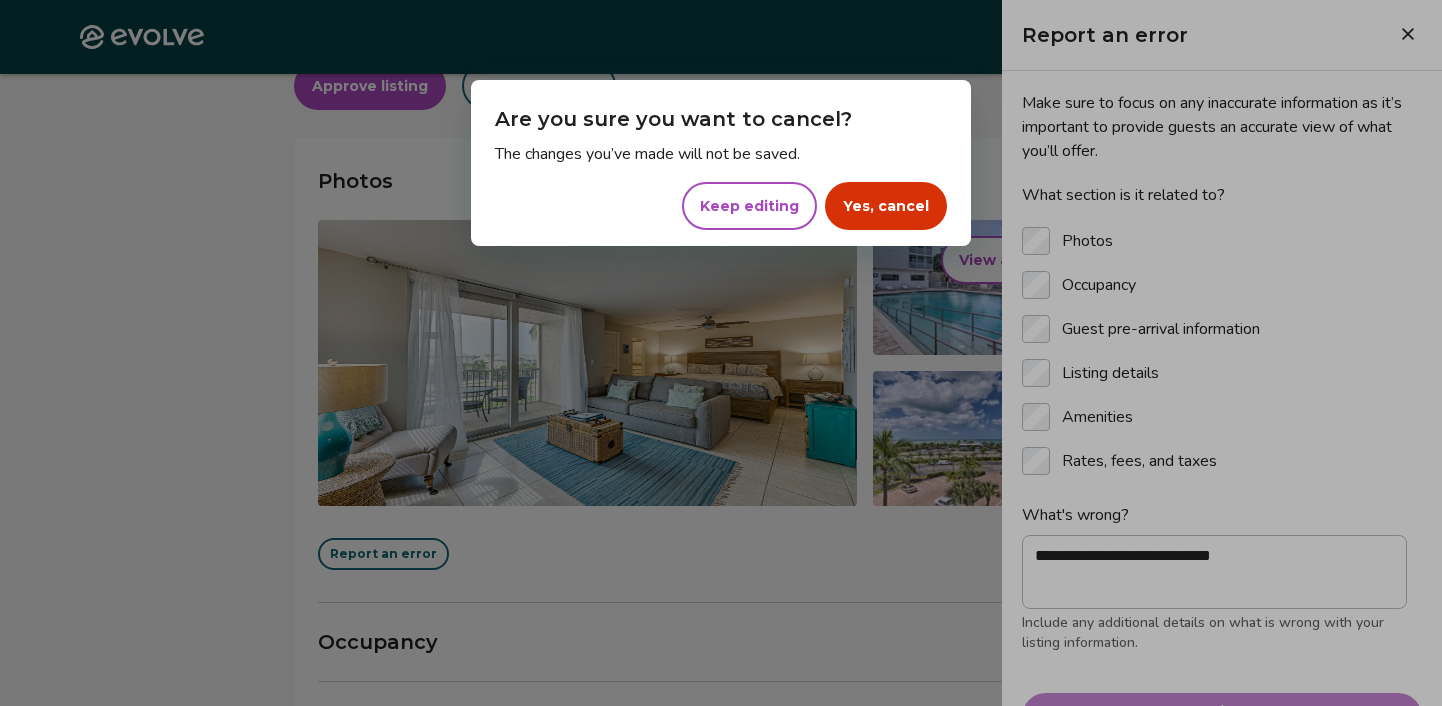 click on "Keep editing" at bounding box center [749, 206] 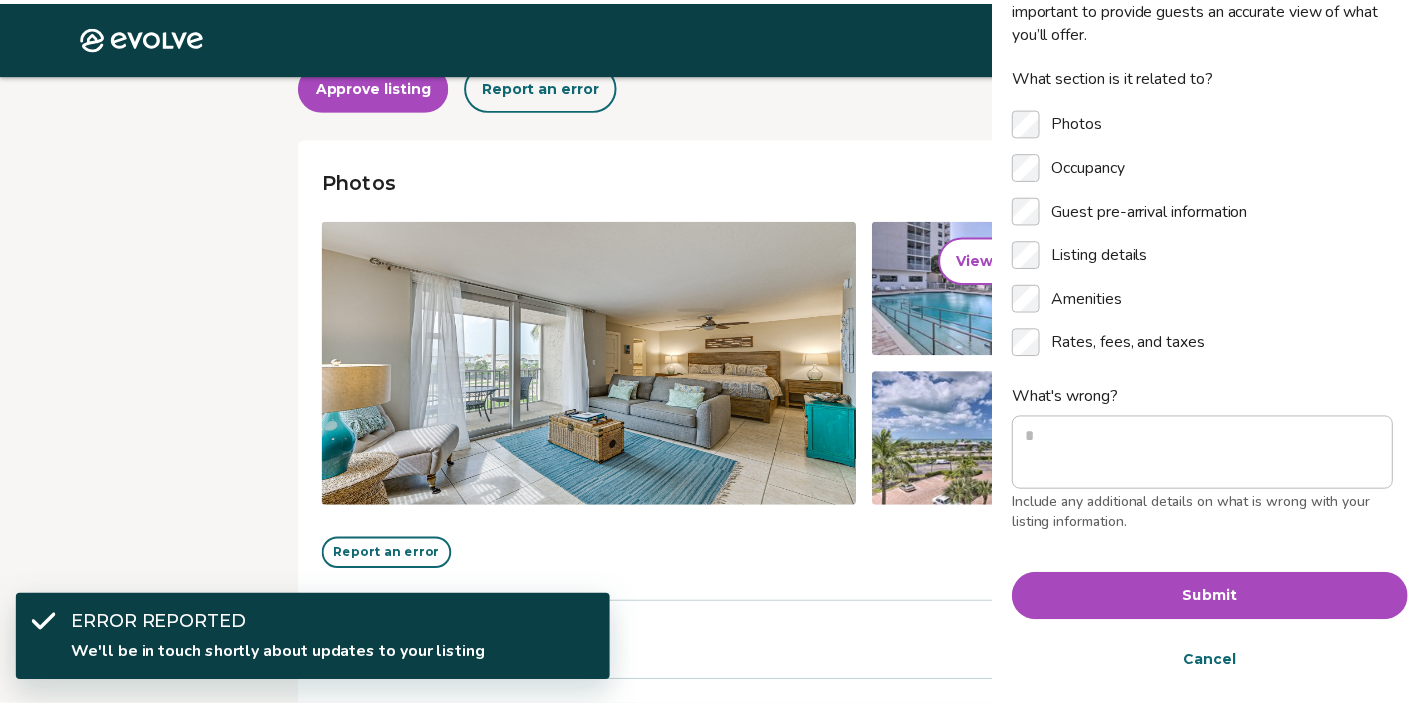 scroll, scrollTop: 120, scrollLeft: 0, axis: vertical 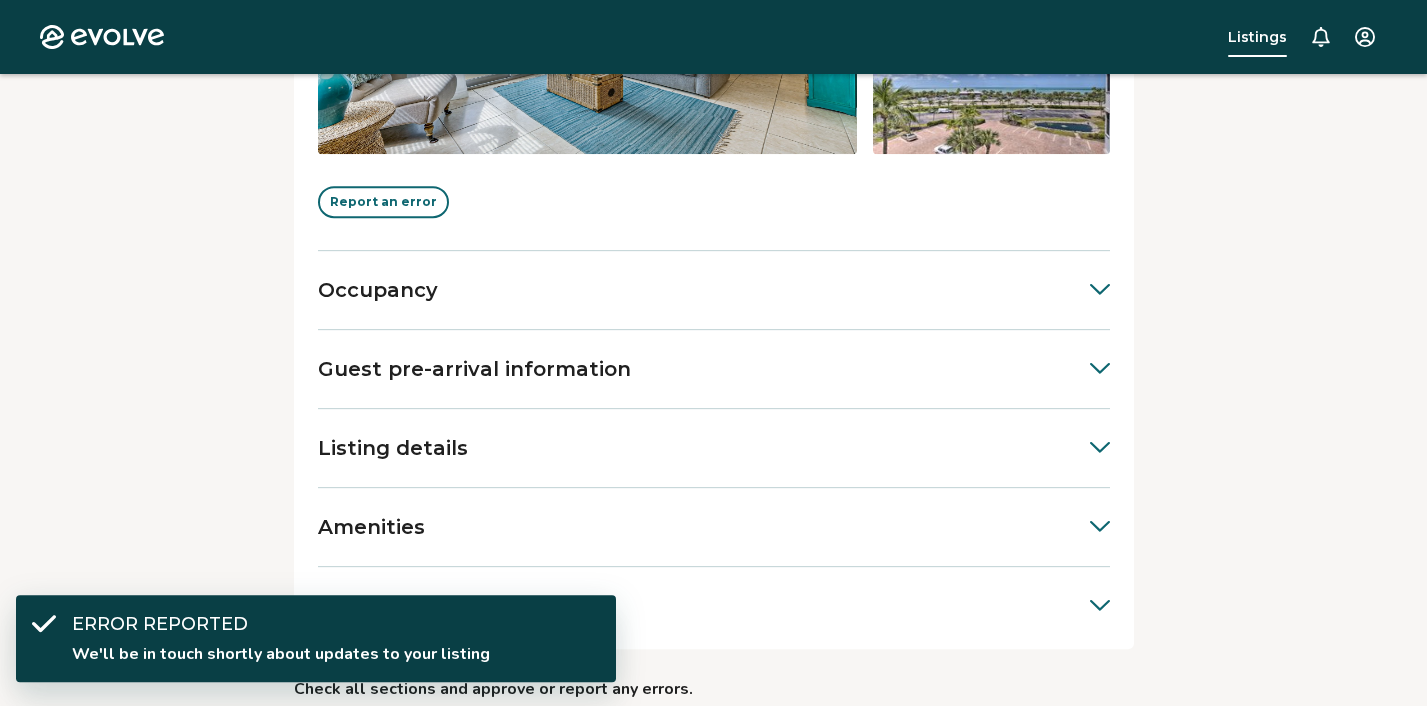click 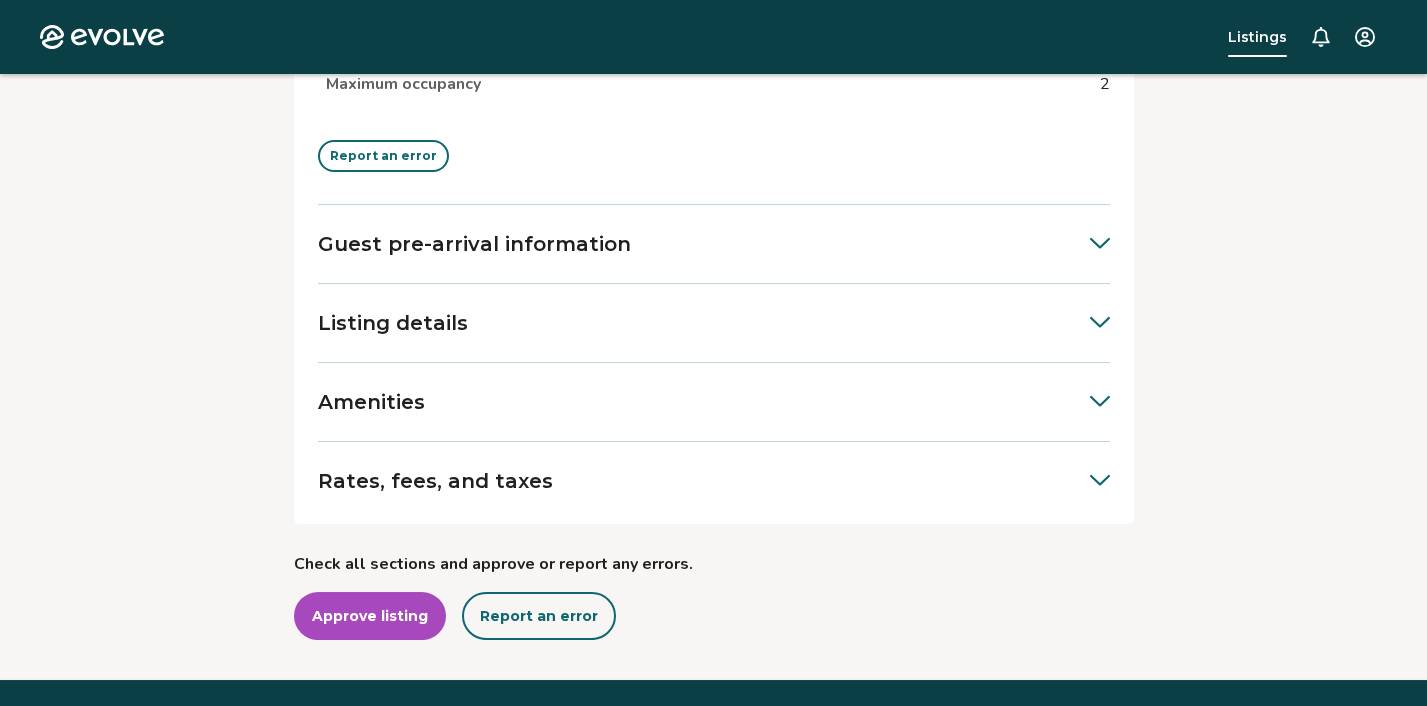 scroll, scrollTop: 1148, scrollLeft: 0, axis: vertical 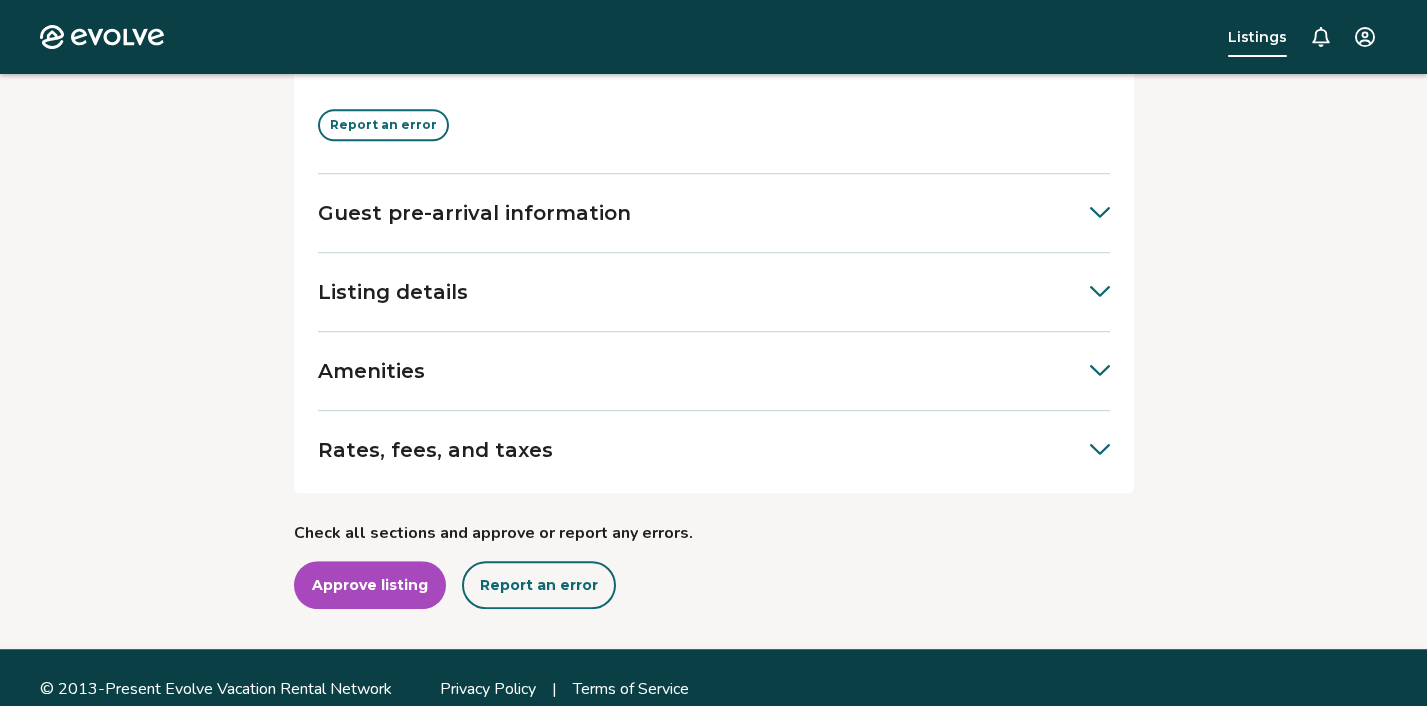 click on "Photos View all photos Report an error Occupancy Bedrooms 0 Bathrooms 1 Maximum occupancy 2 Report an error Guest pre-arrival information Listing details Amenities Rates, fees, and taxes" at bounding box center (714, -69) 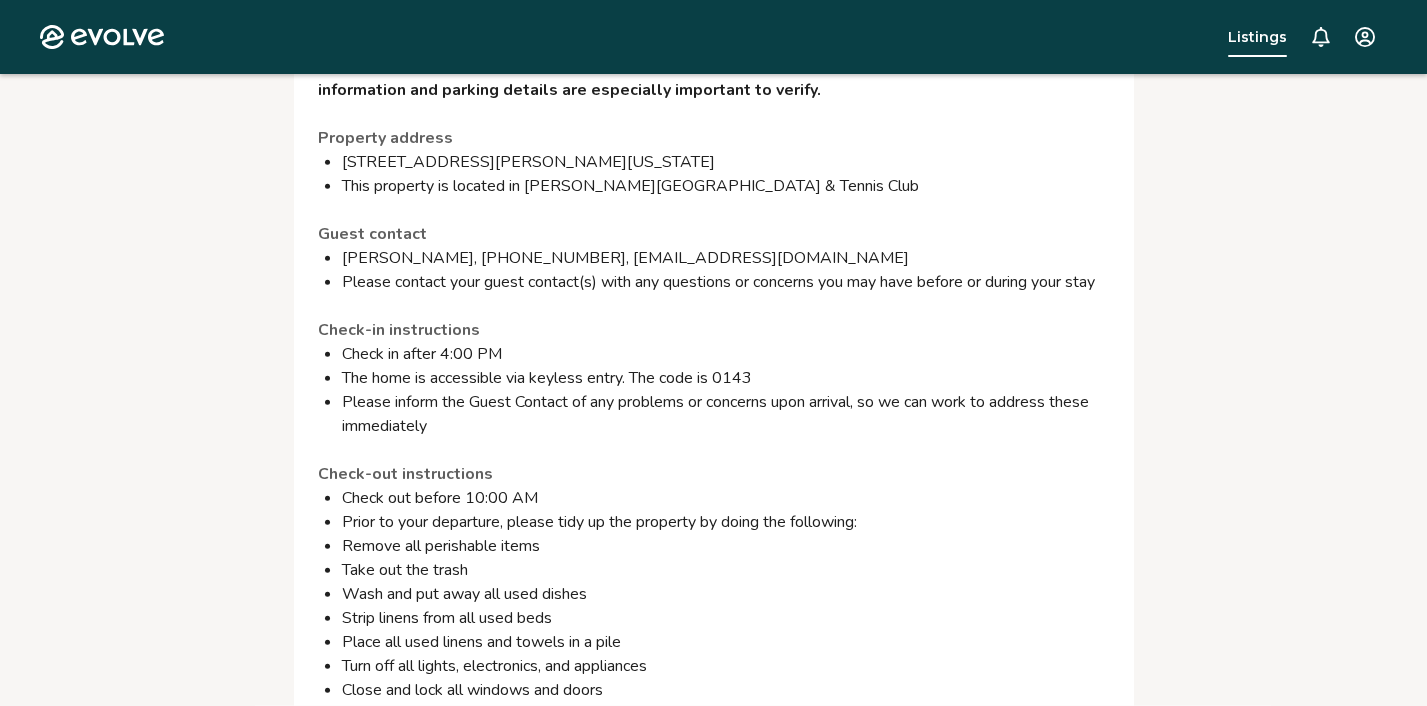 scroll, scrollTop: 1349, scrollLeft: 0, axis: vertical 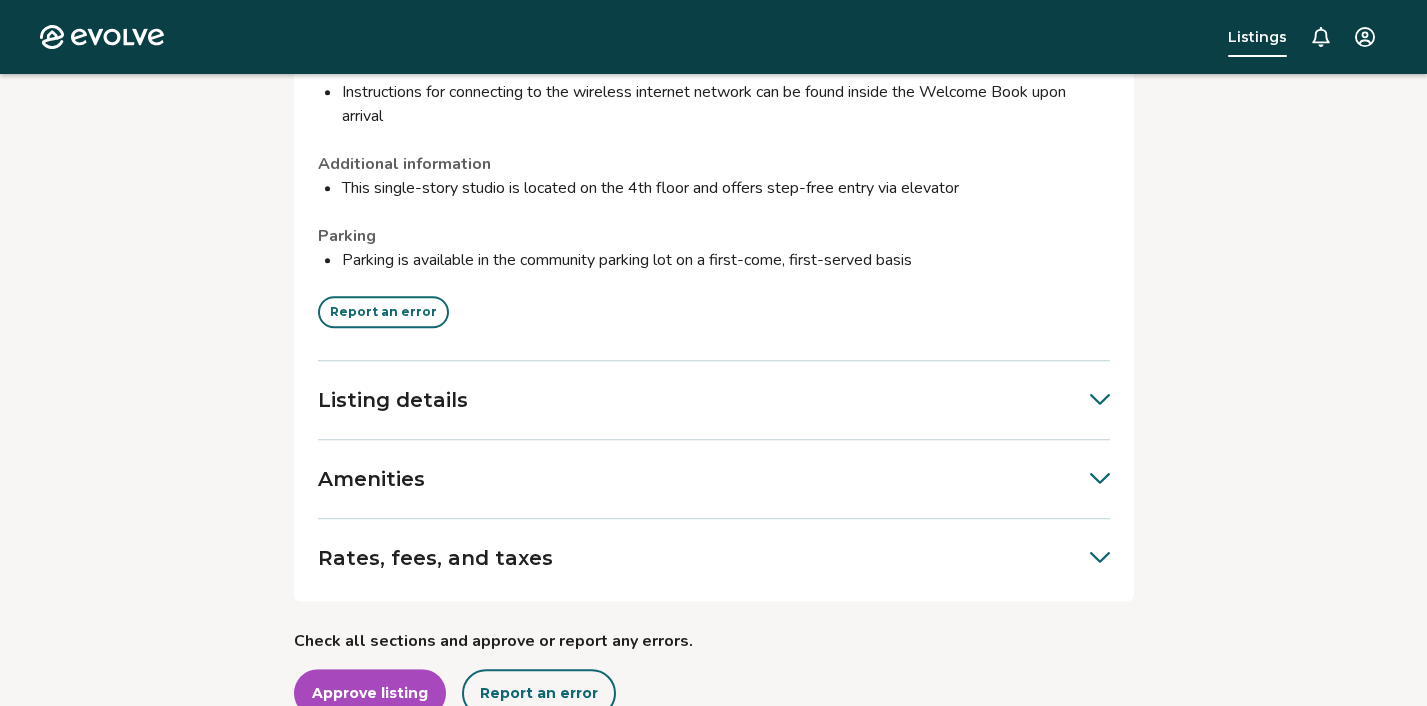 click 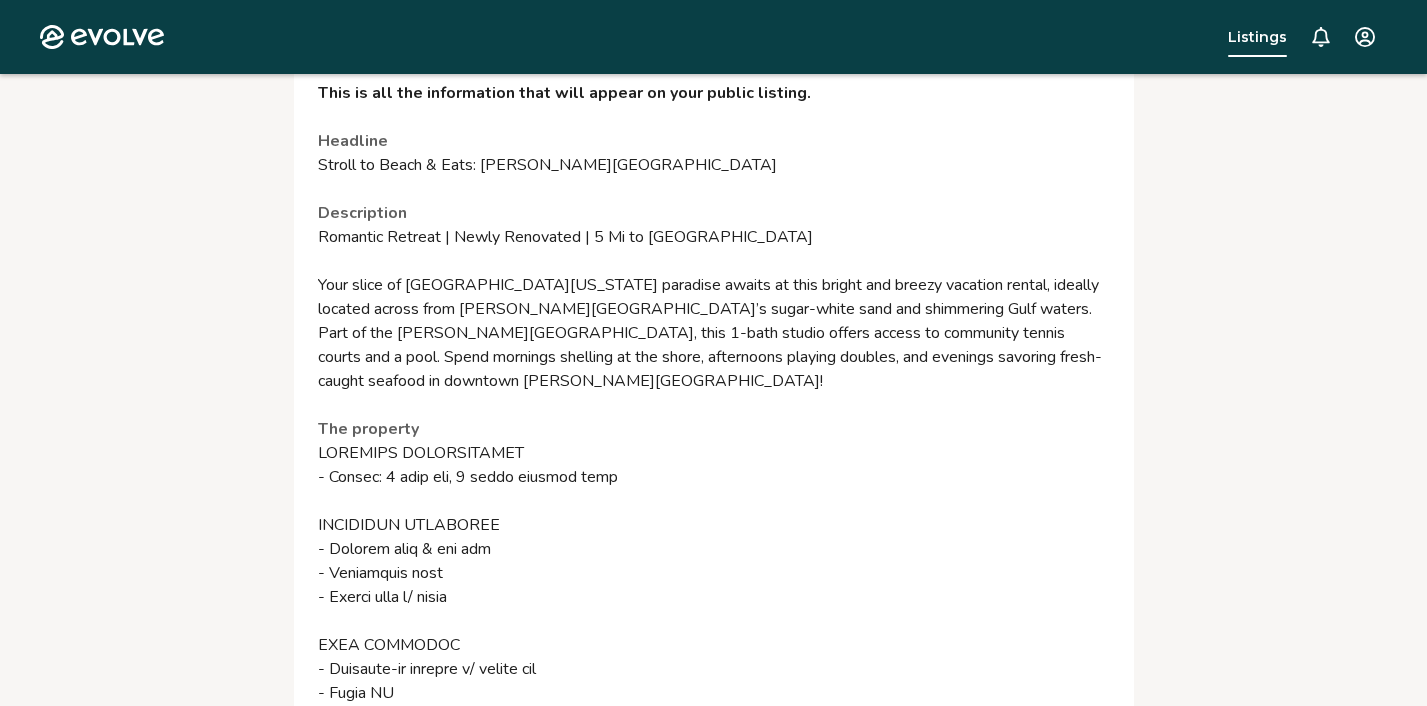 scroll, scrollTop: 2632, scrollLeft: 0, axis: vertical 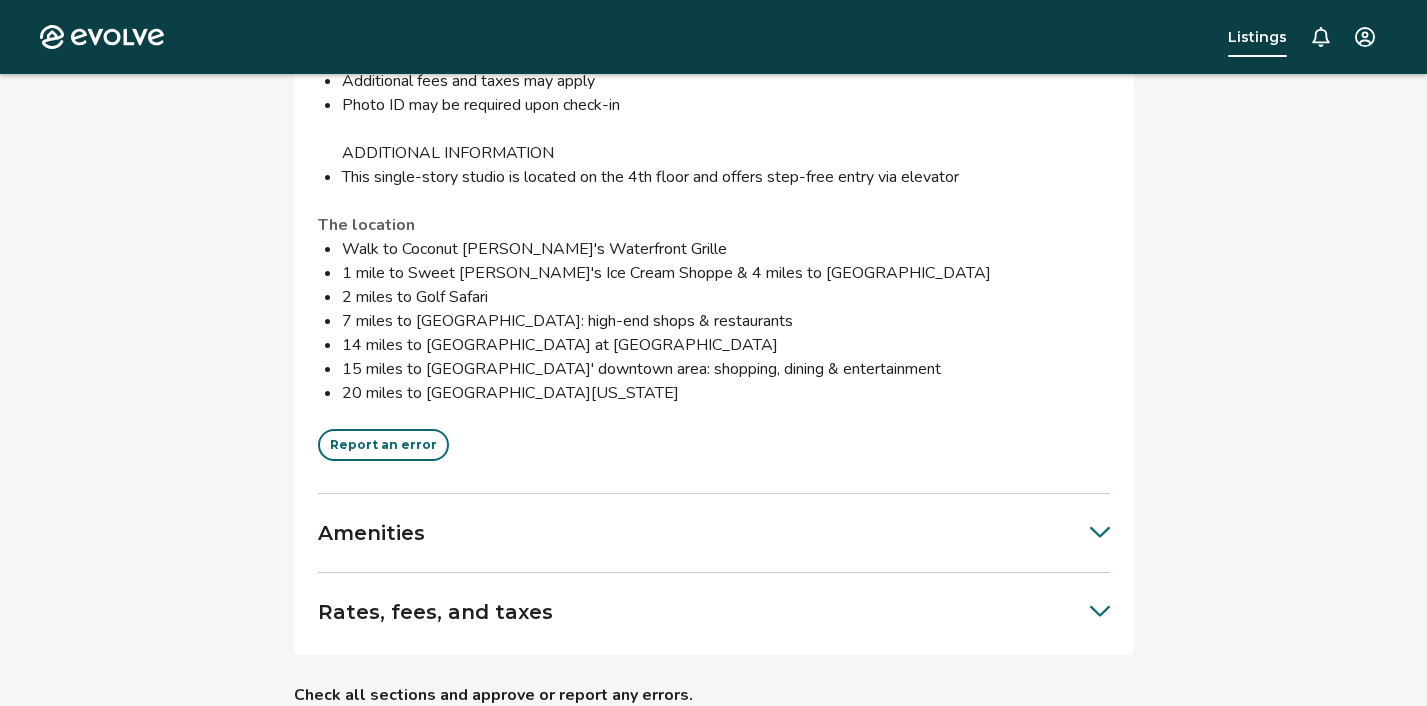 click on "Report an error" at bounding box center (383, 445) 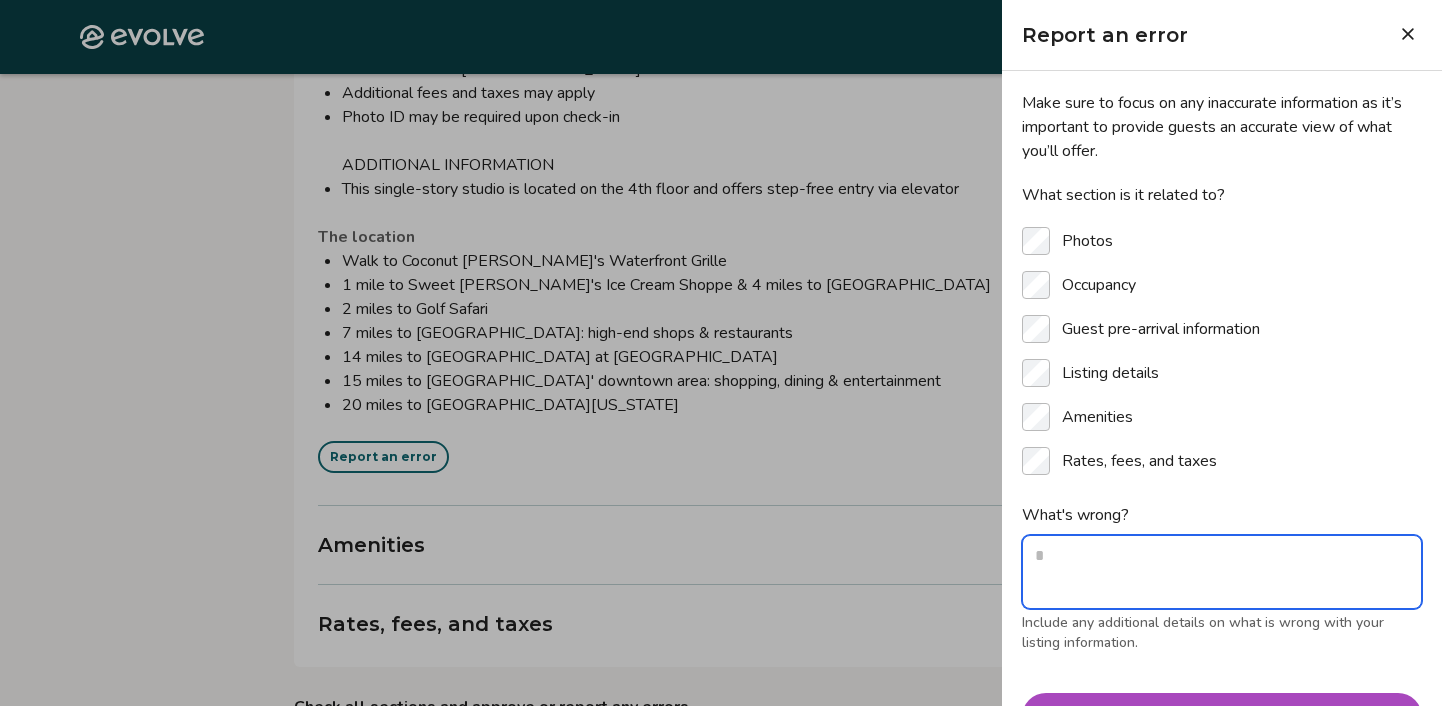 click on "What's wrong?" at bounding box center [1222, 572] 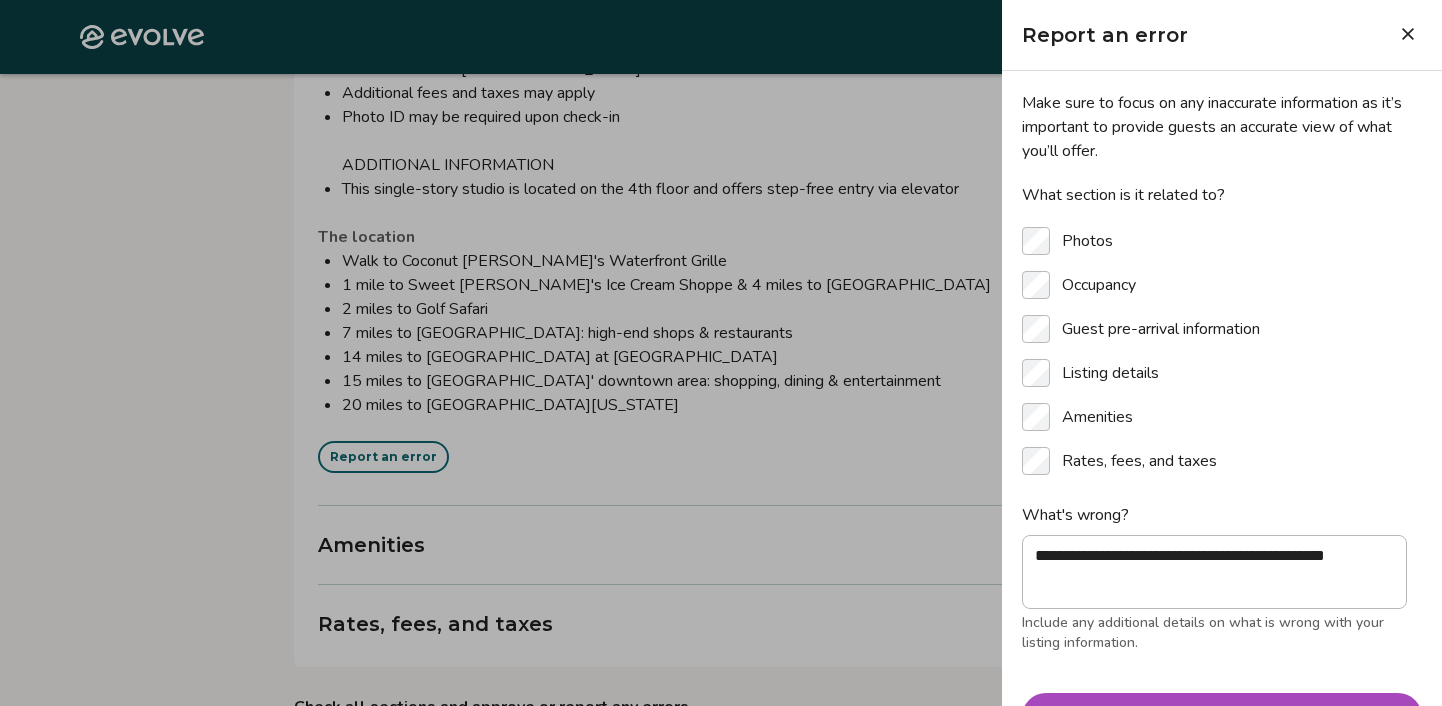 click on "Submit" at bounding box center [1222, 717] 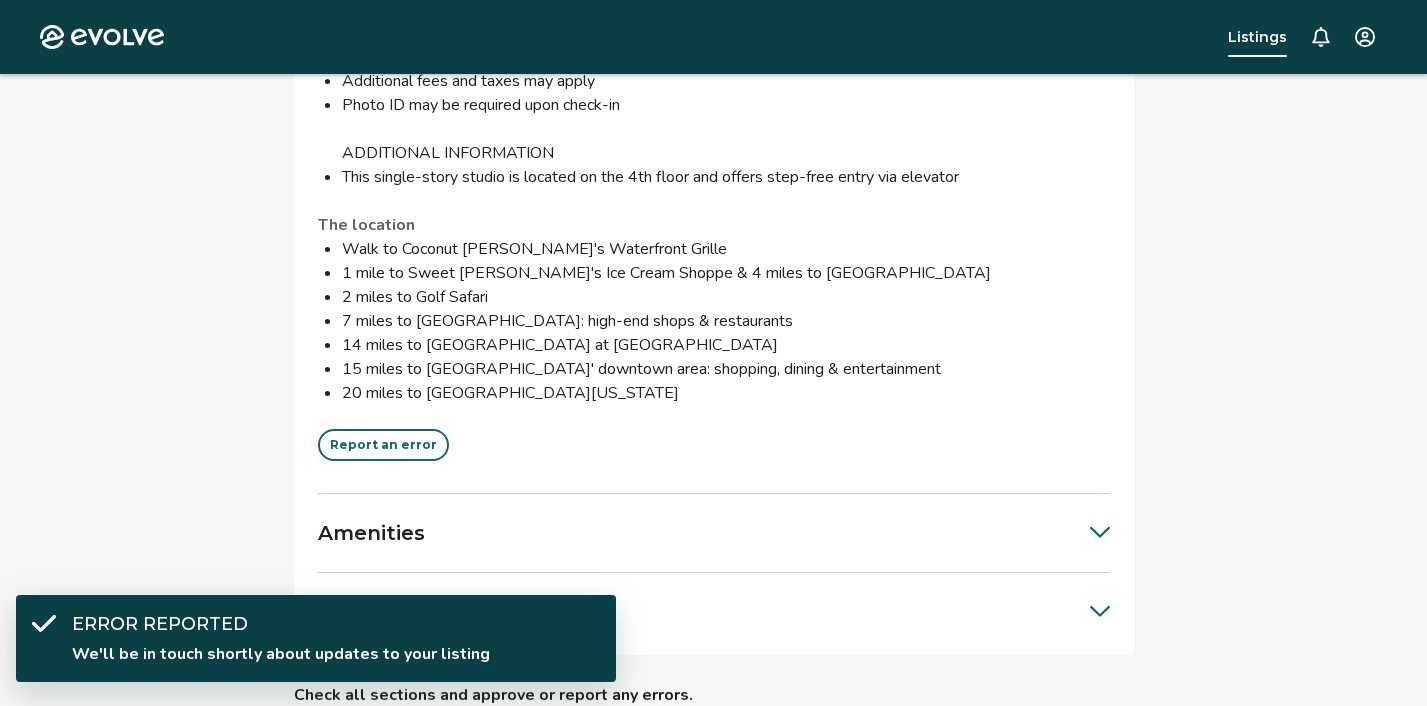click on "Amenities" at bounding box center (714, 533) 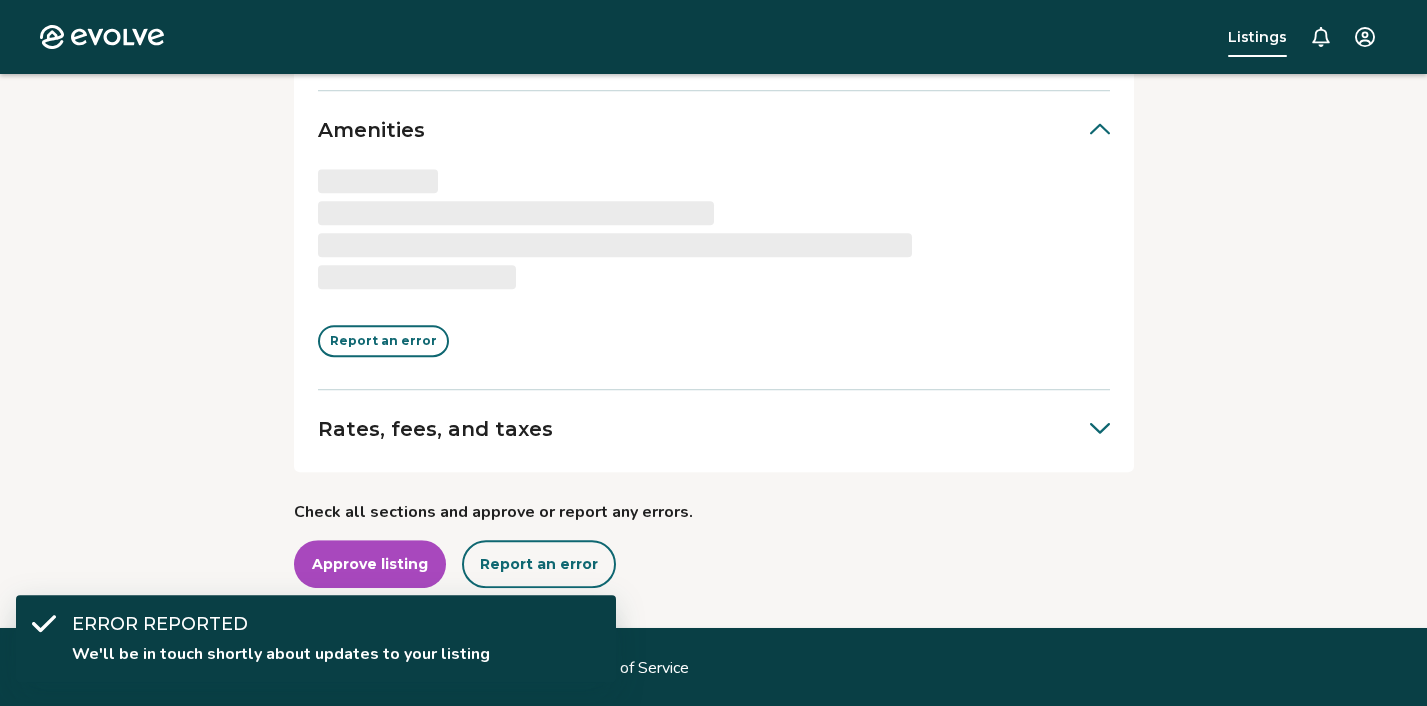 scroll, scrollTop: 4654, scrollLeft: 0, axis: vertical 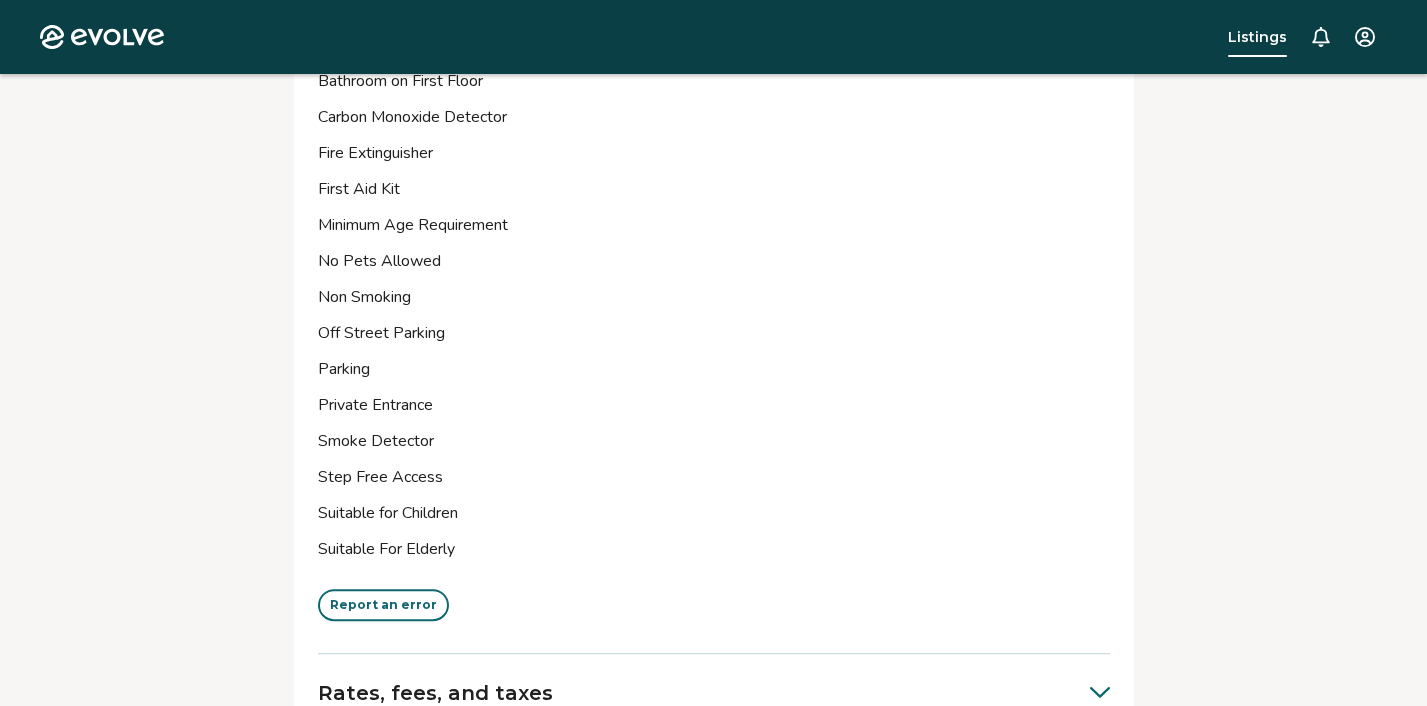 click on "Report an error" at bounding box center [383, 605] 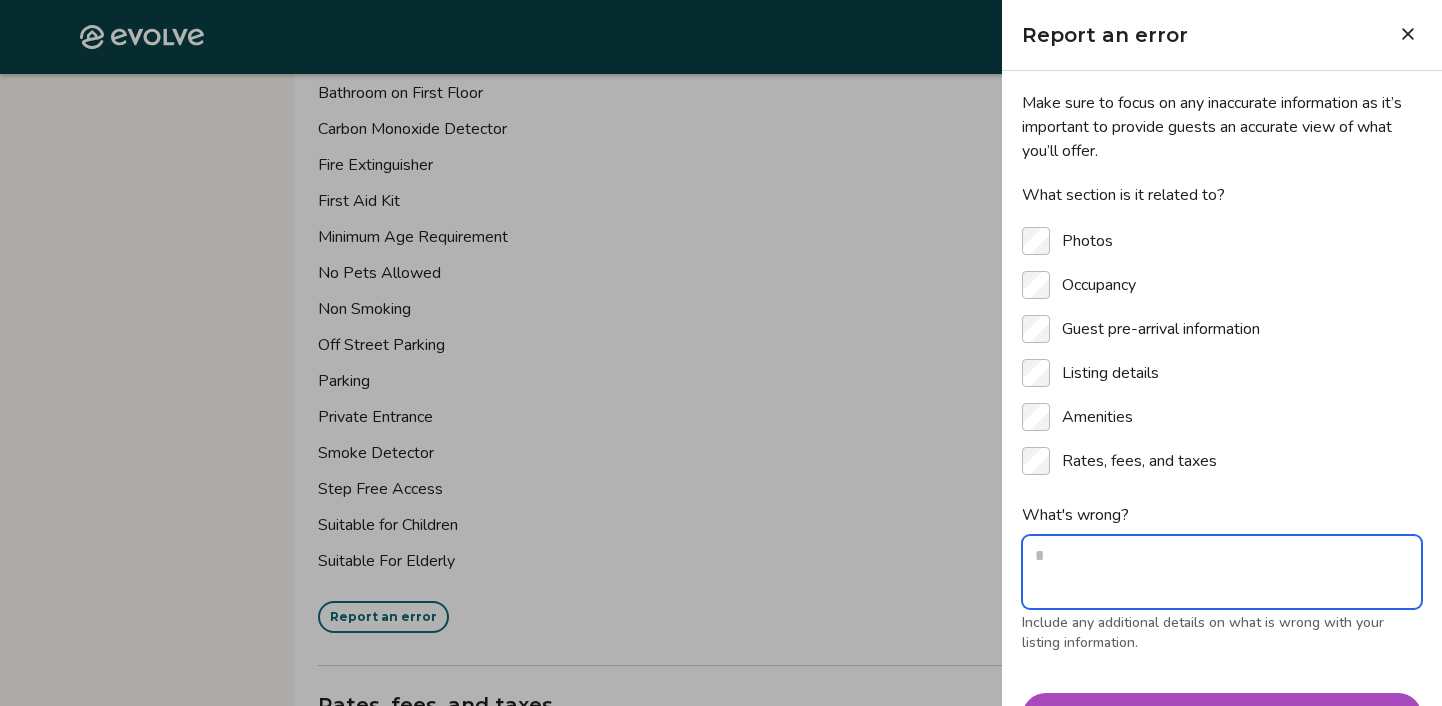 click on "What's wrong?" at bounding box center (1222, 572) 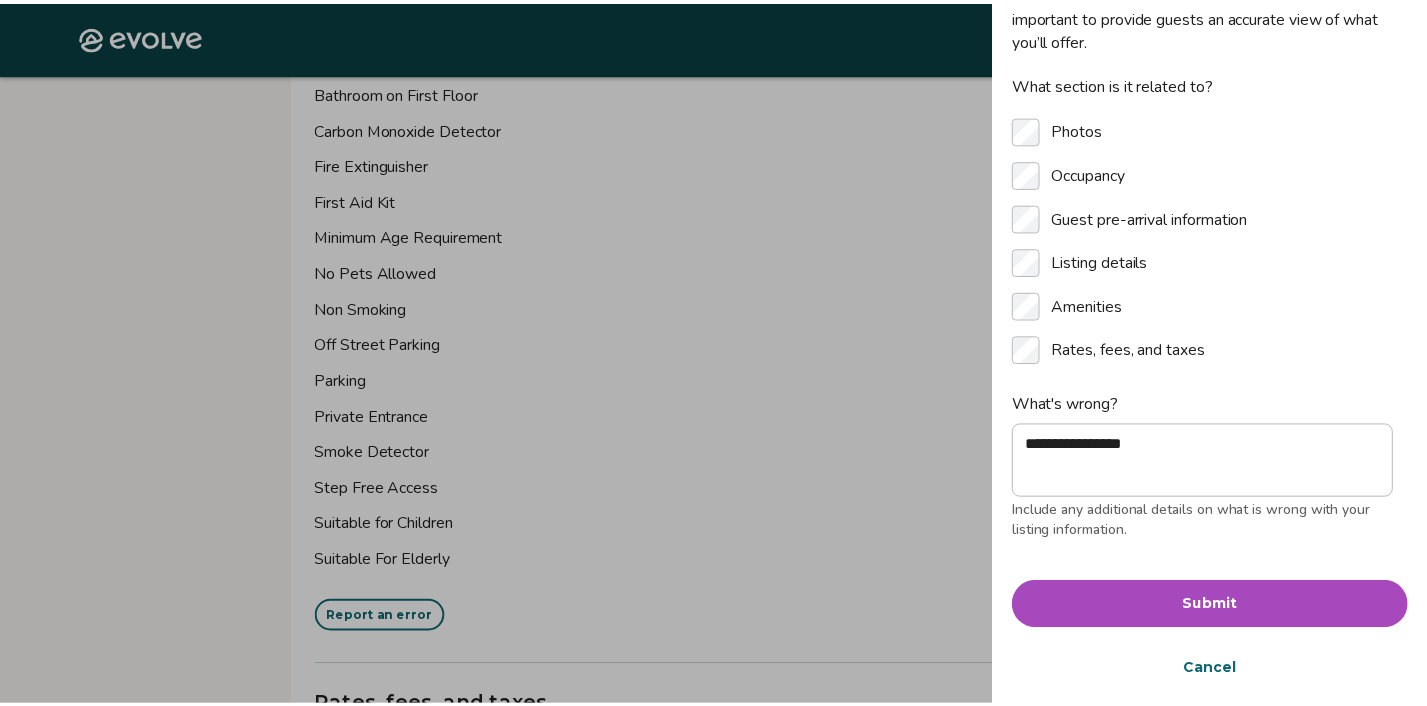 scroll, scrollTop: 114, scrollLeft: 0, axis: vertical 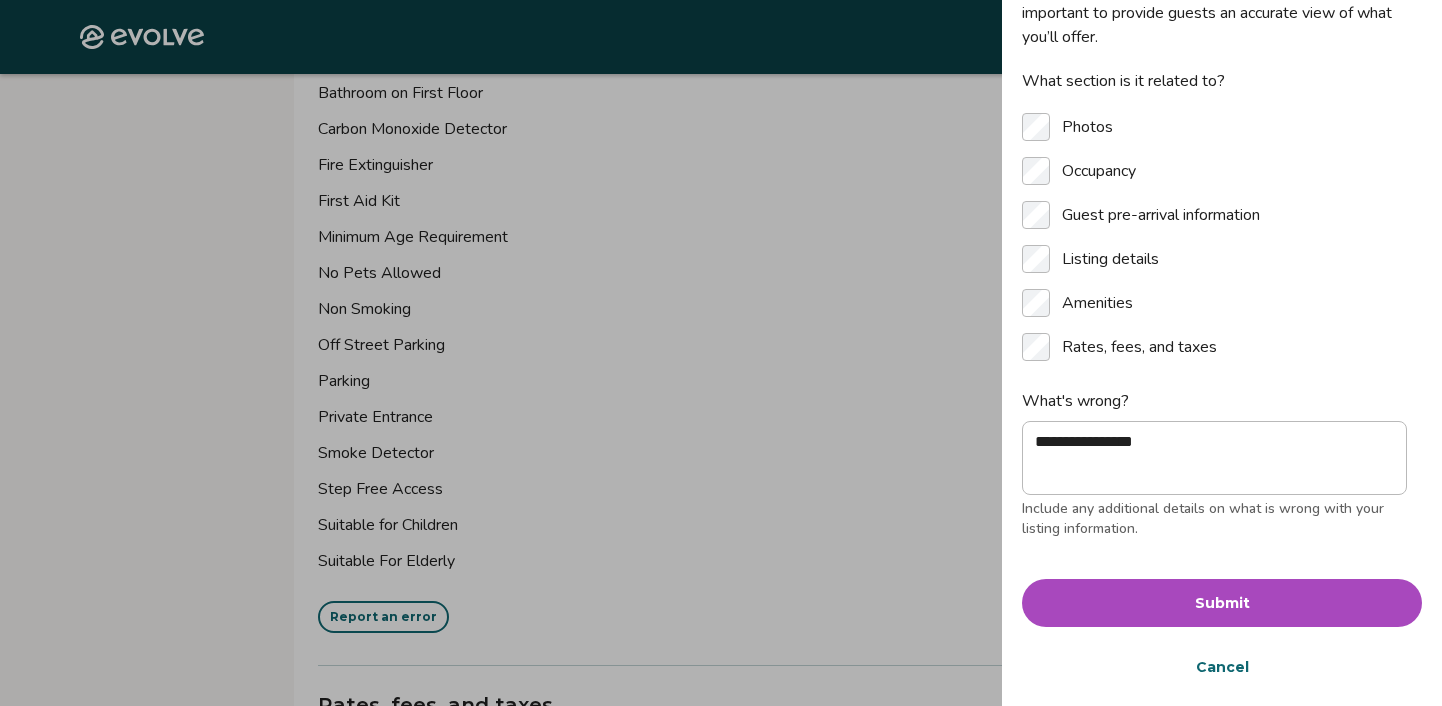 click on "Submit" at bounding box center [1222, 603] 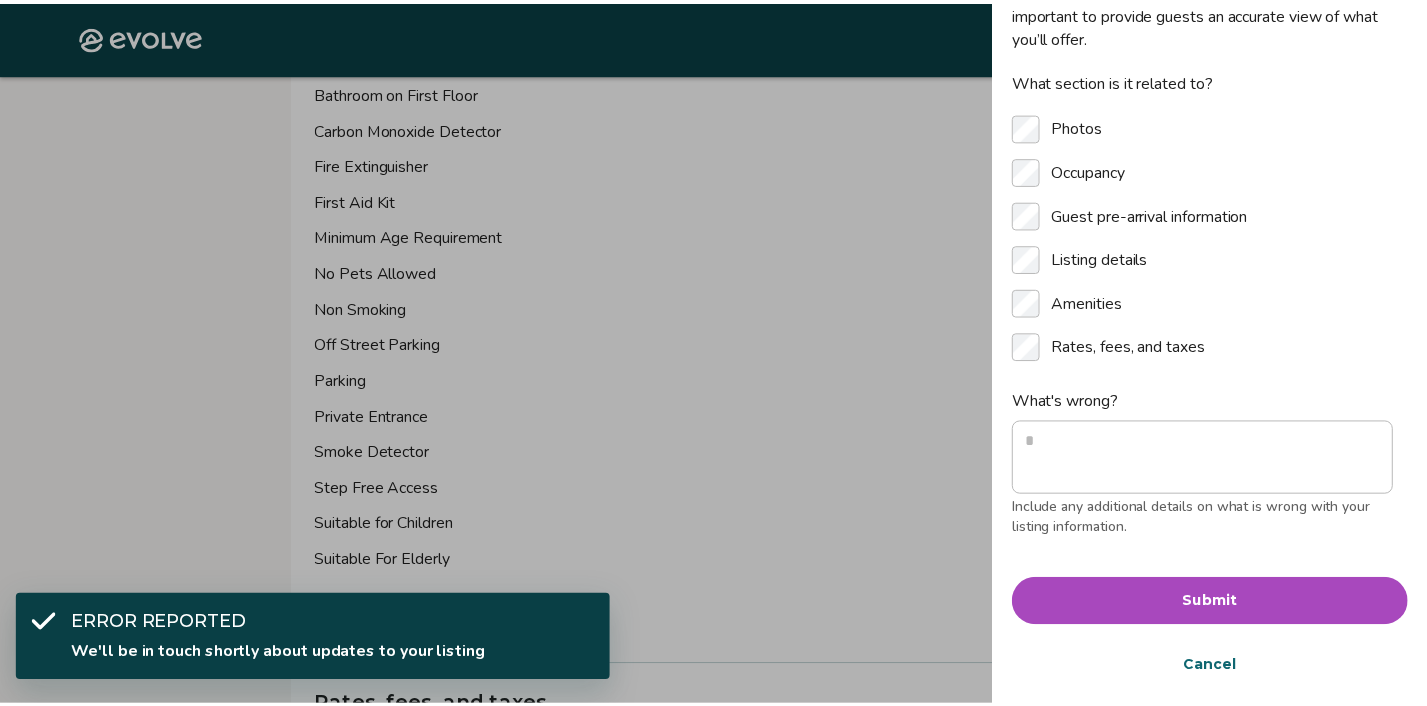scroll, scrollTop: 114, scrollLeft: 0, axis: vertical 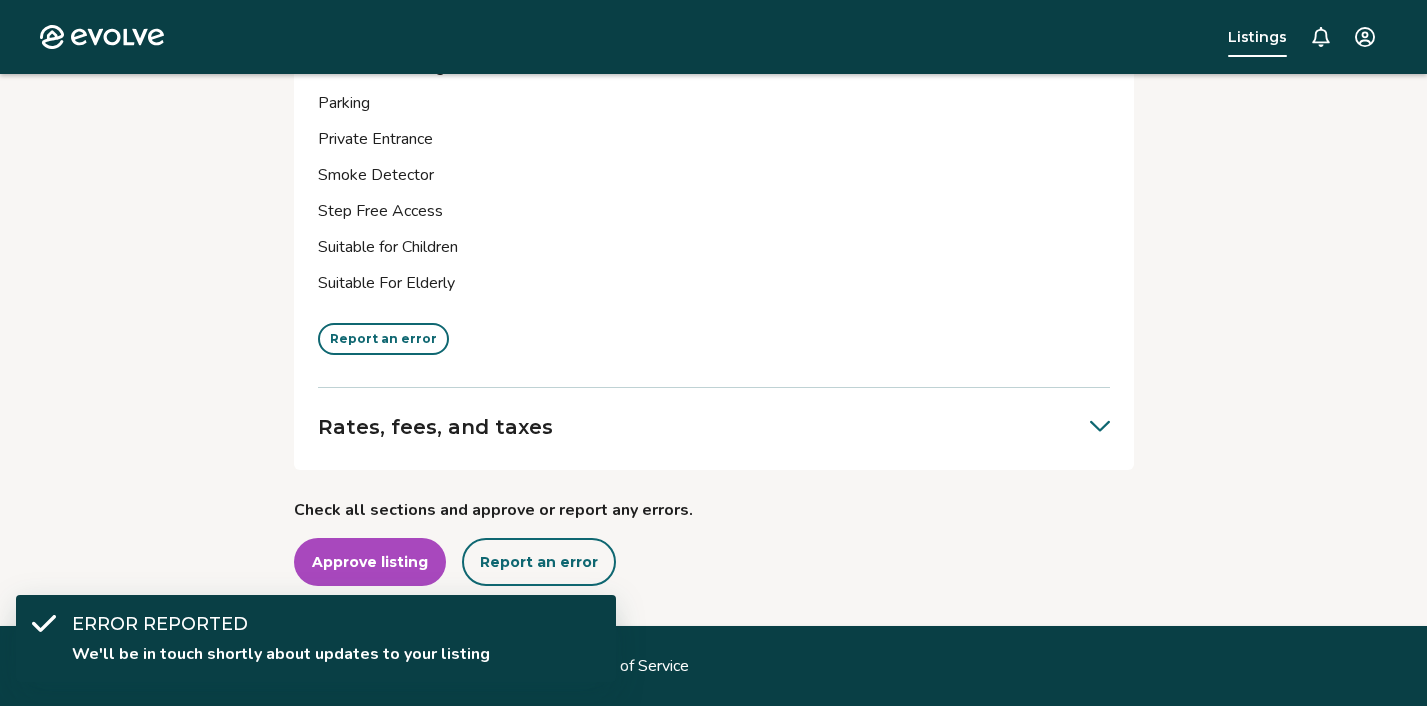 click 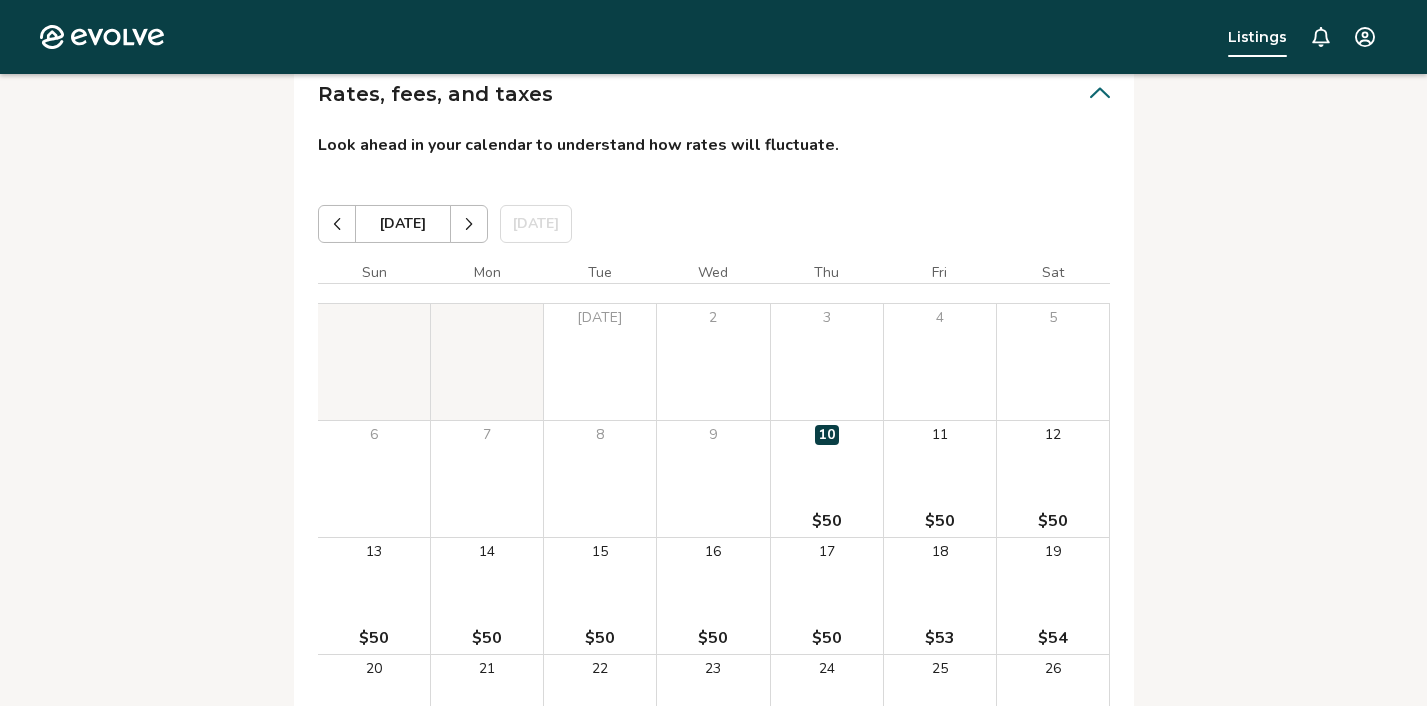 scroll, scrollTop: 7544, scrollLeft: 0, axis: vertical 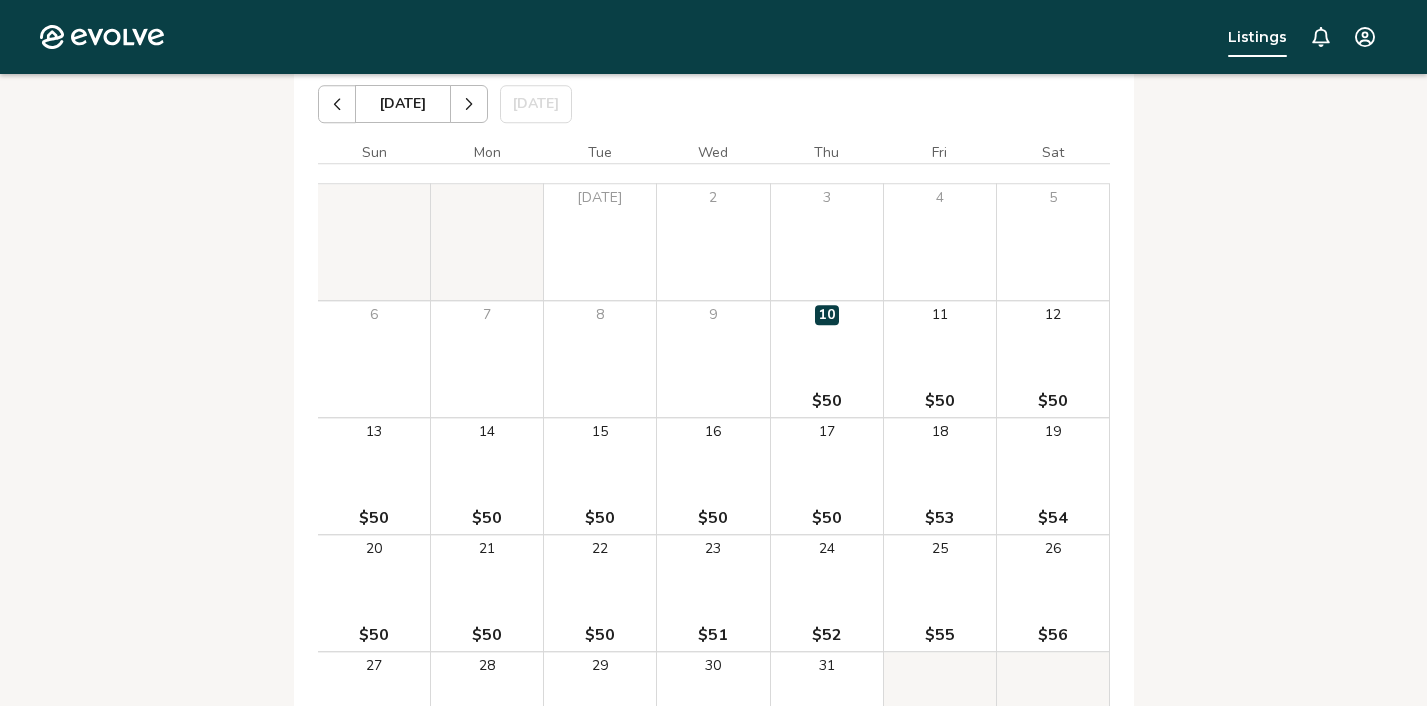 click at bounding box center [469, 104] 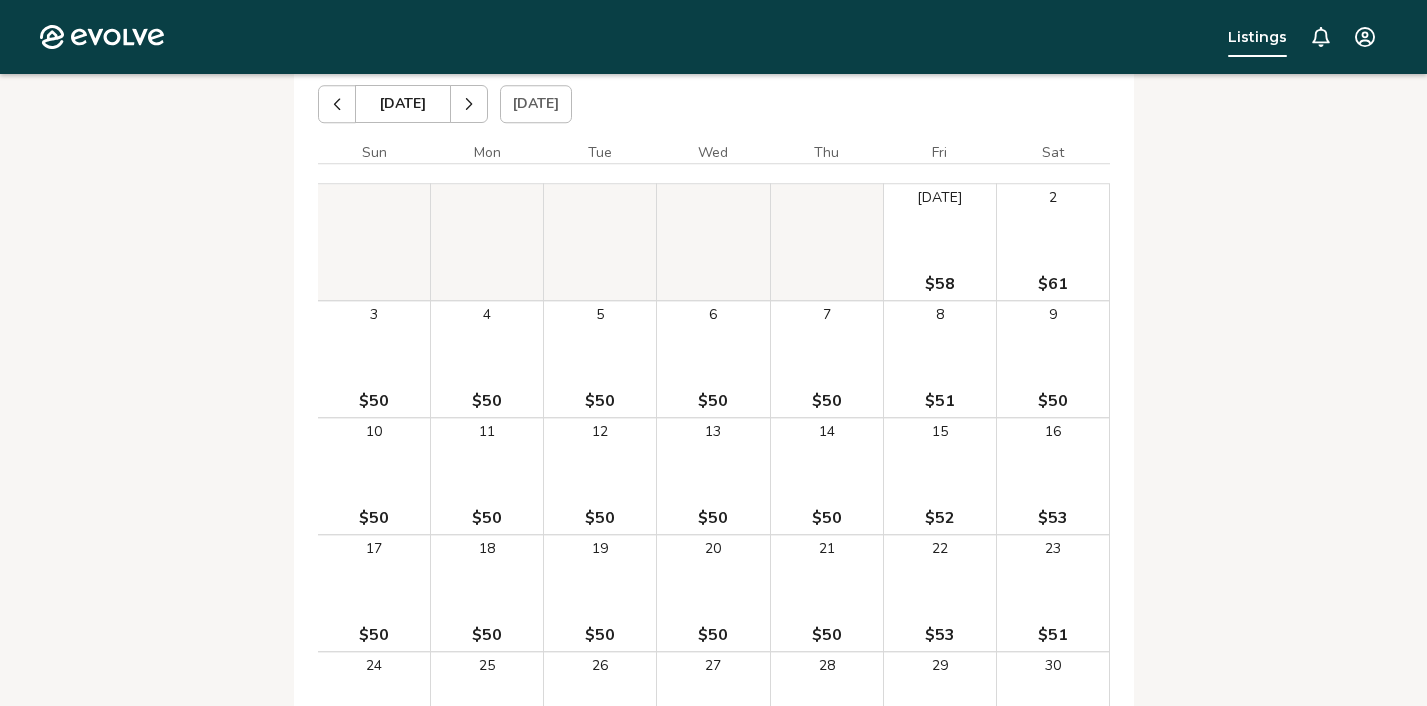 scroll, scrollTop: 7543, scrollLeft: 0, axis: vertical 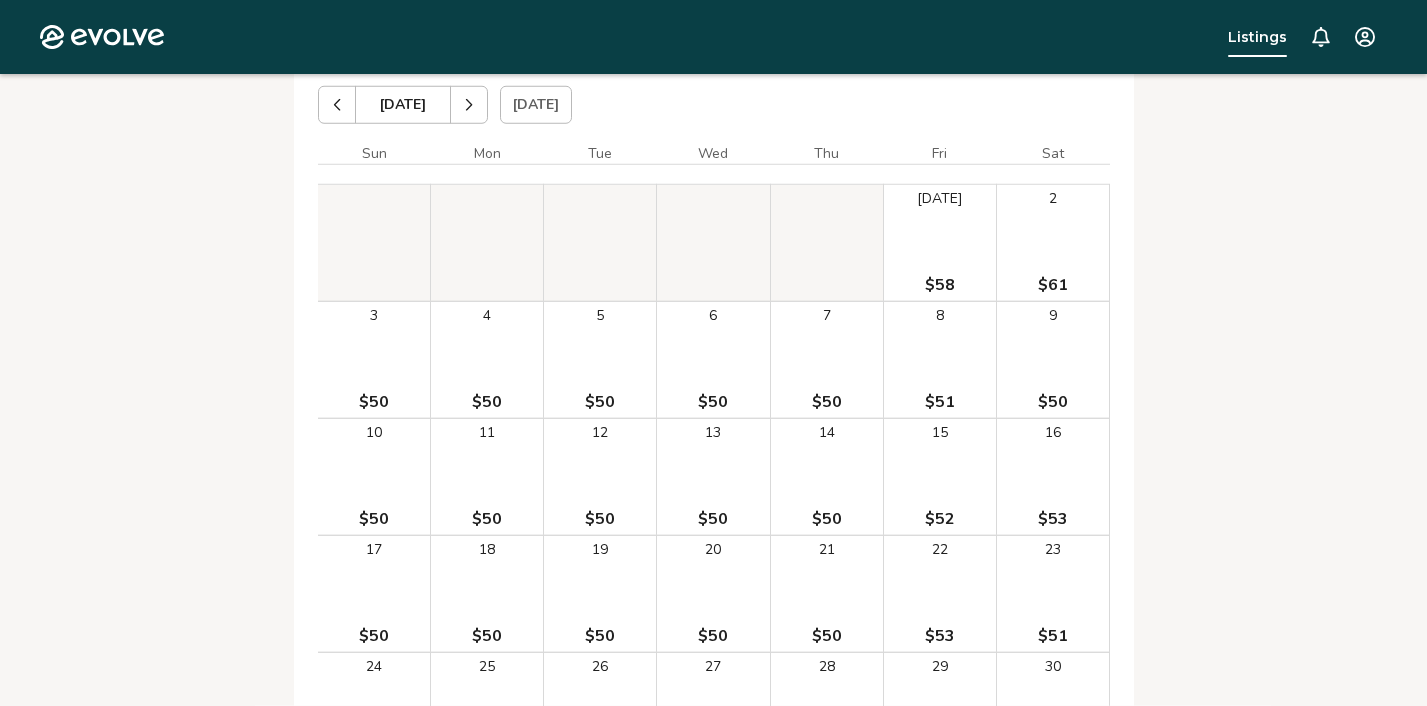 click at bounding box center [469, 105] 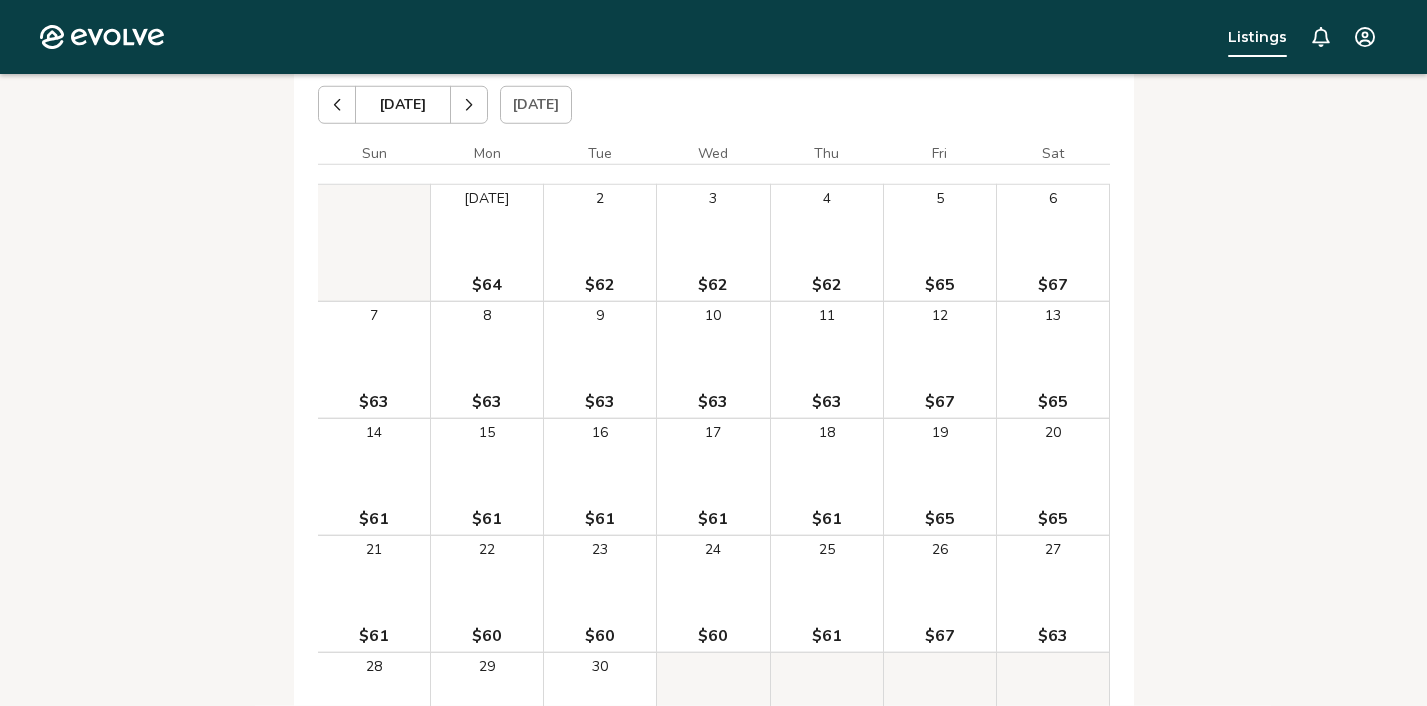 scroll, scrollTop: 7544, scrollLeft: 0, axis: vertical 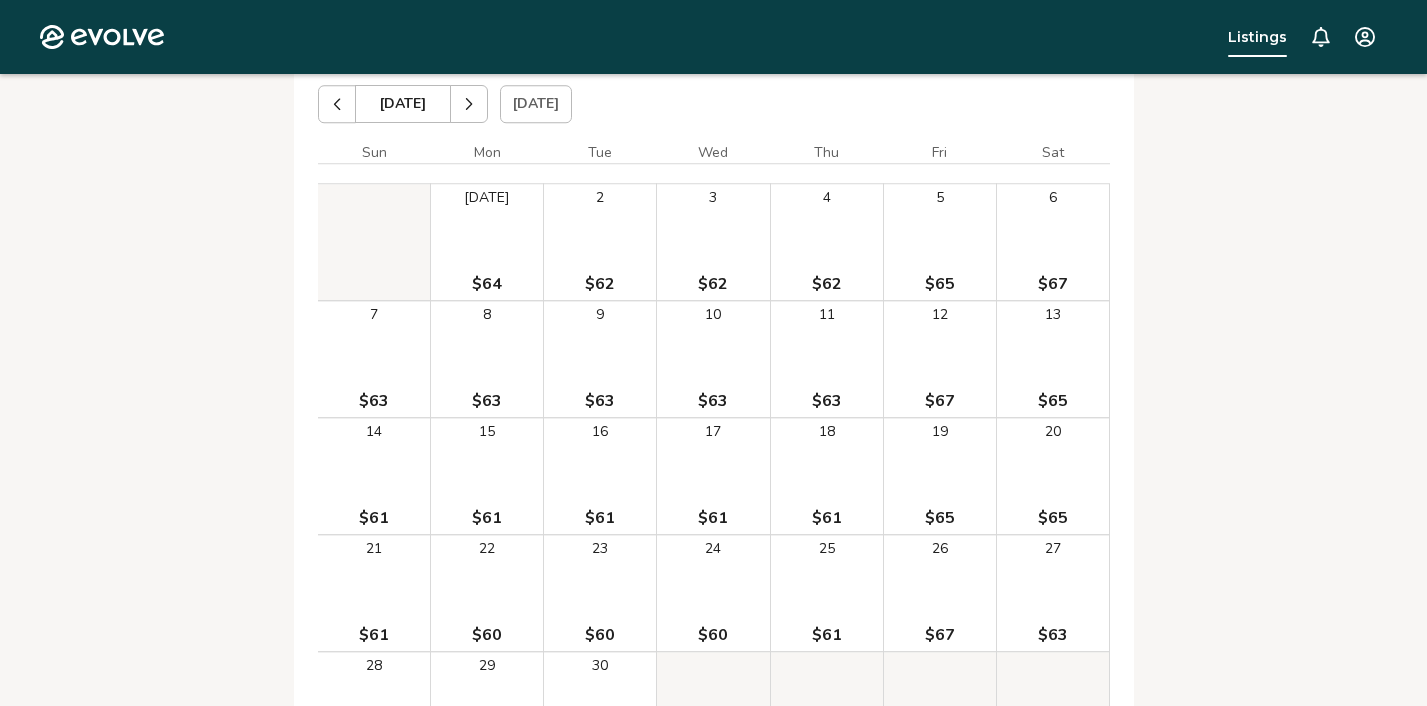 click at bounding box center [469, 104] 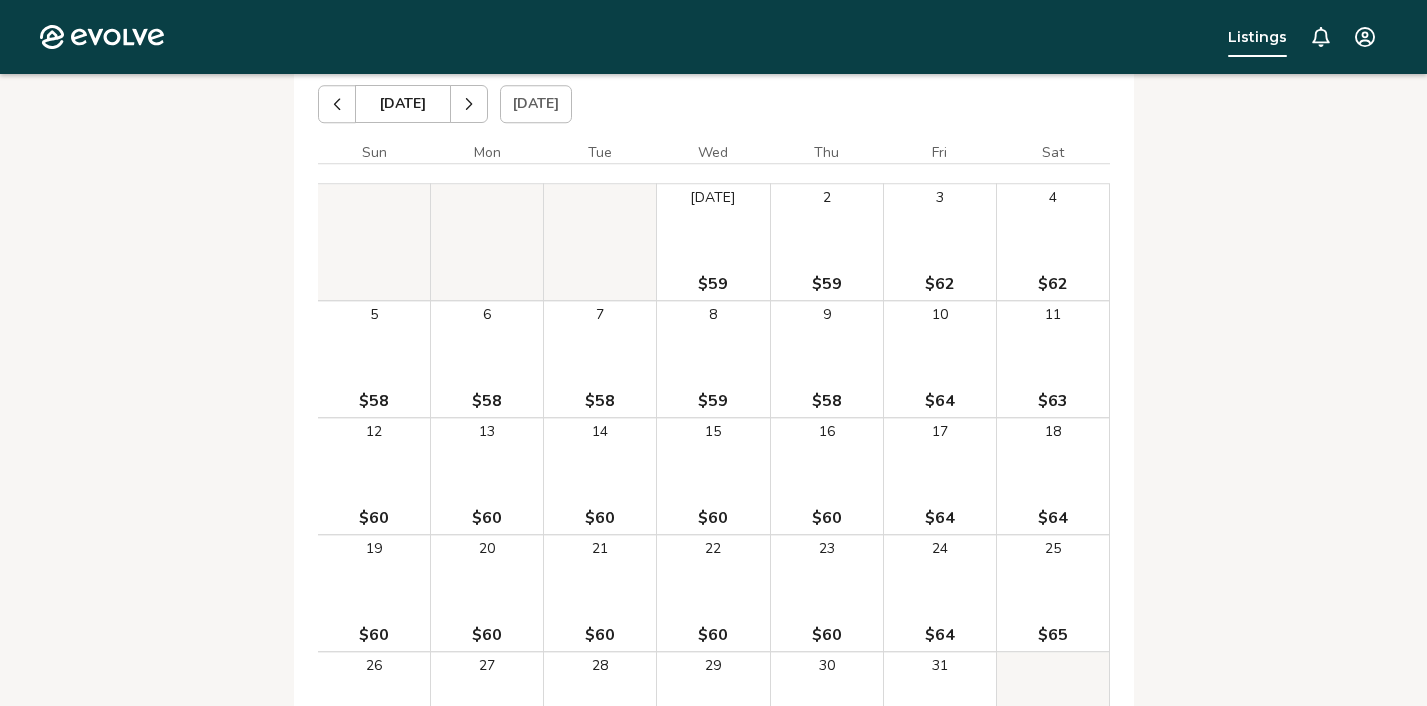 click at bounding box center (469, 104) 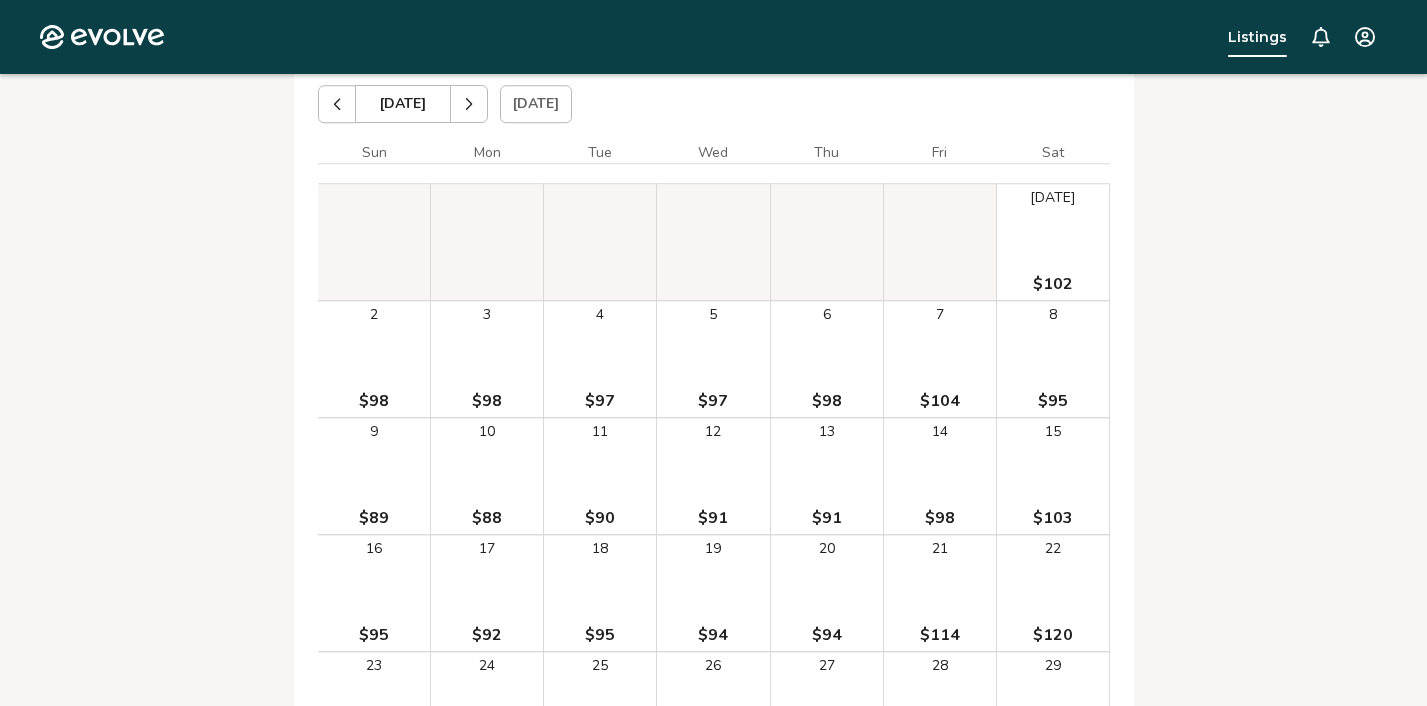 scroll, scrollTop: 7543, scrollLeft: 0, axis: vertical 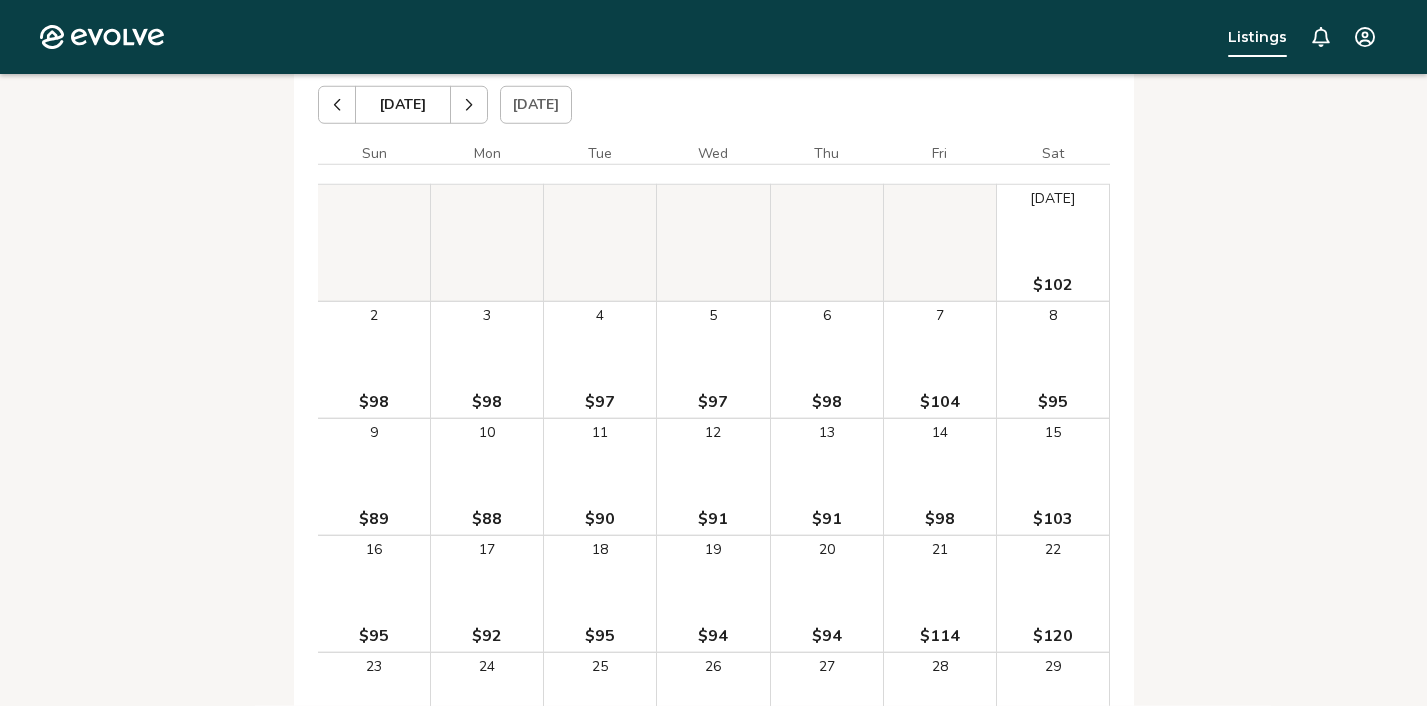 click at bounding box center [469, 105] 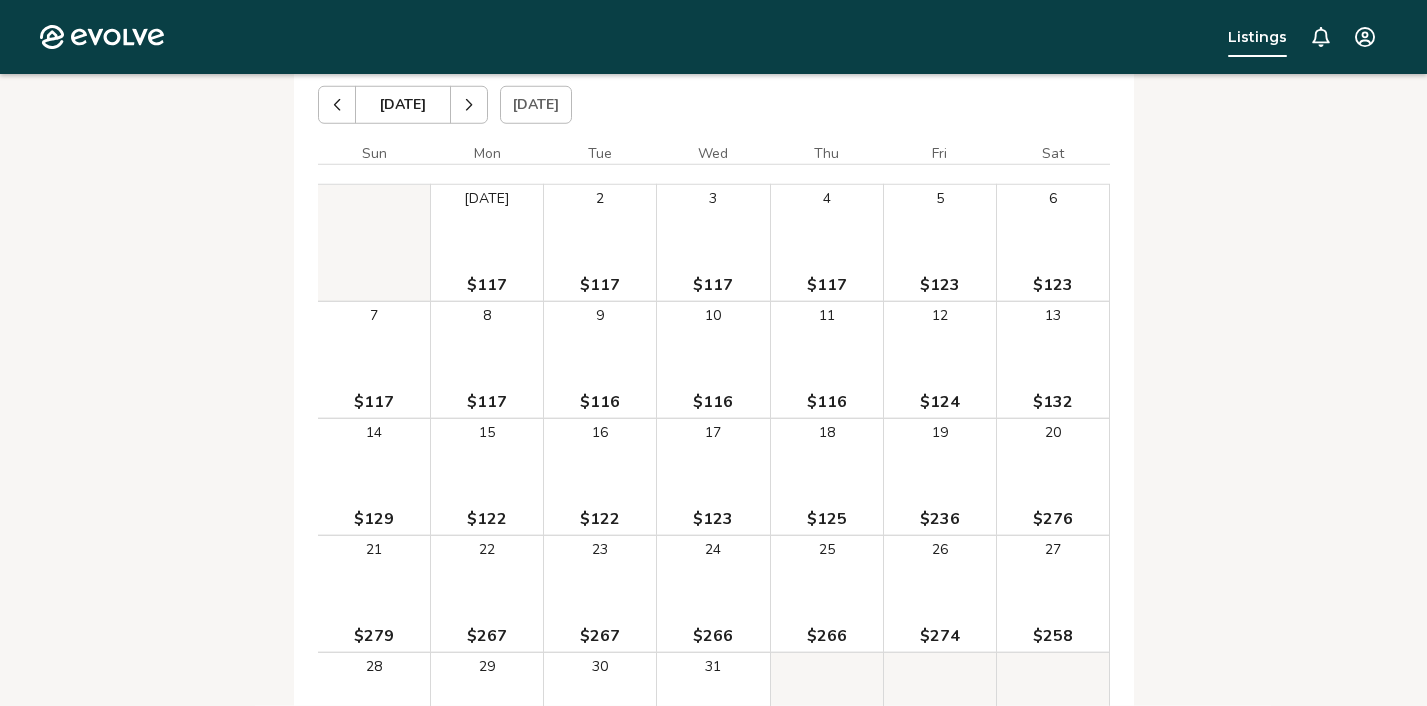 scroll, scrollTop: 7544, scrollLeft: 0, axis: vertical 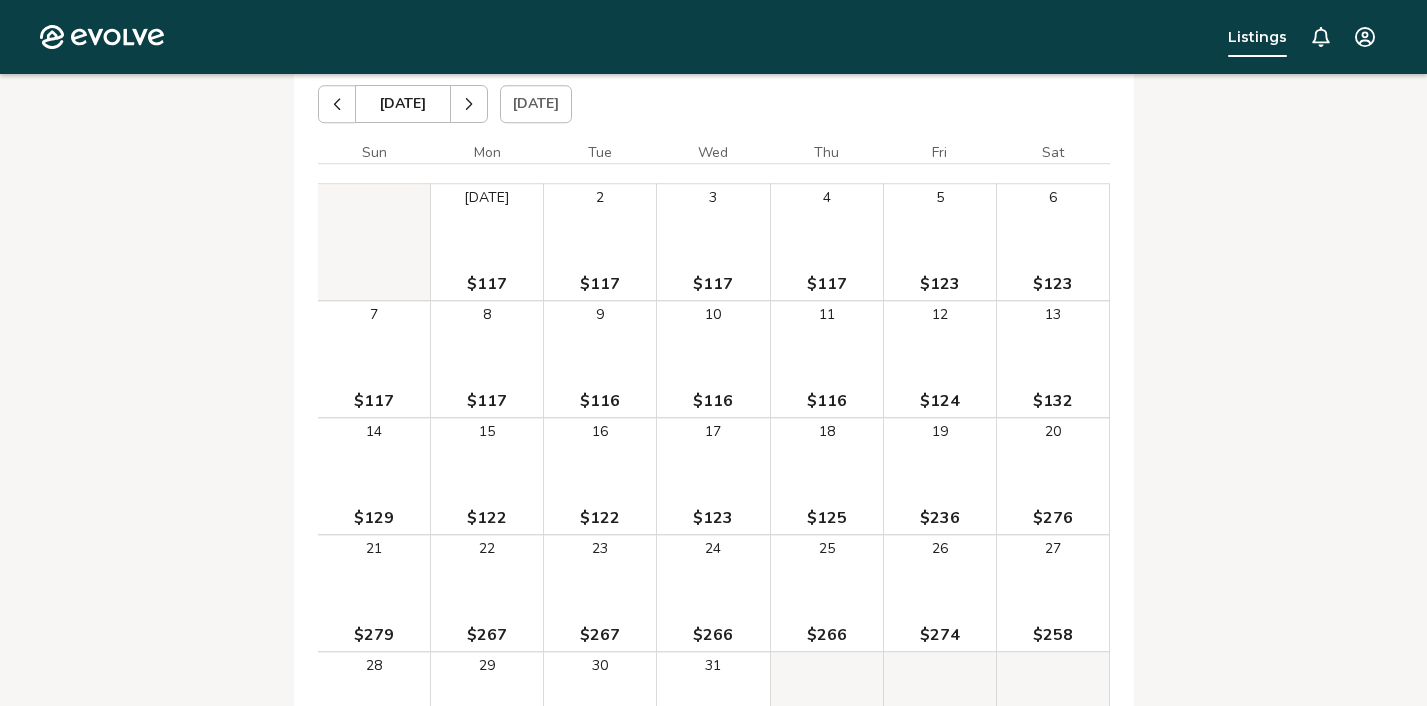 click at bounding box center (469, 104) 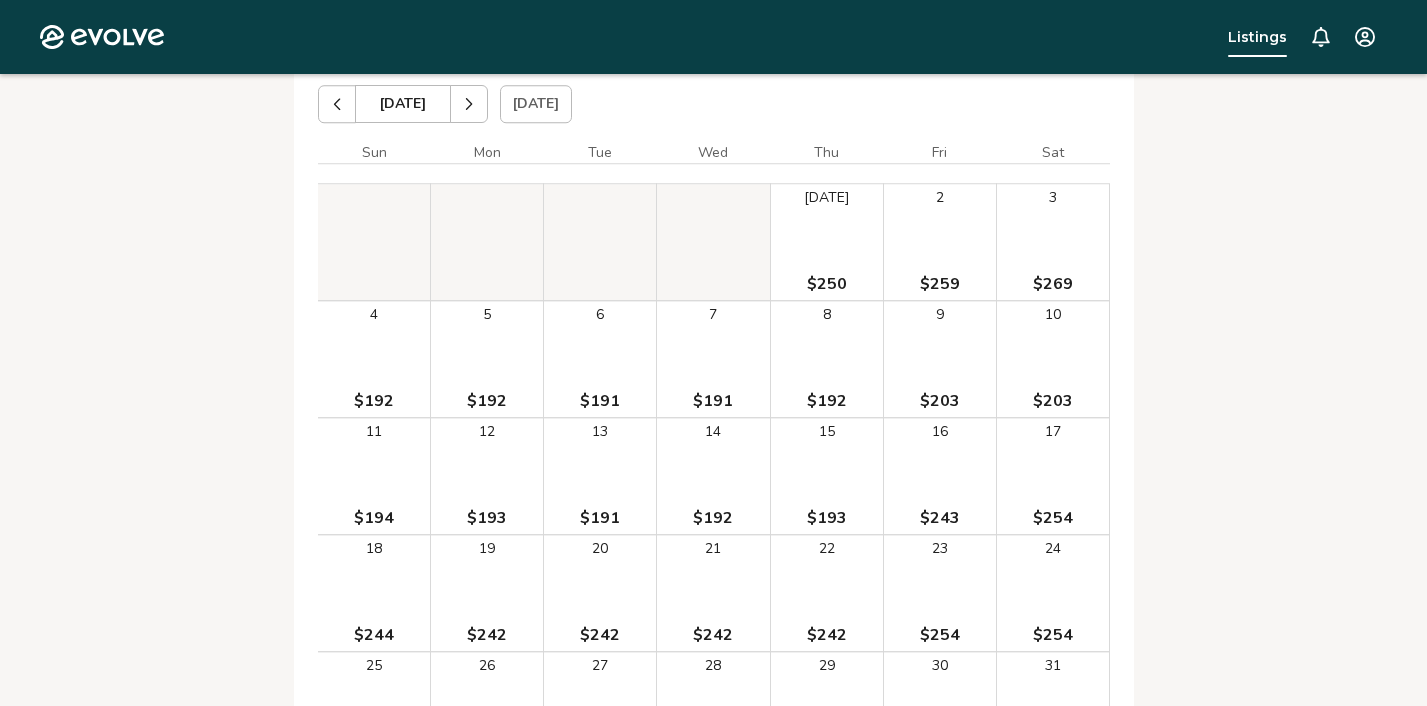click on "Evolve" 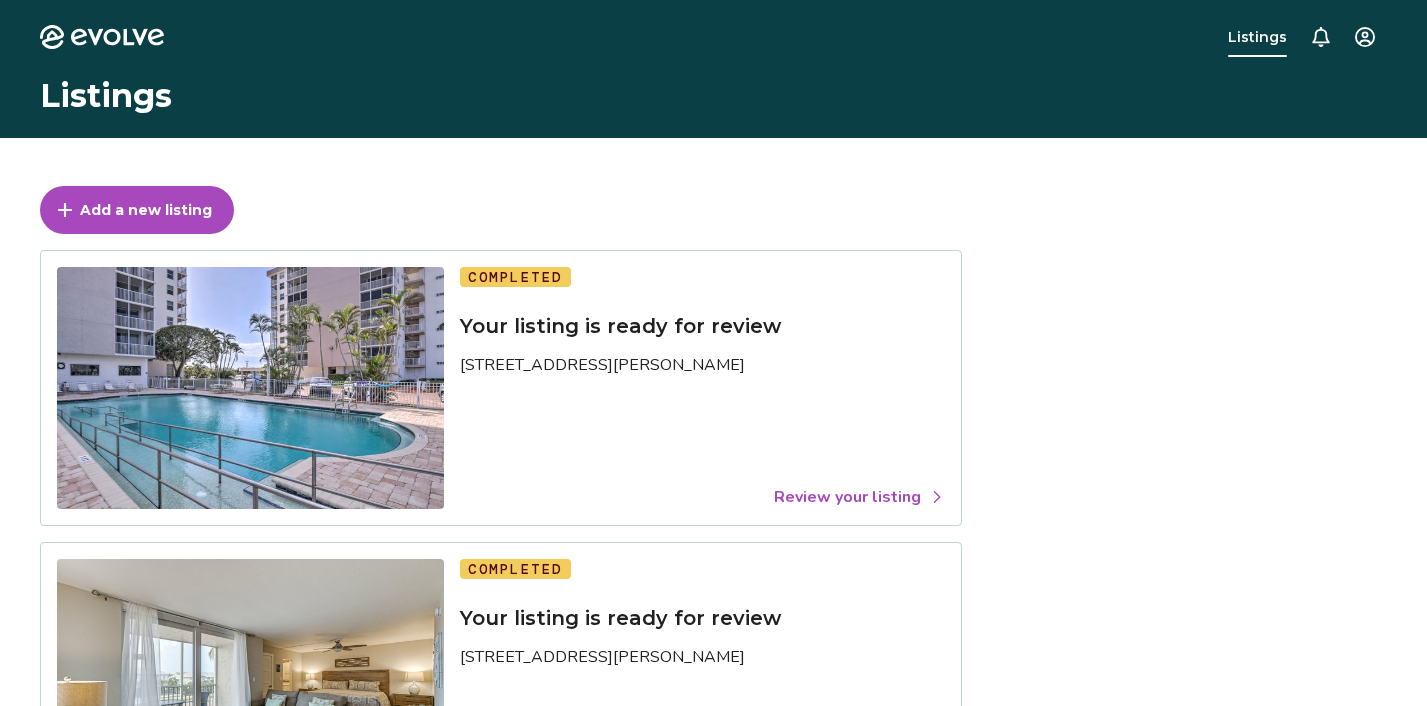 scroll, scrollTop: 0, scrollLeft: 0, axis: both 